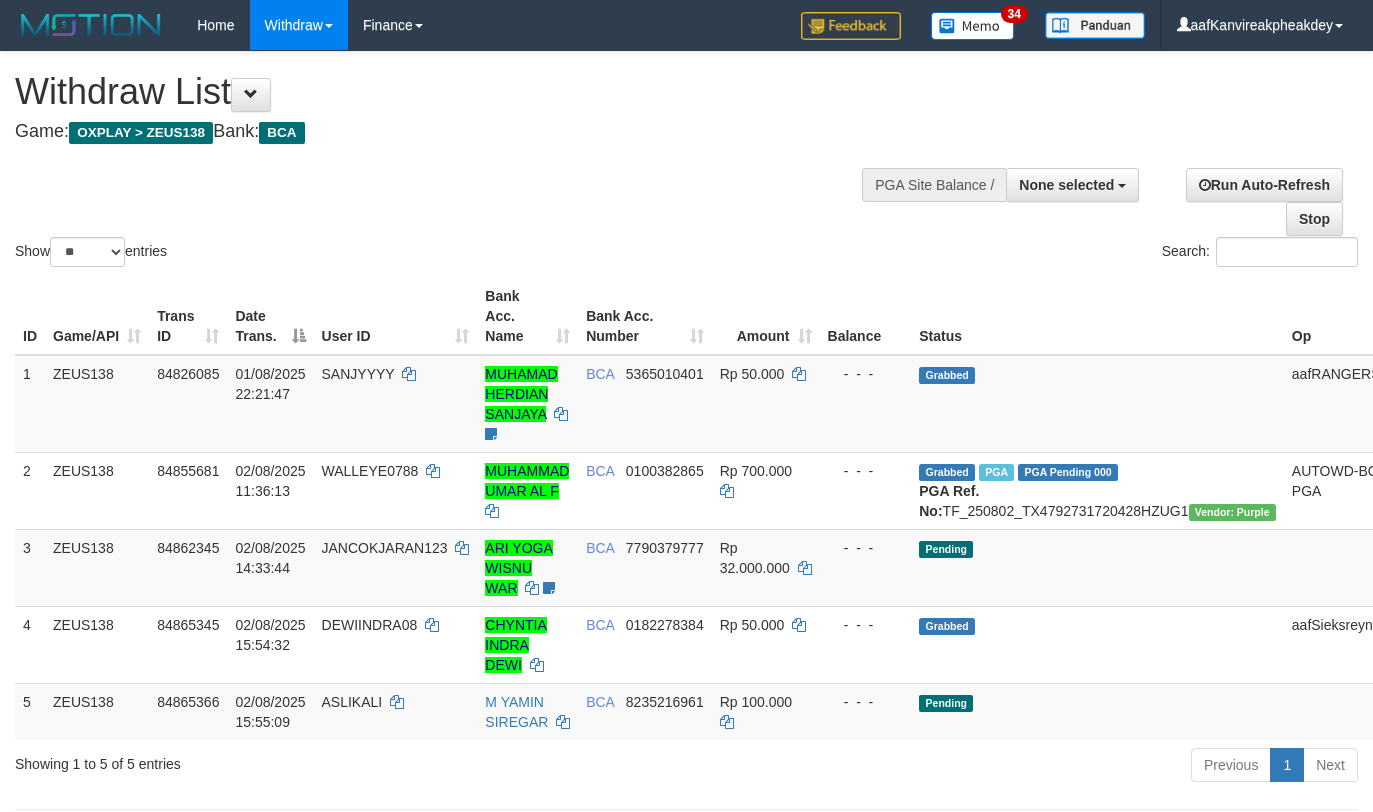 select 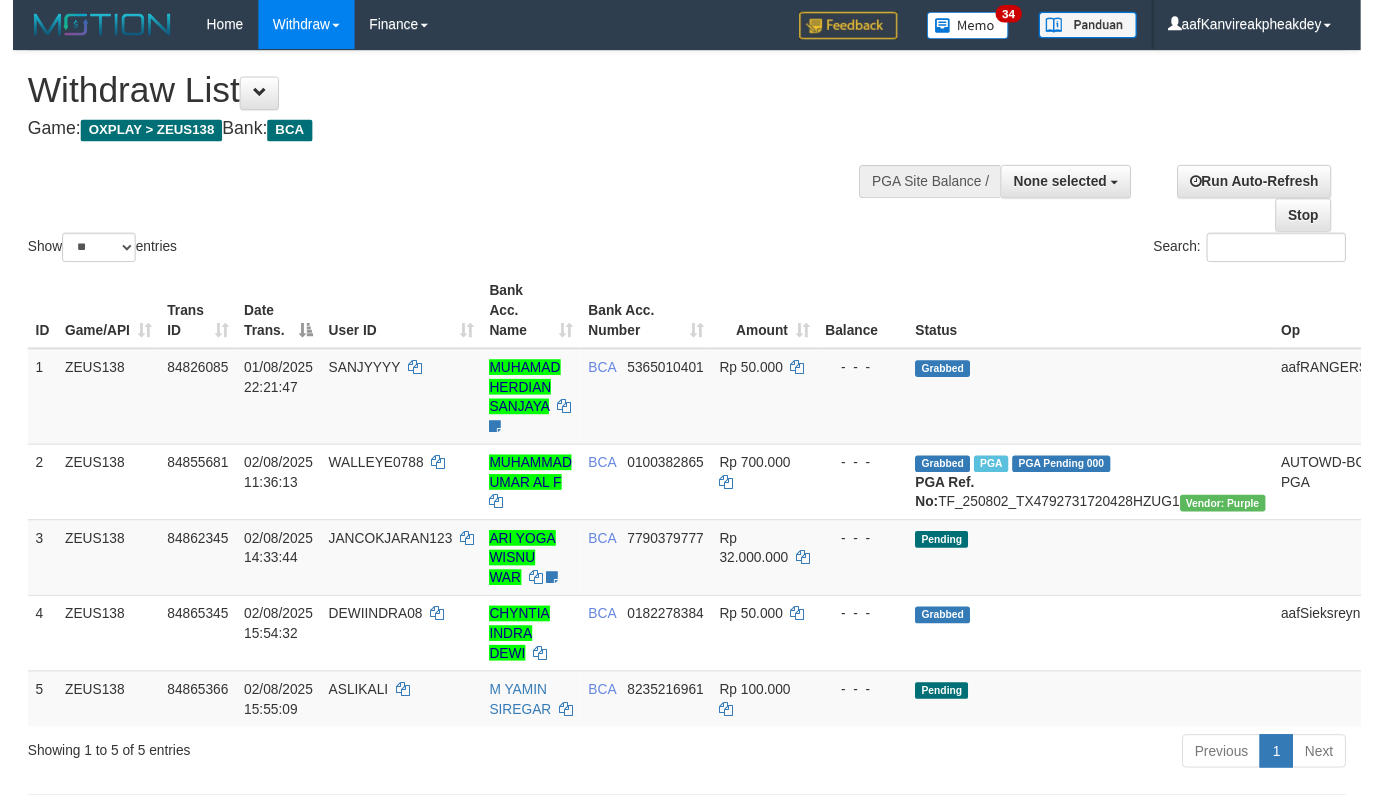 scroll, scrollTop: 0, scrollLeft: 0, axis: both 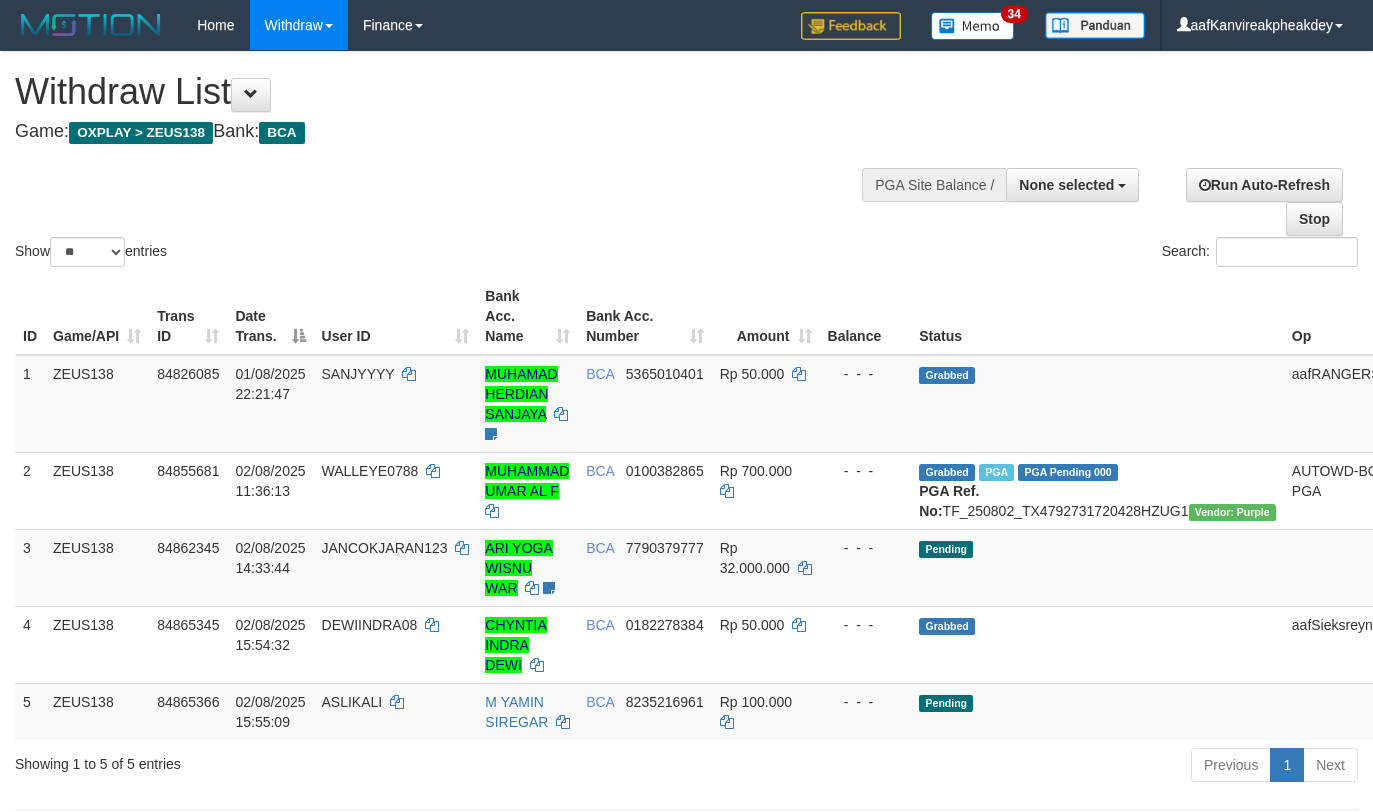 select 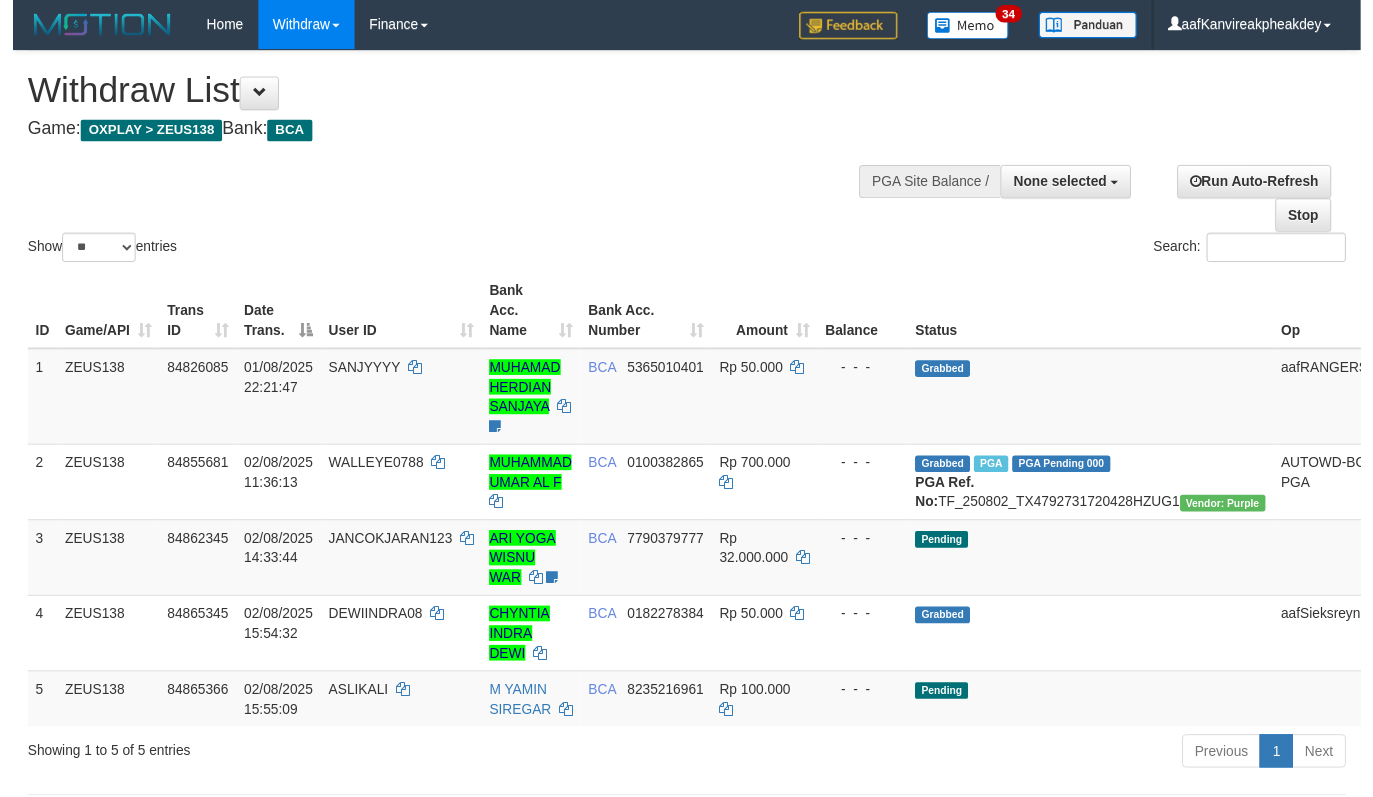 scroll, scrollTop: 0, scrollLeft: 0, axis: both 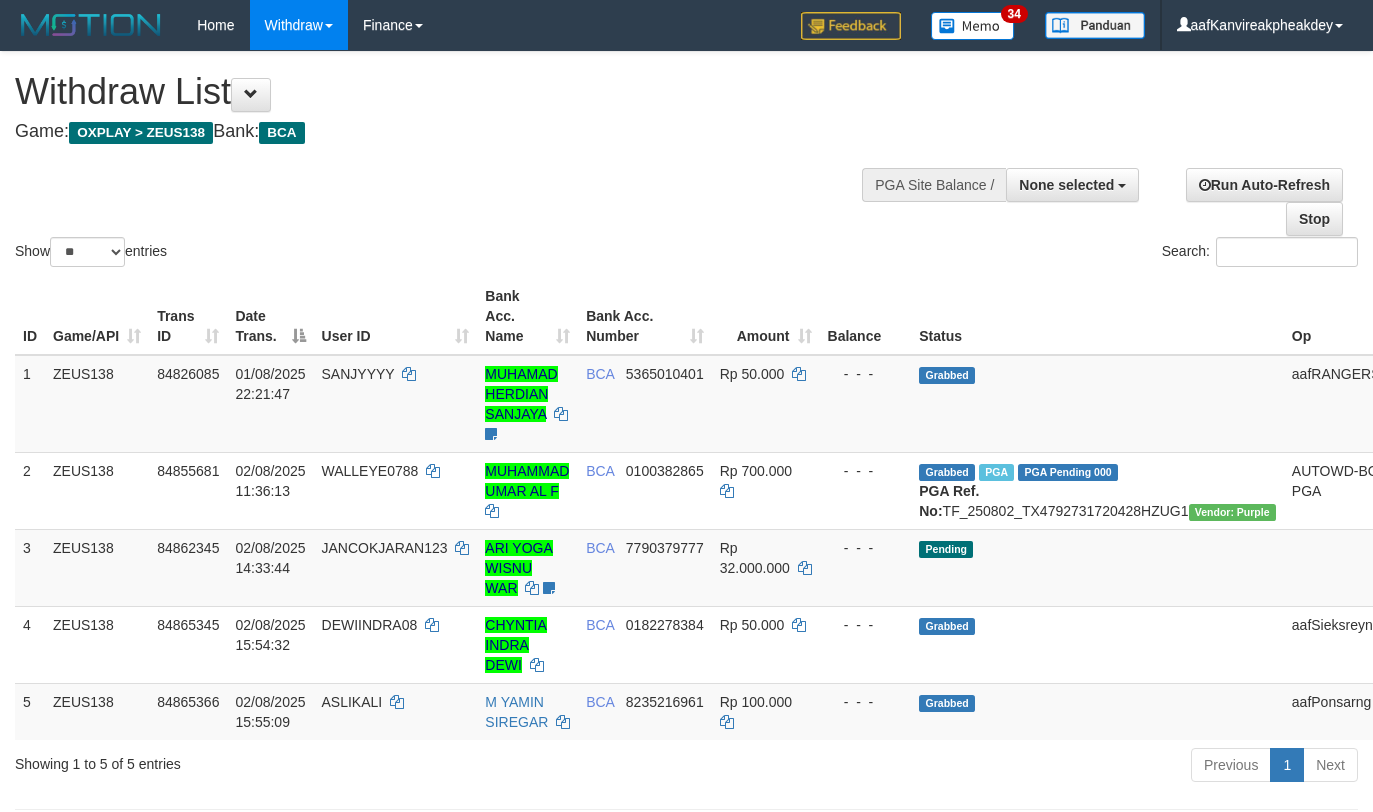 select 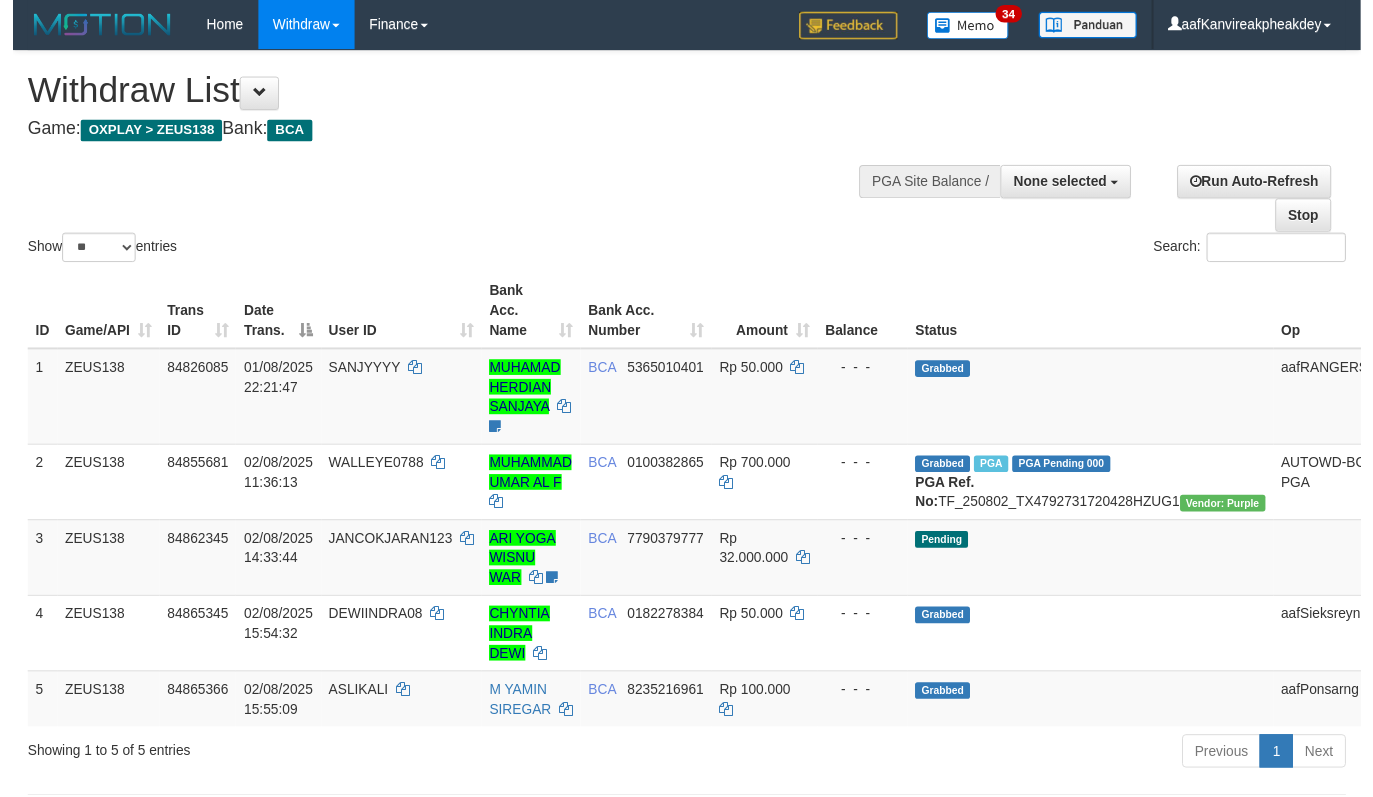 scroll, scrollTop: 0, scrollLeft: 0, axis: both 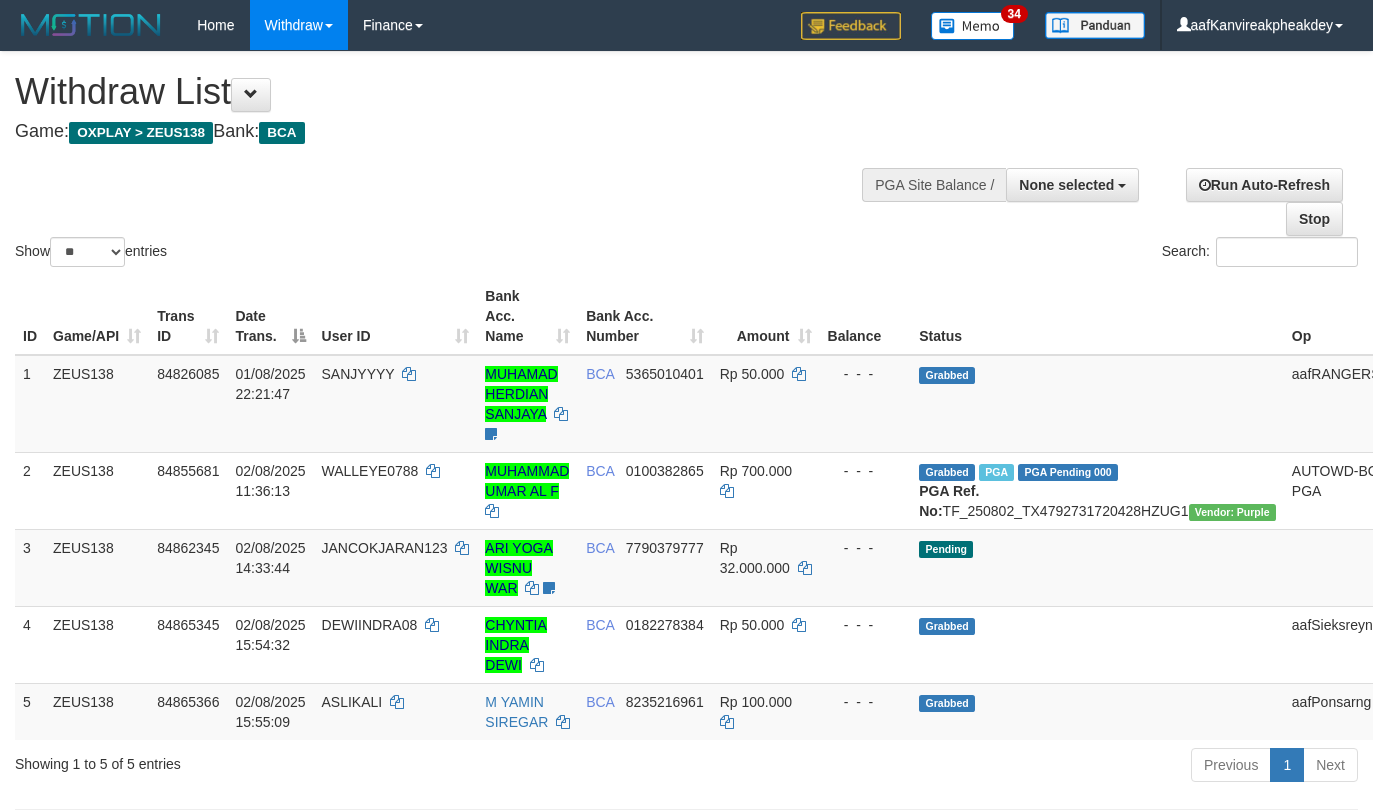select 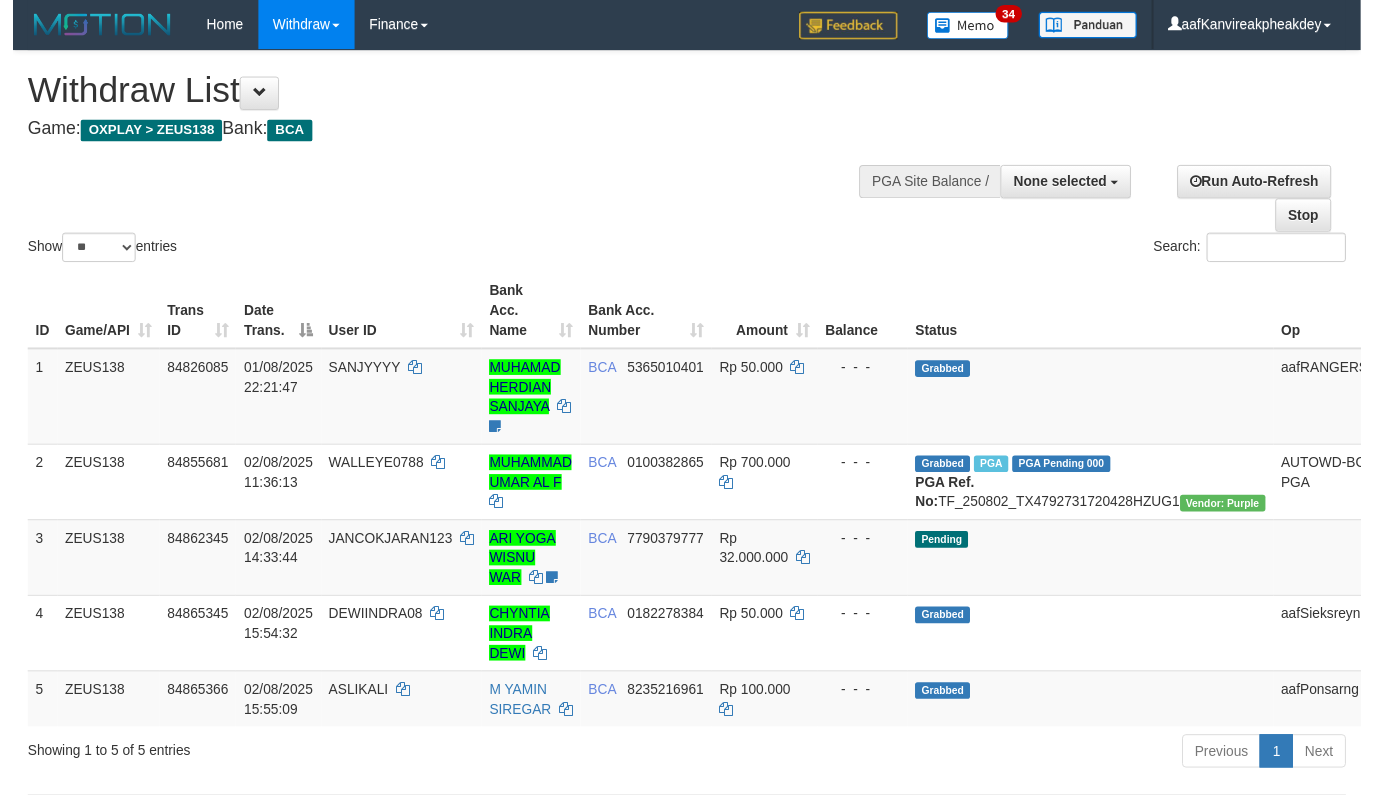 scroll, scrollTop: 0, scrollLeft: 0, axis: both 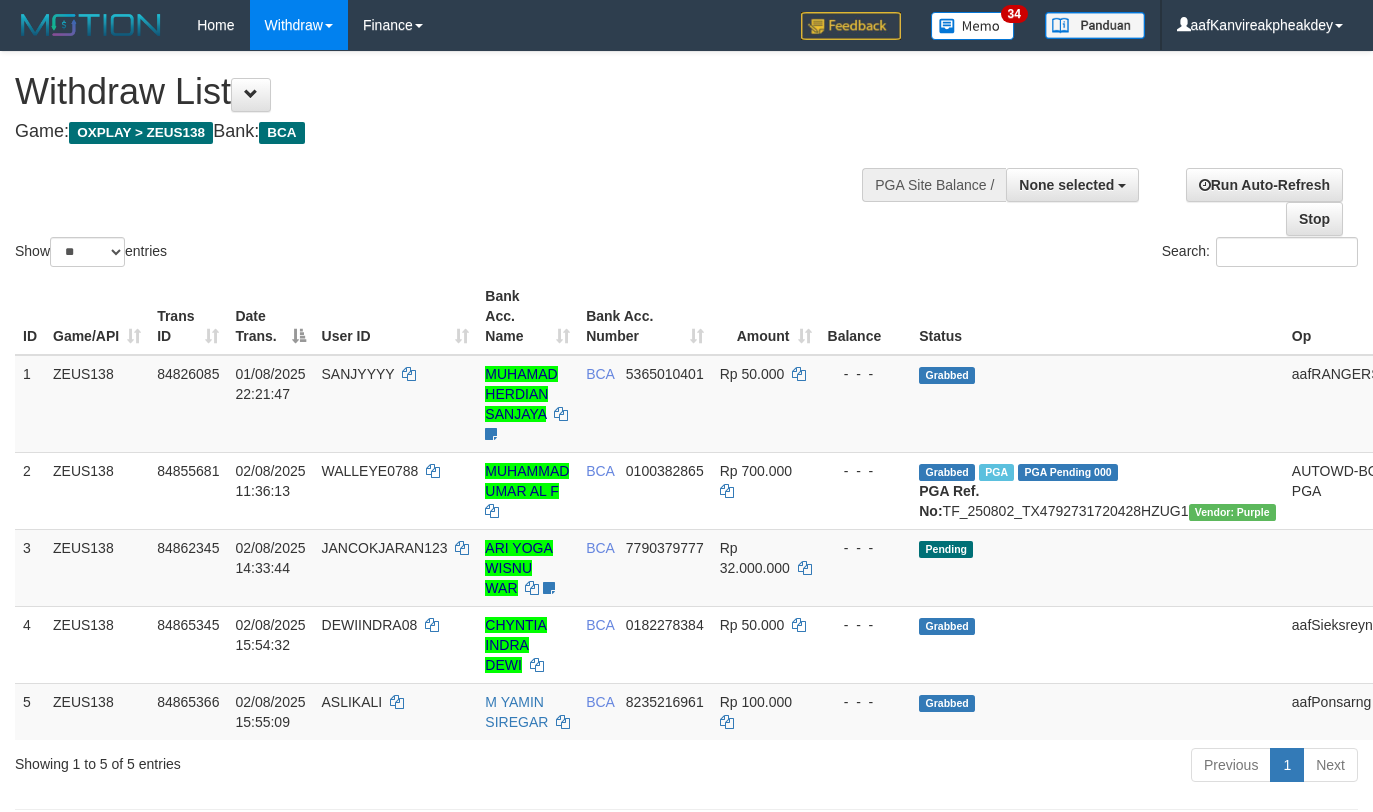 select 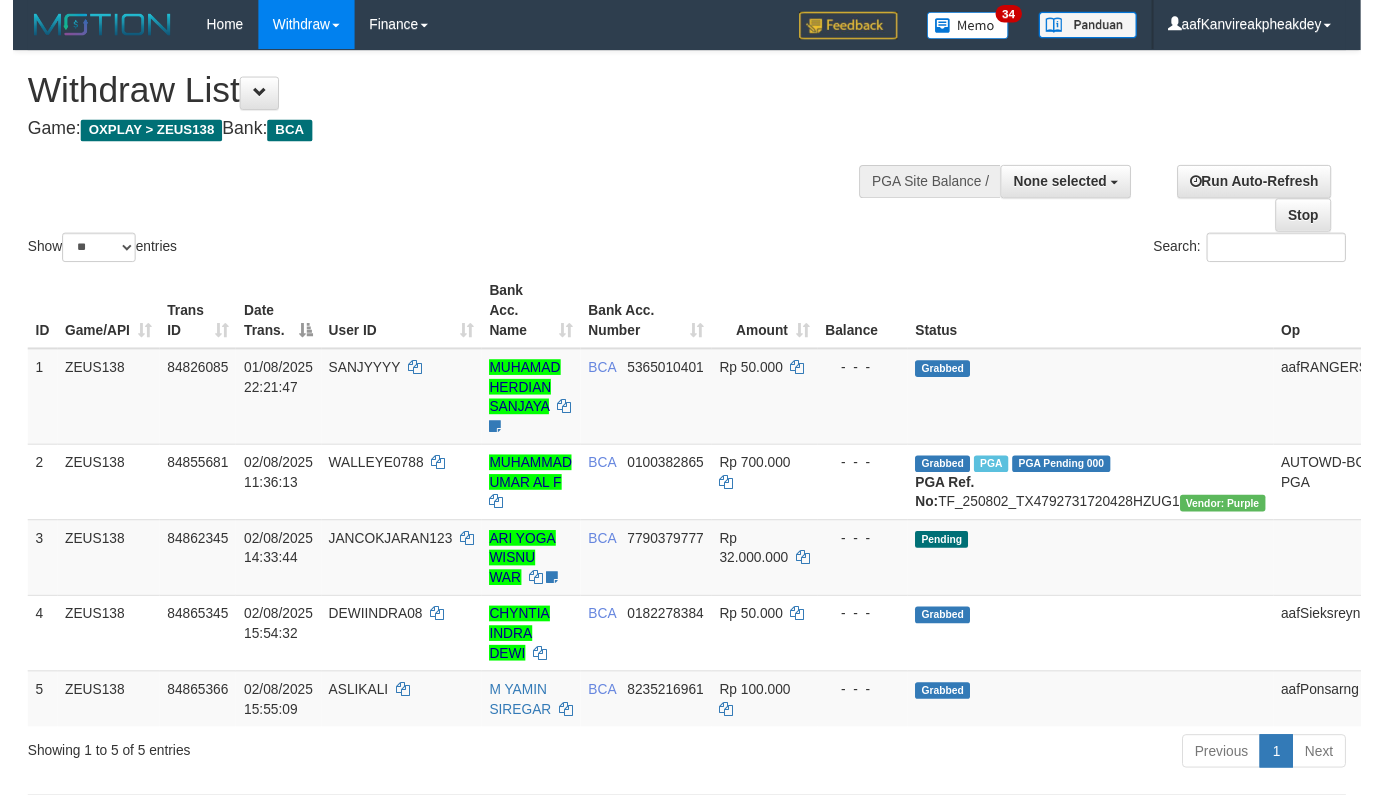 scroll, scrollTop: 0, scrollLeft: 0, axis: both 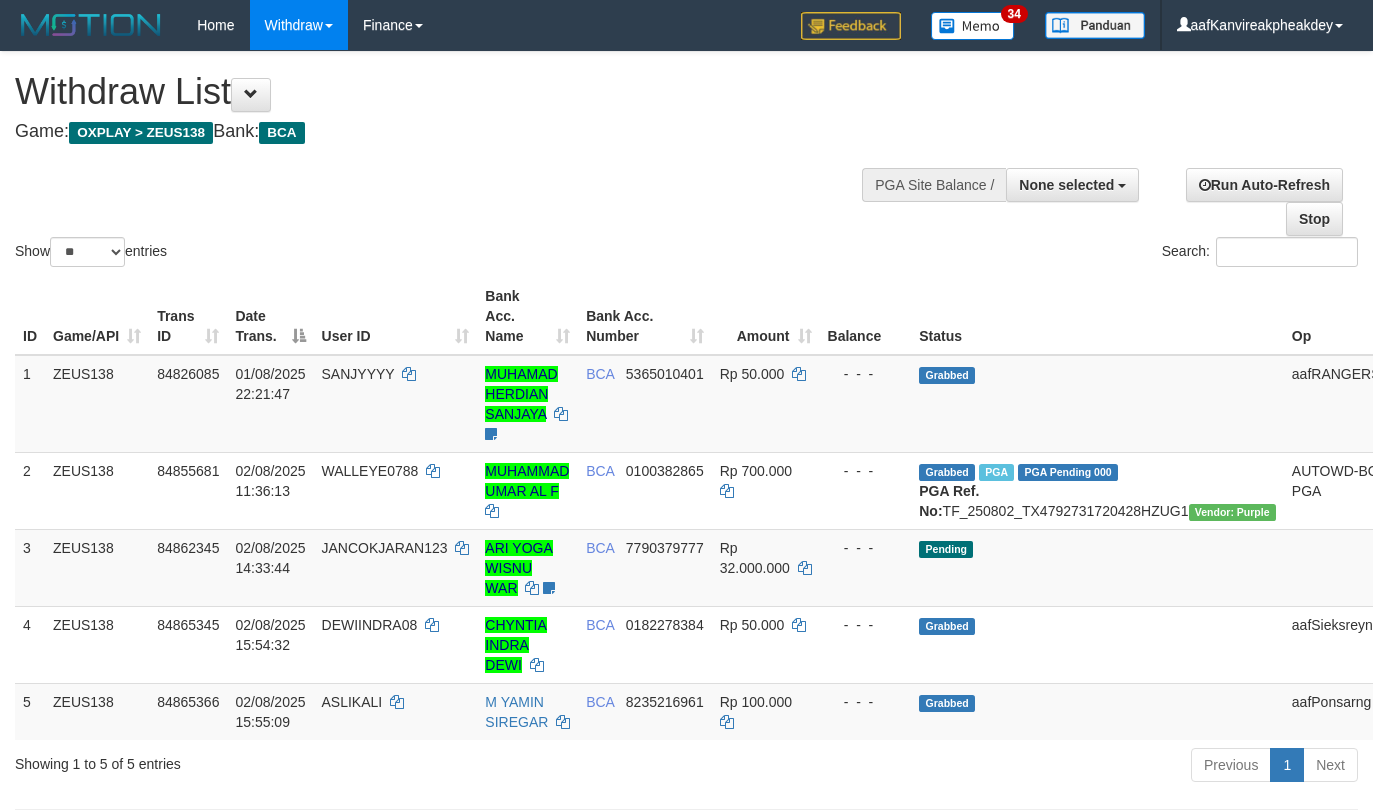 select 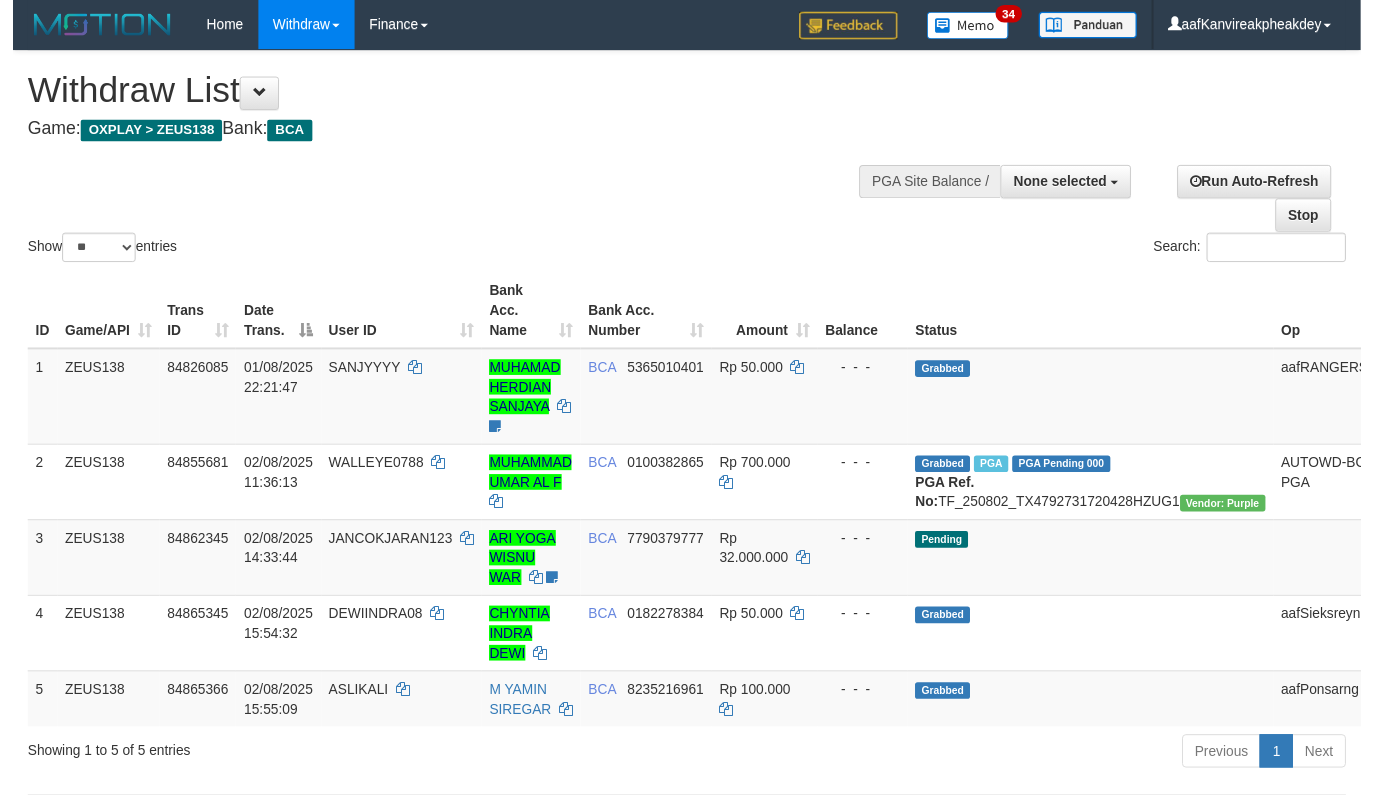 scroll, scrollTop: 0, scrollLeft: 0, axis: both 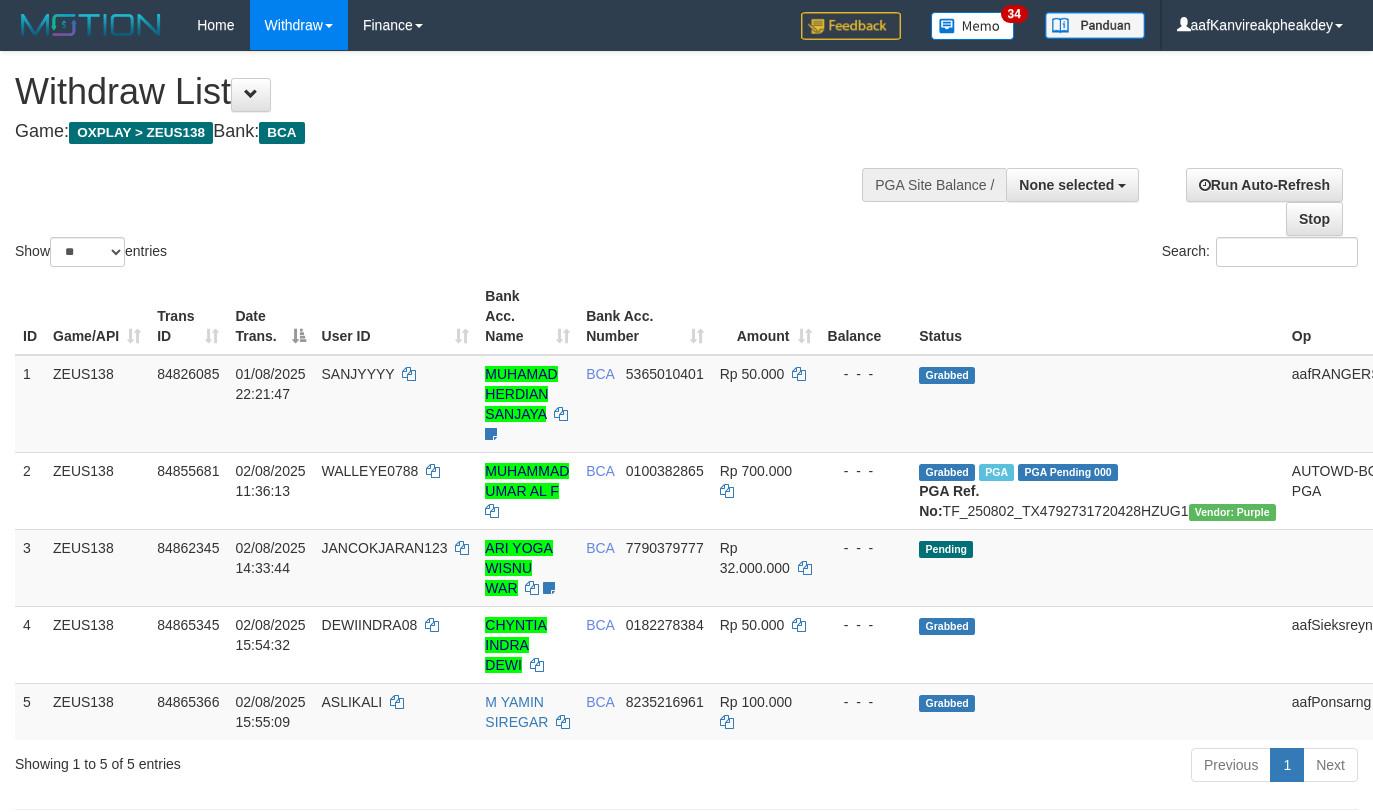 select 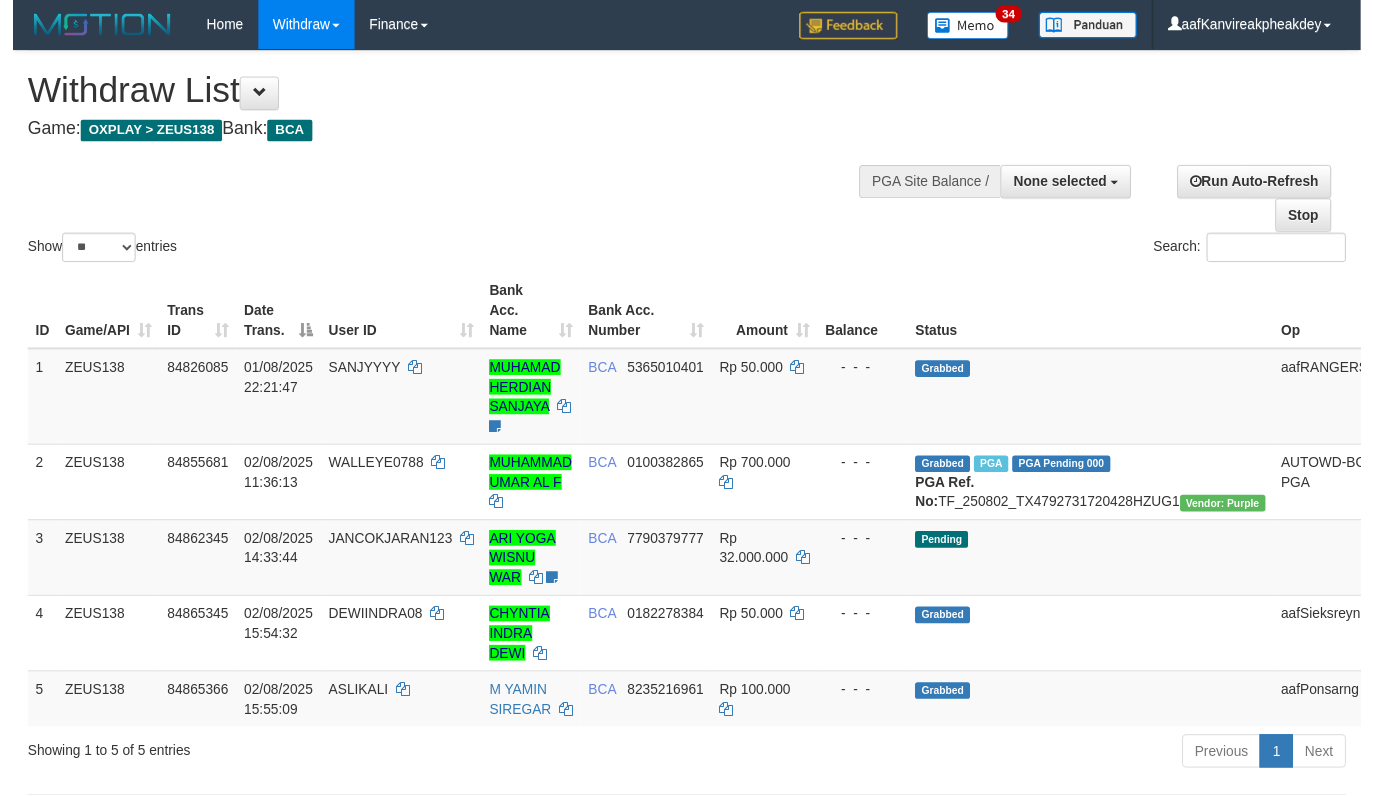 scroll, scrollTop: 0, scrollLeft: 0, axis: both 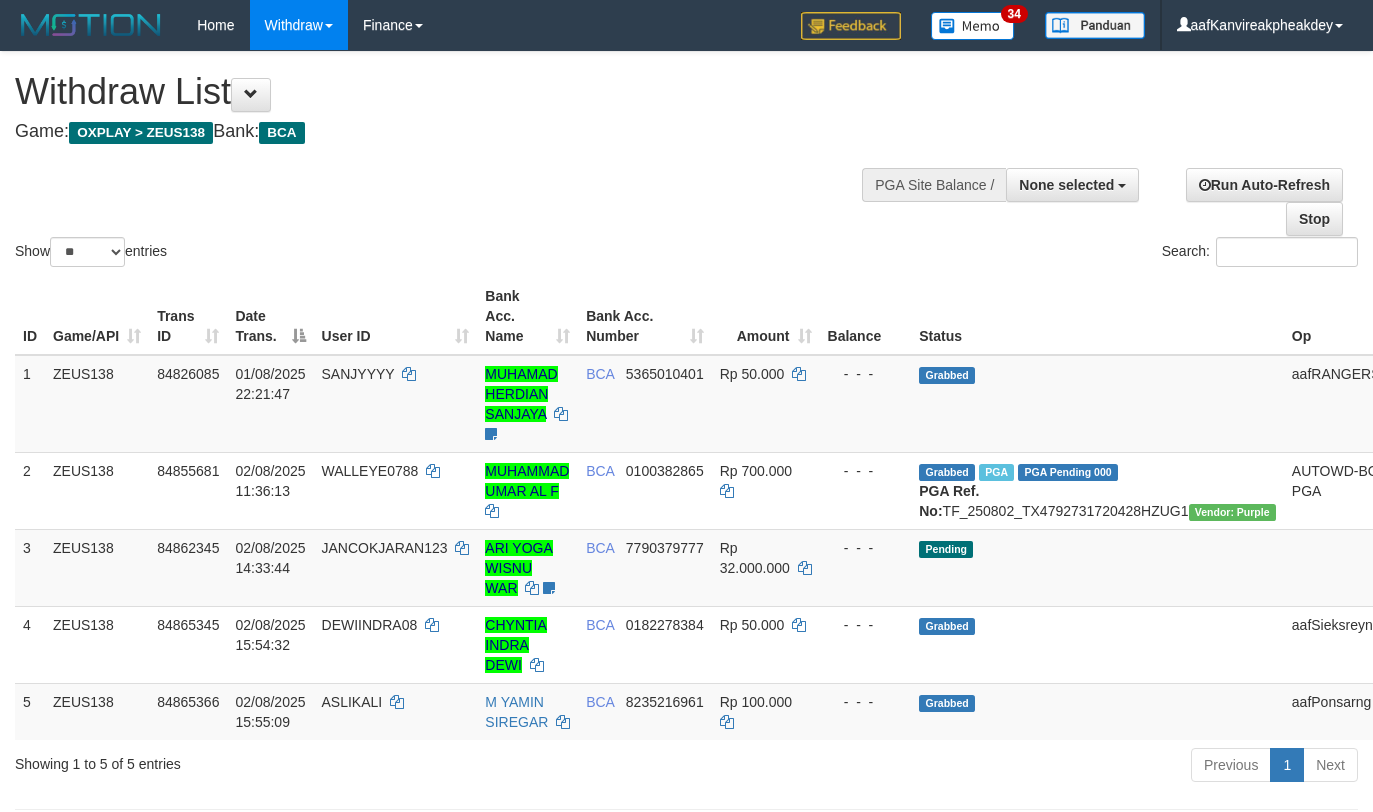 select 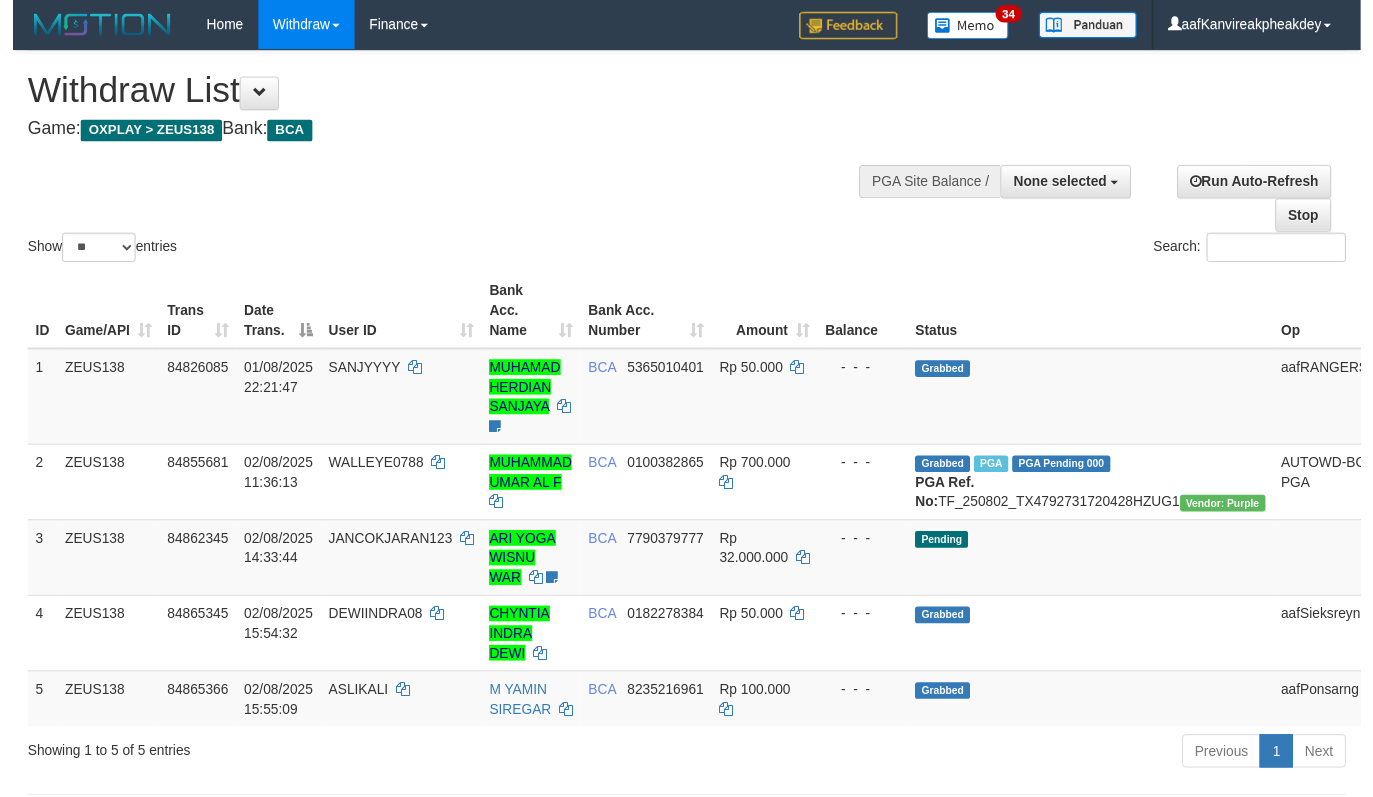 scroll, scrollTop: 0, scrollLeft: 0, axis: both 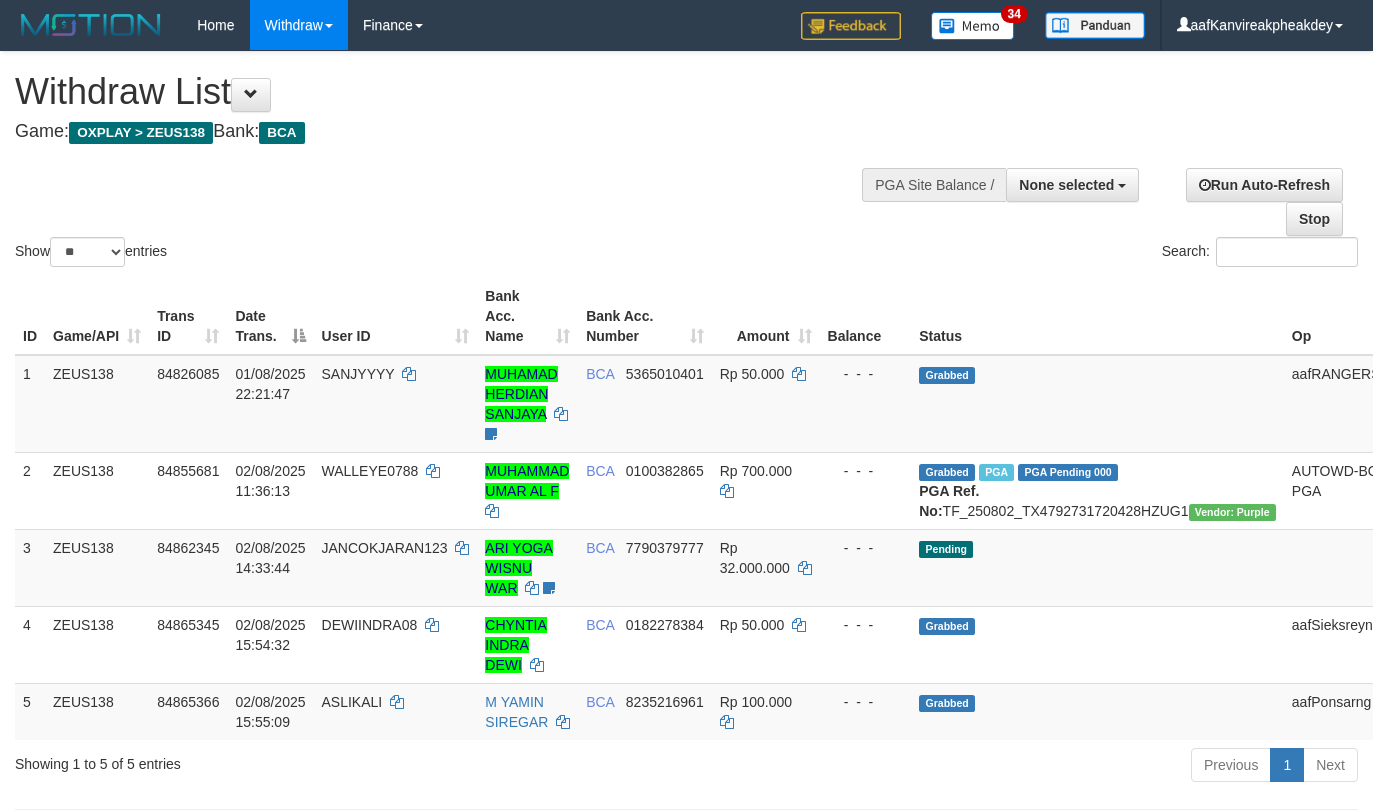 select 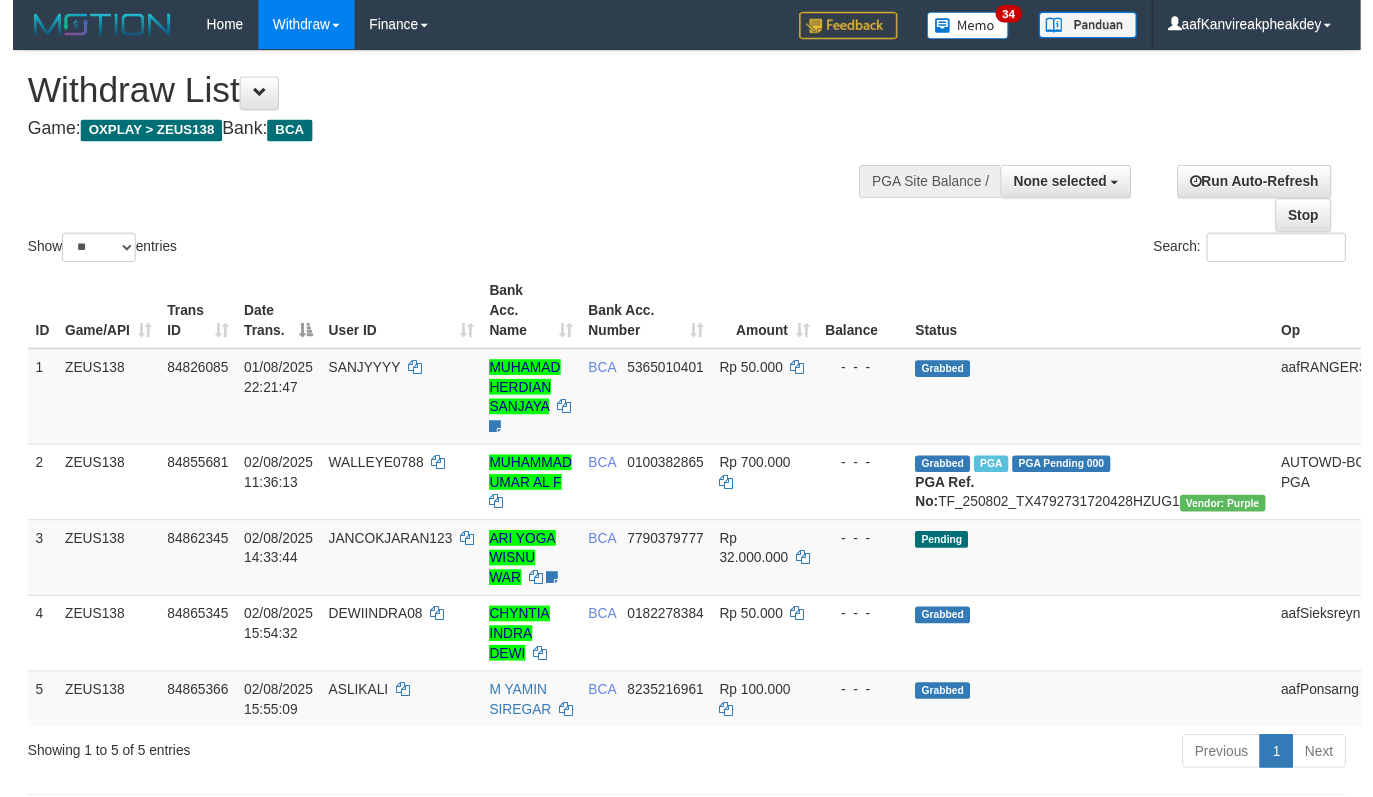 scroll, scrollTop: 0, scrollLeft: 0, axis: both 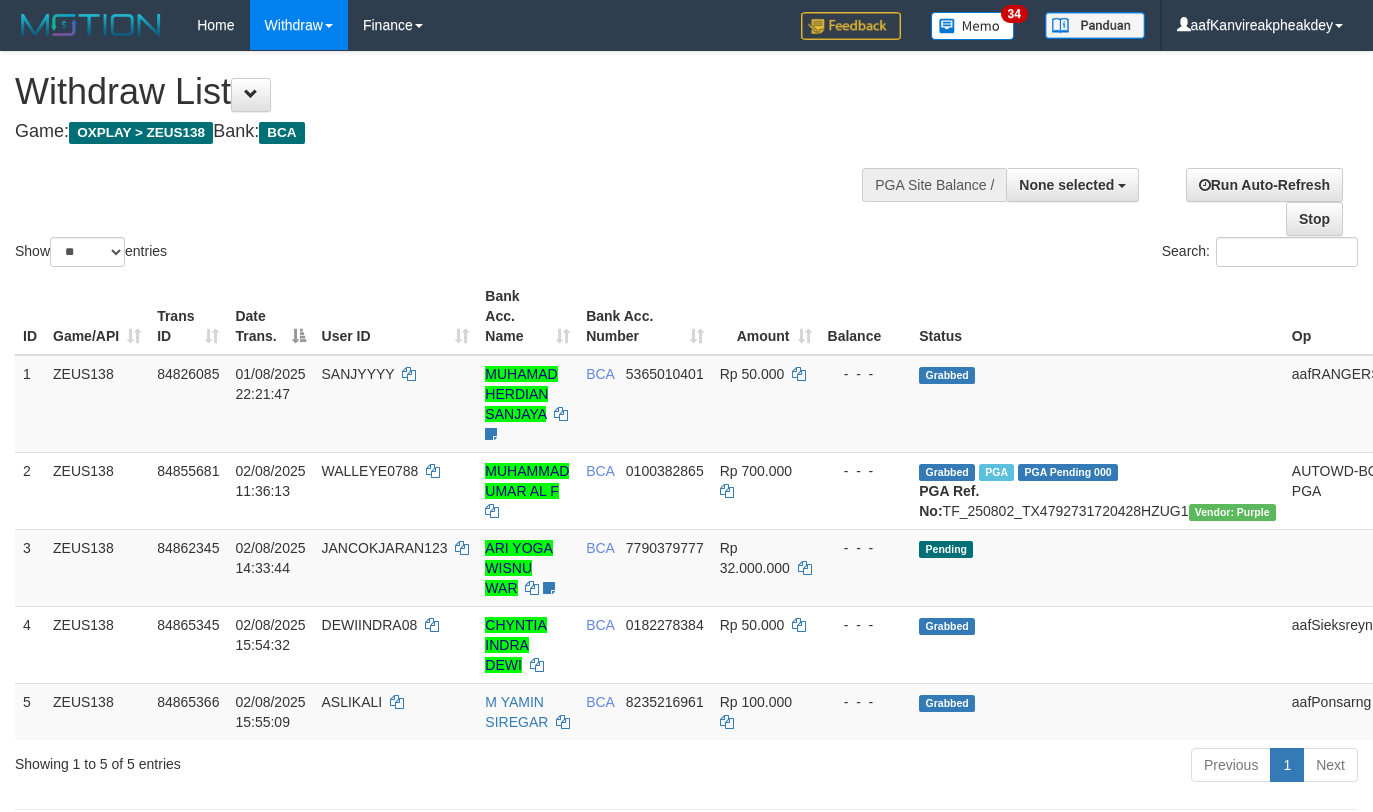 select 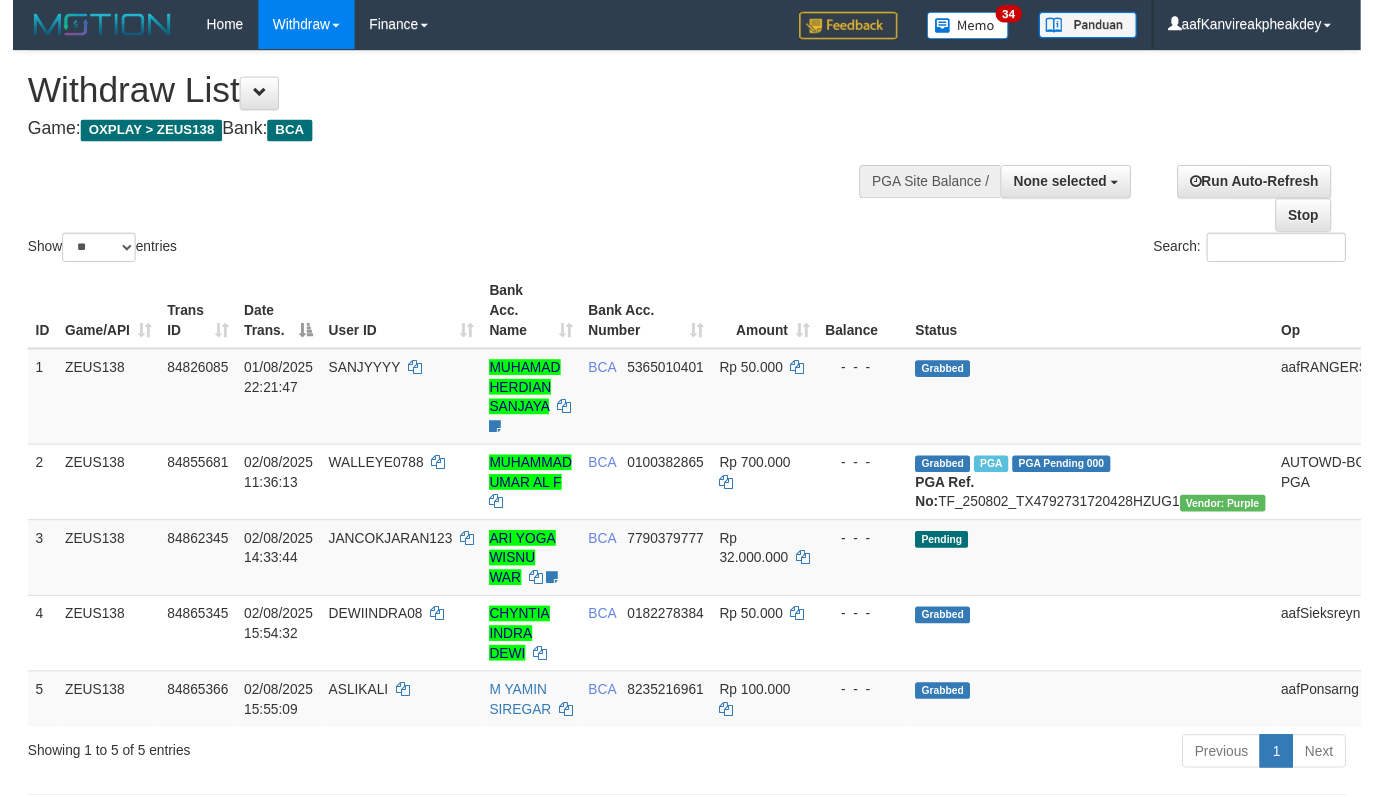scroll, scrollTop: 0, scrollLeft: 0, axis: both 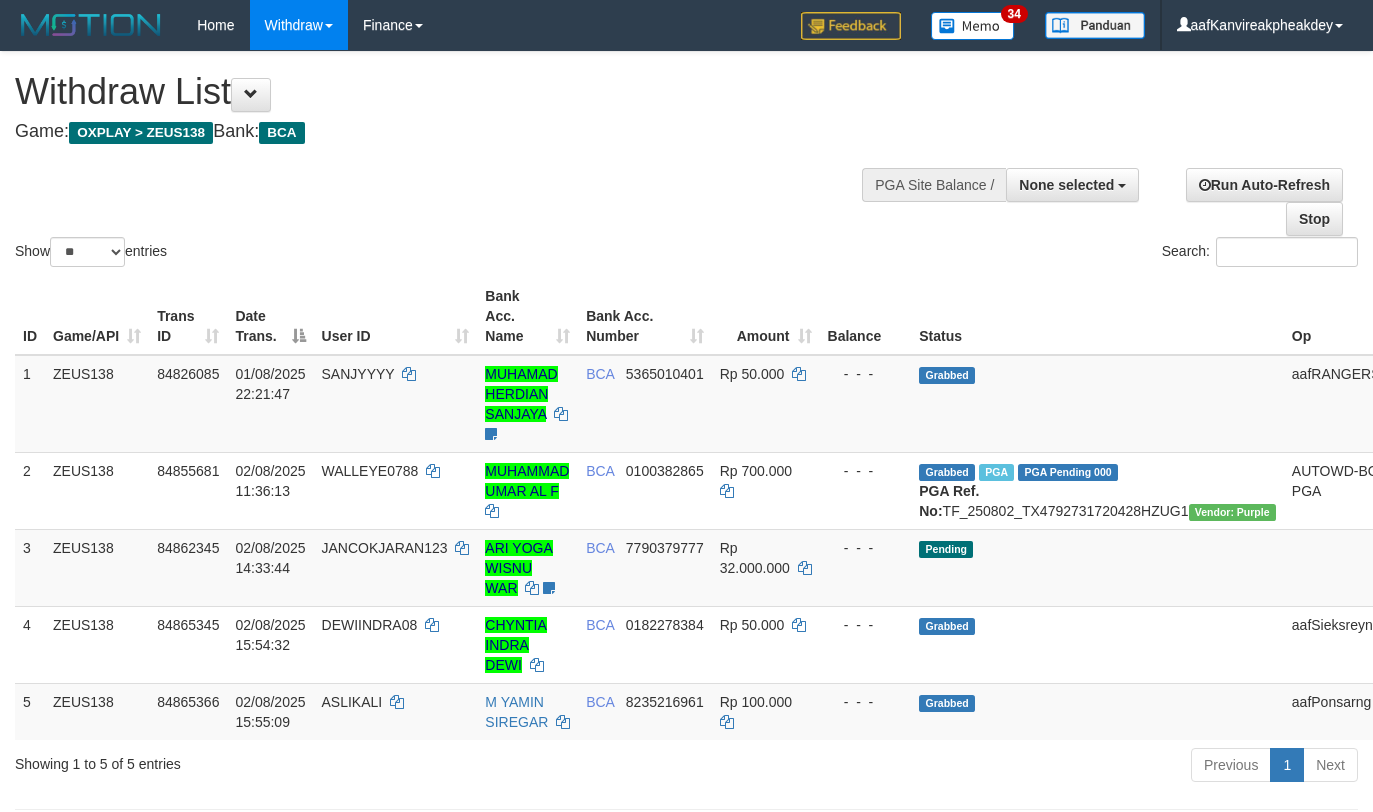select 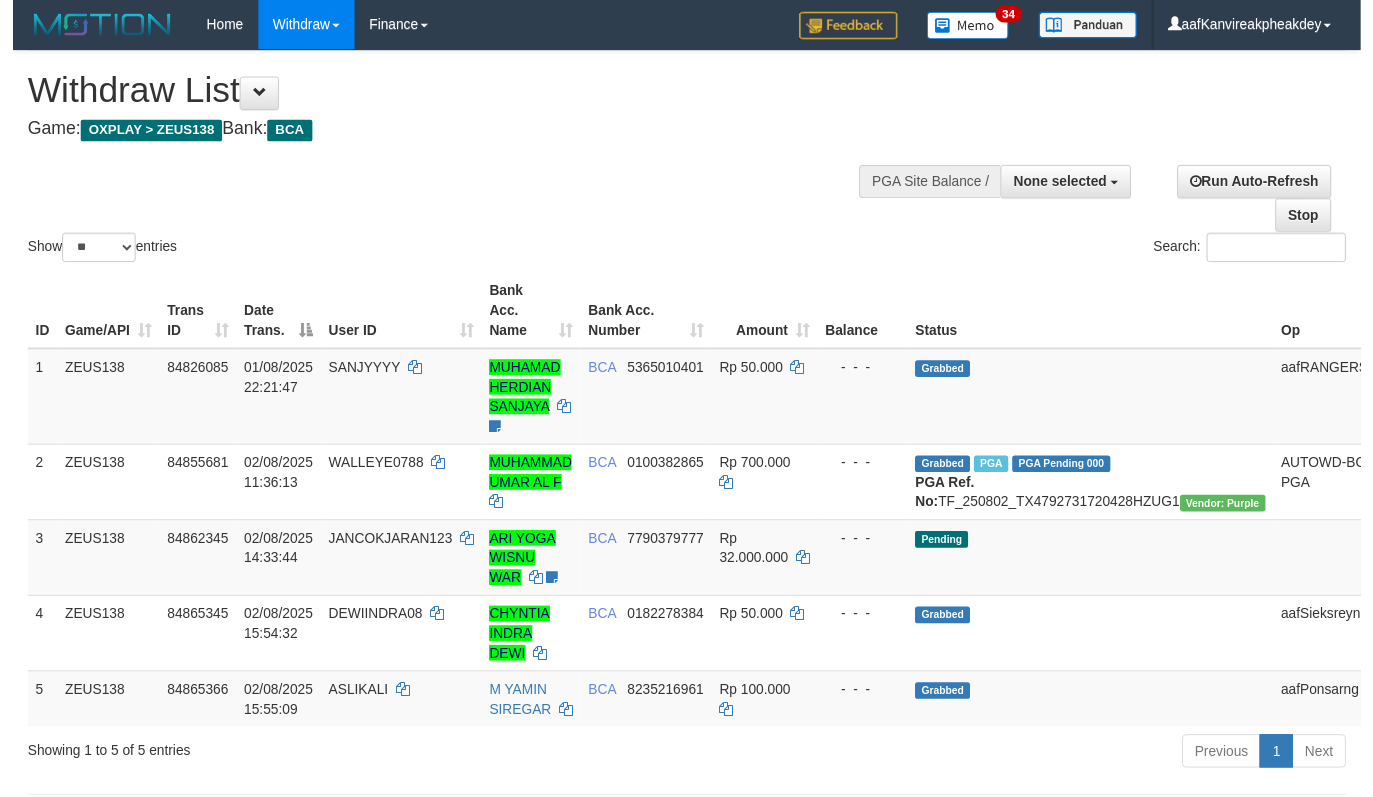scroll, scrollTop: 0, scrollLeft: 0, axis: both 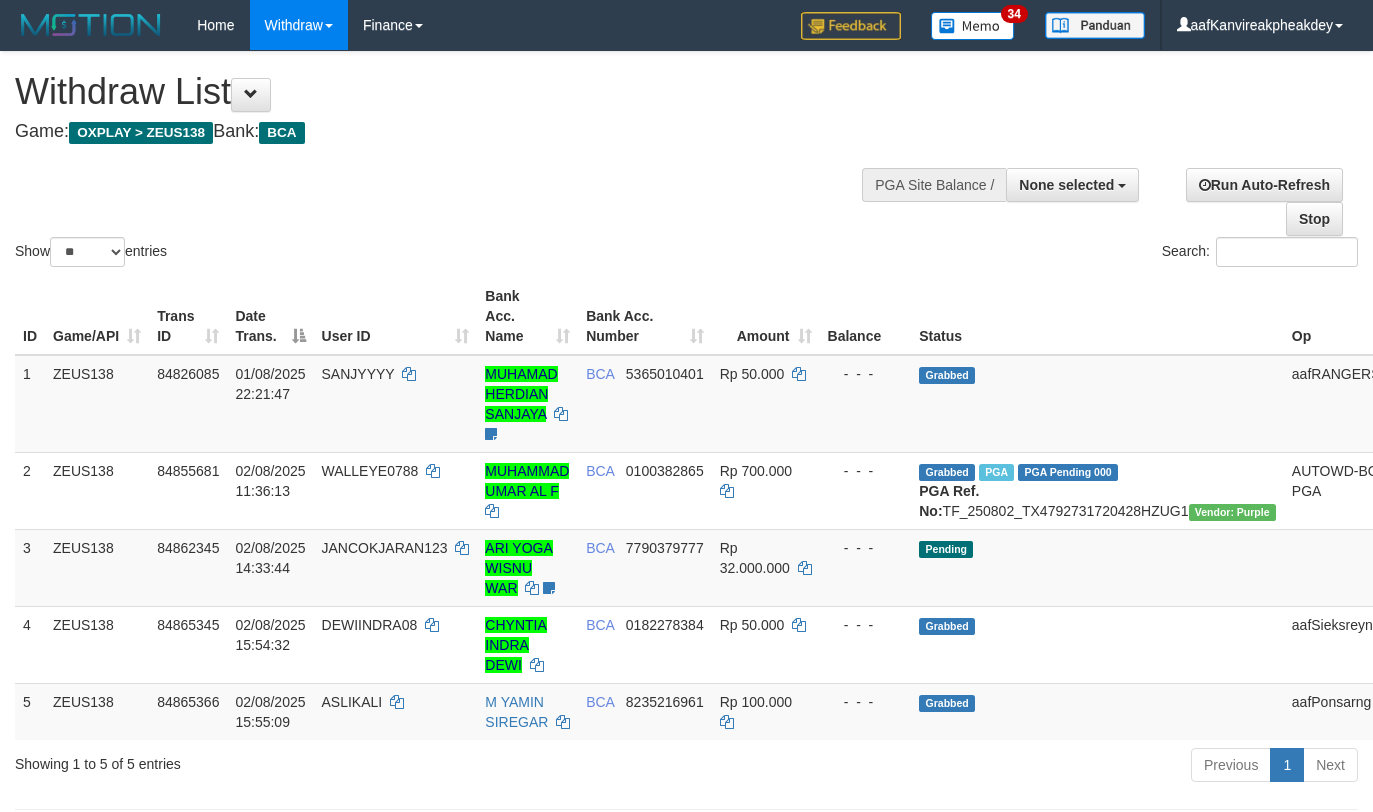 select 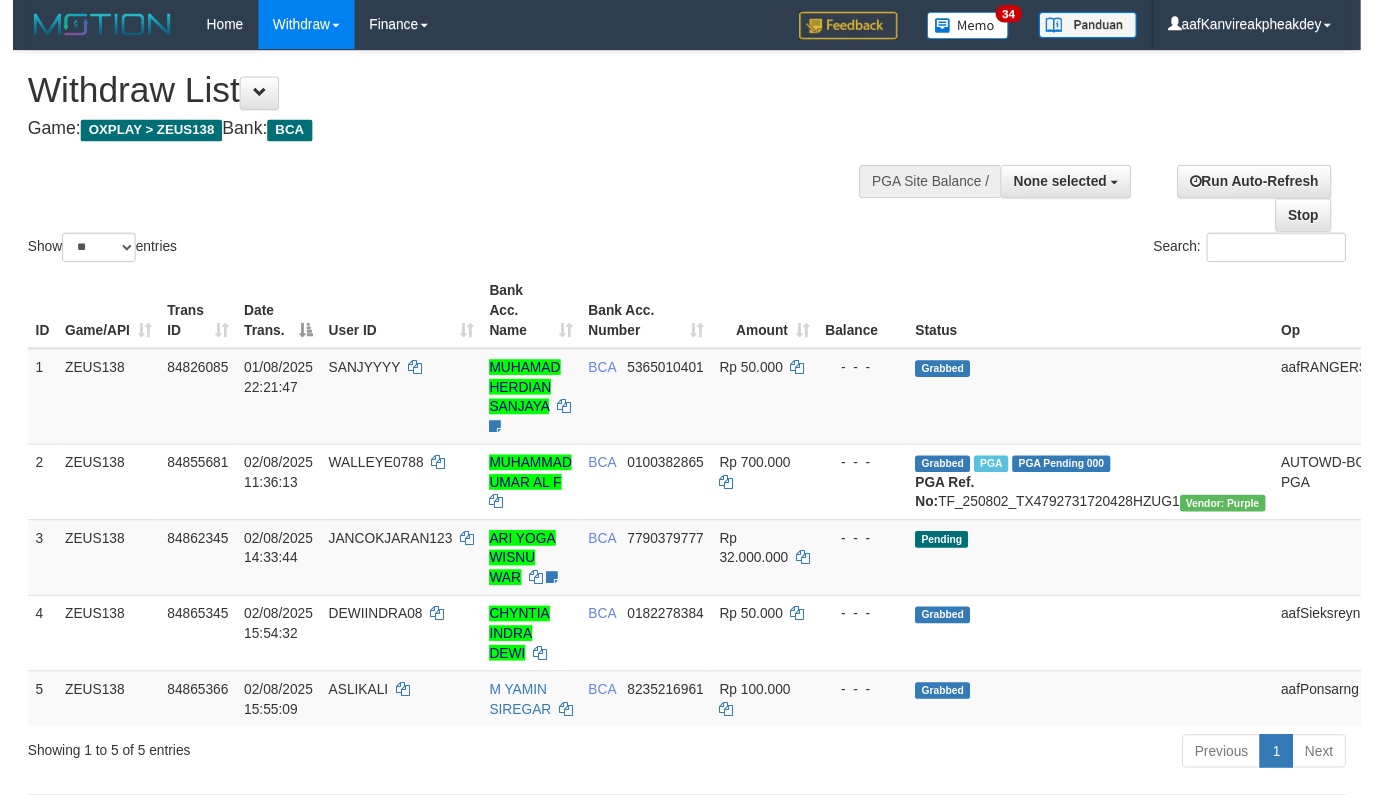 scroll, scrollTop: 4, scrollLeft: 0, axis: vertical 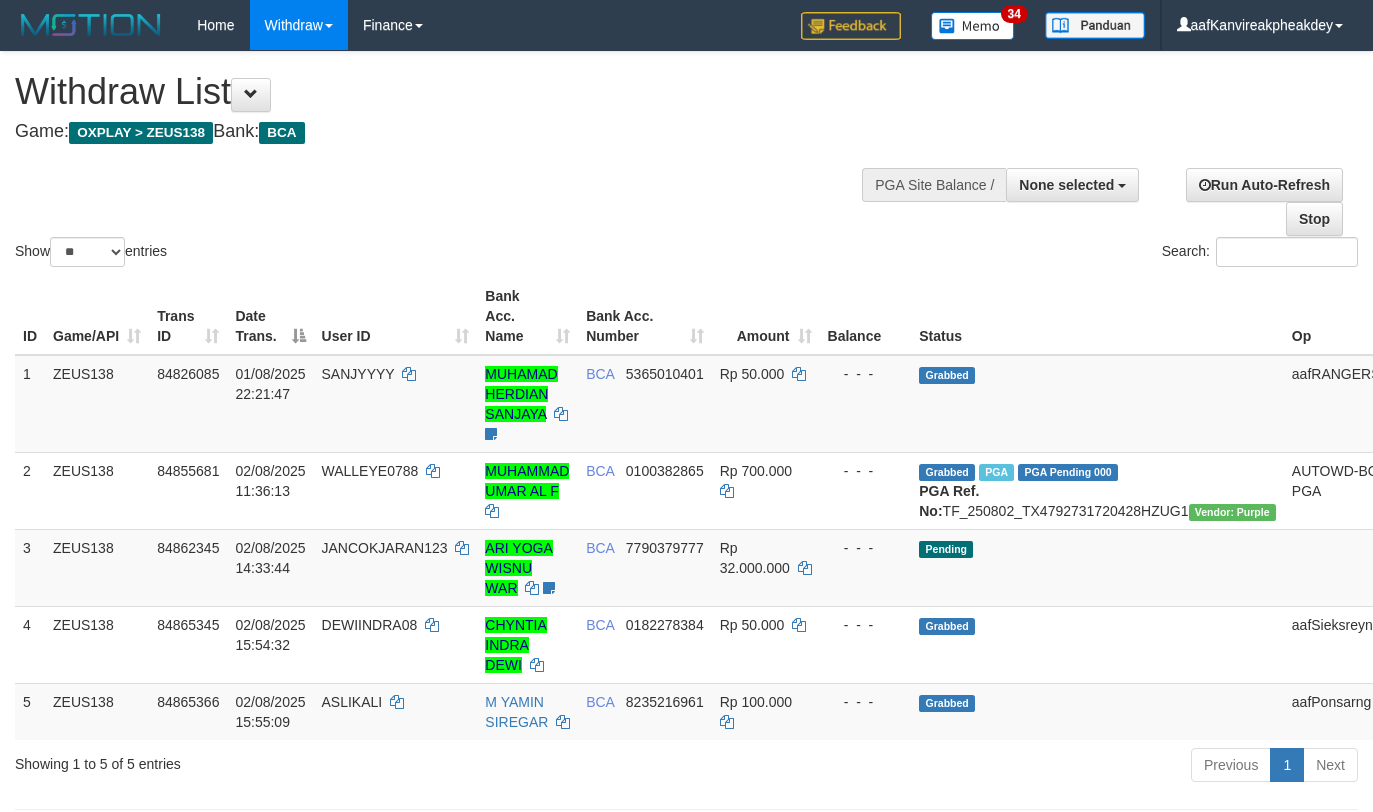 select 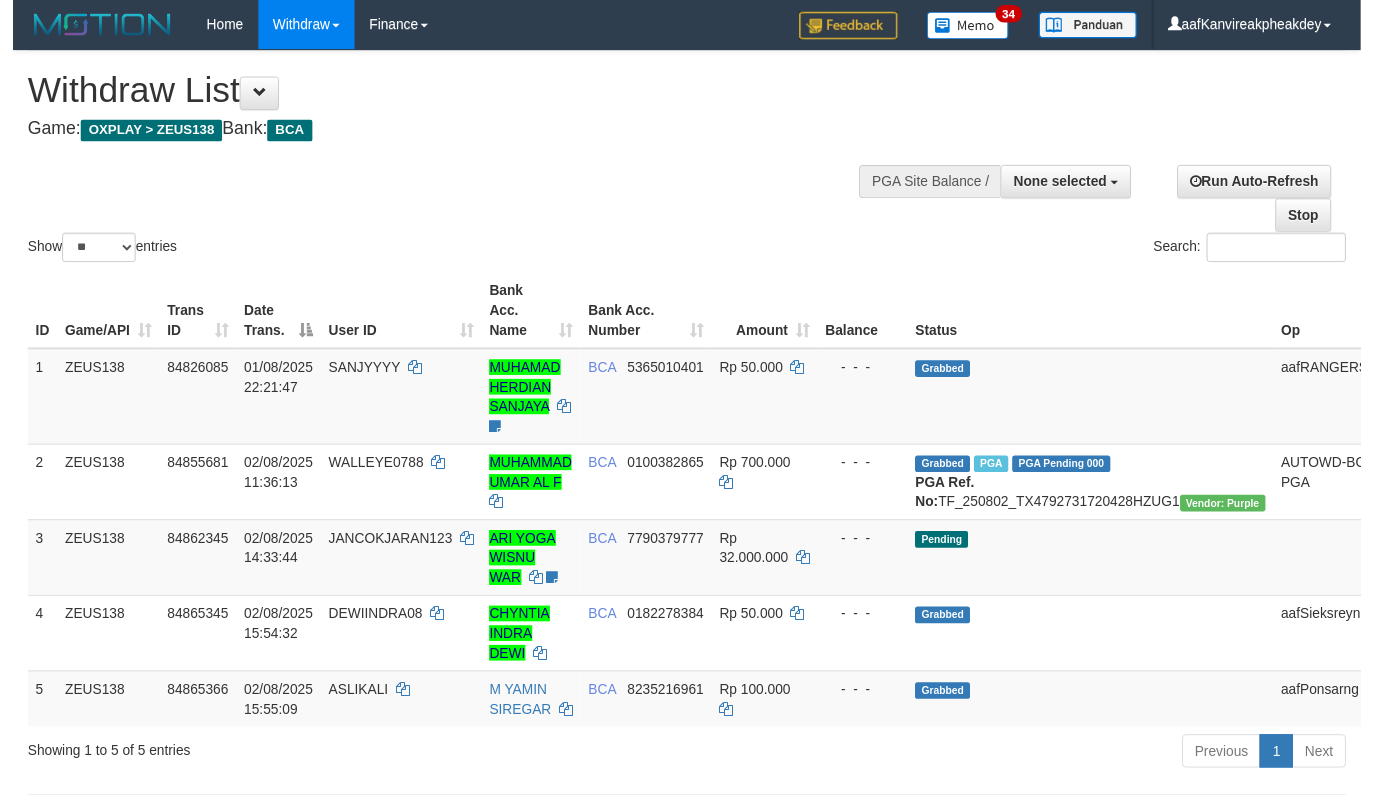 scroll, scrollTop: 4, scrollLeft: 0, axis: vertical 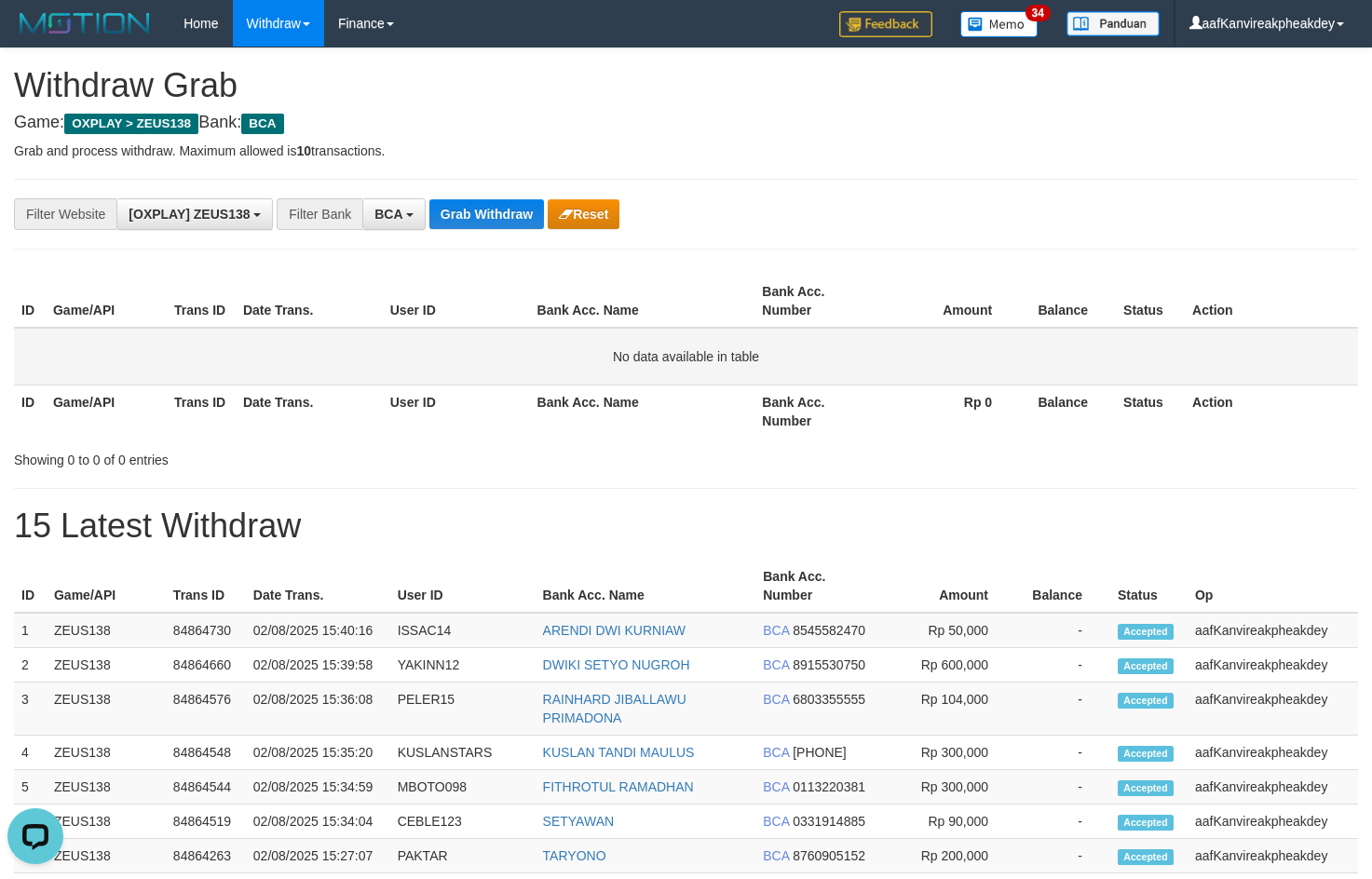 drag, startPoint x: 1018, startPoint y: 360, endPoint x: 1115, endPoint y: 354, distance: 97.18539 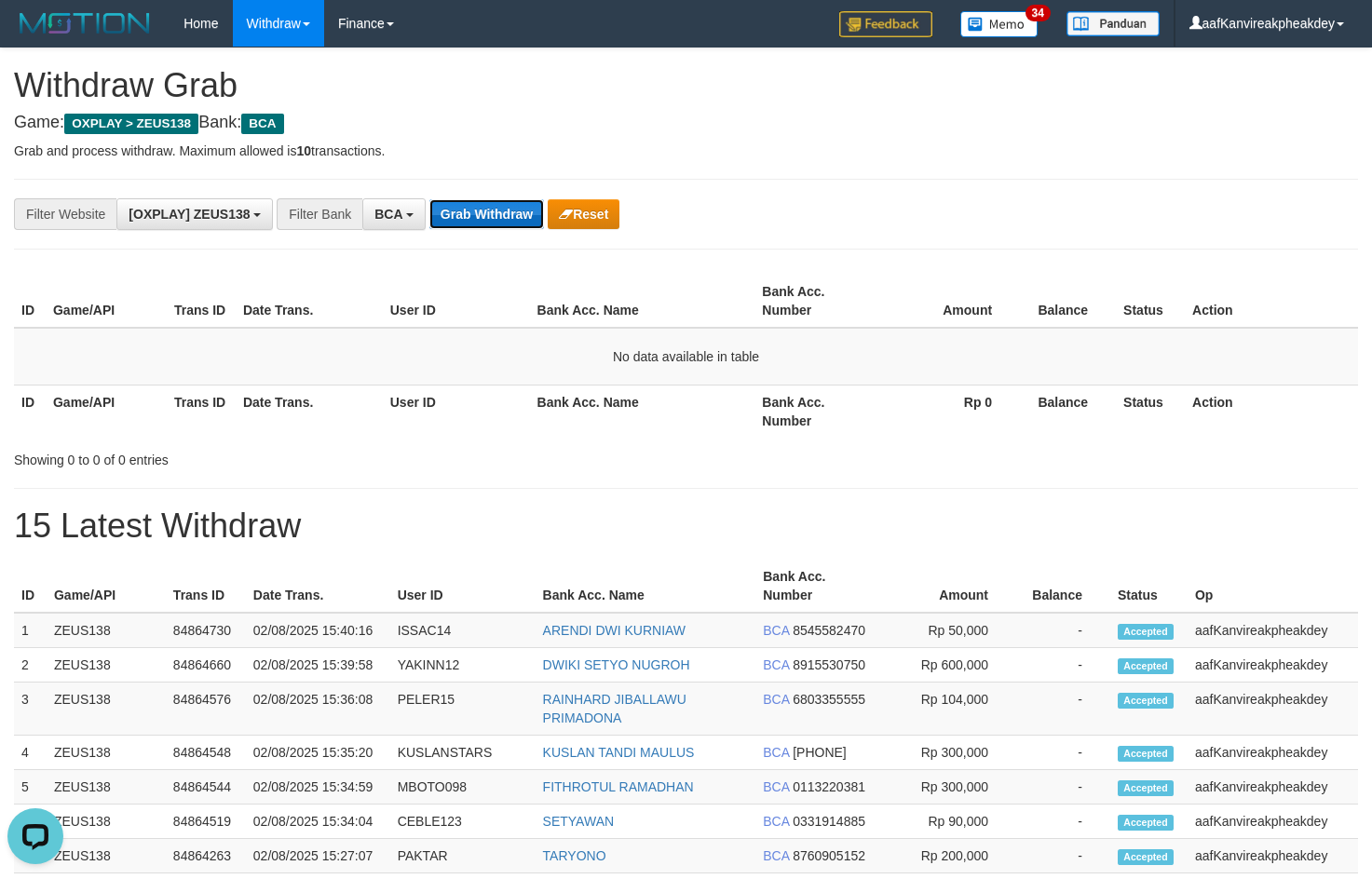 click on "Grab Withdraw" at bounding box center [486, 214] 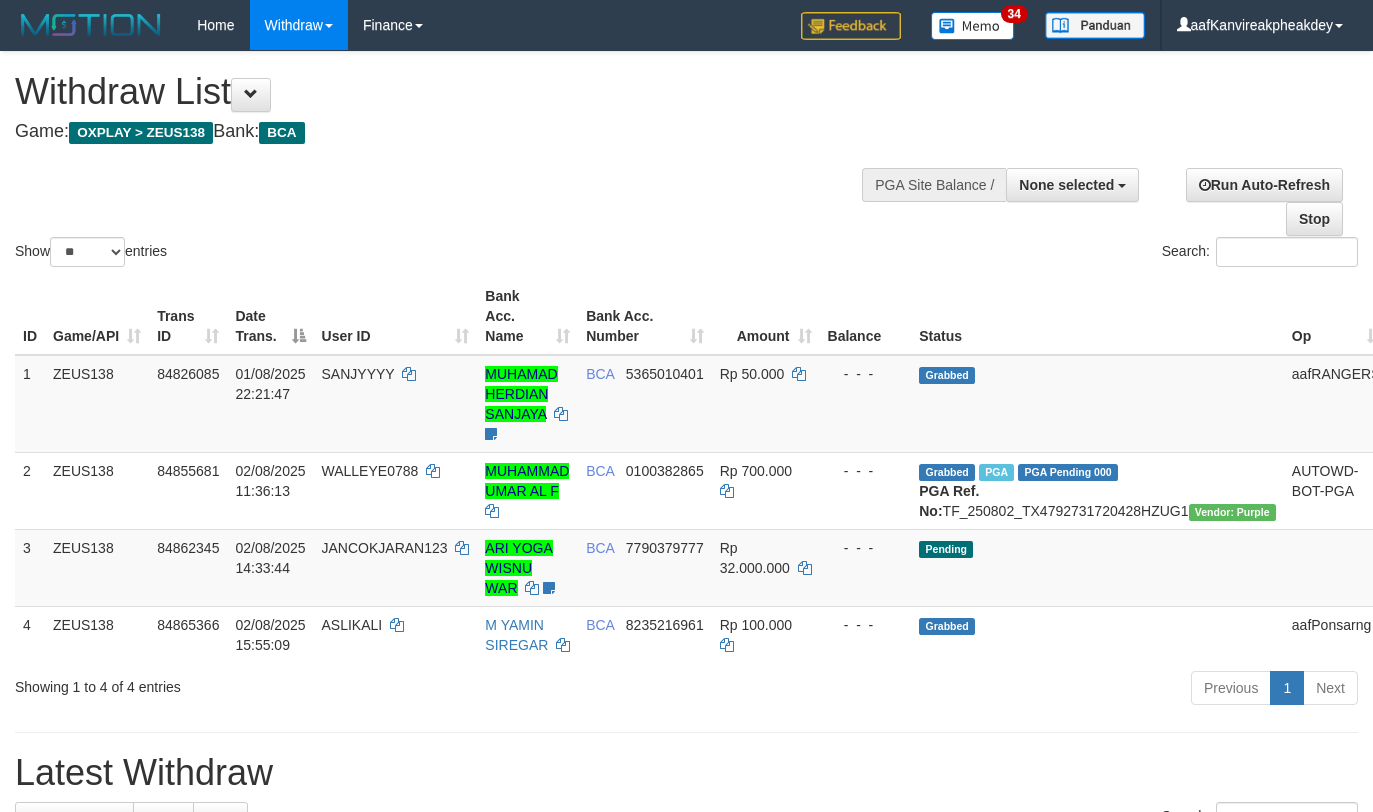 select 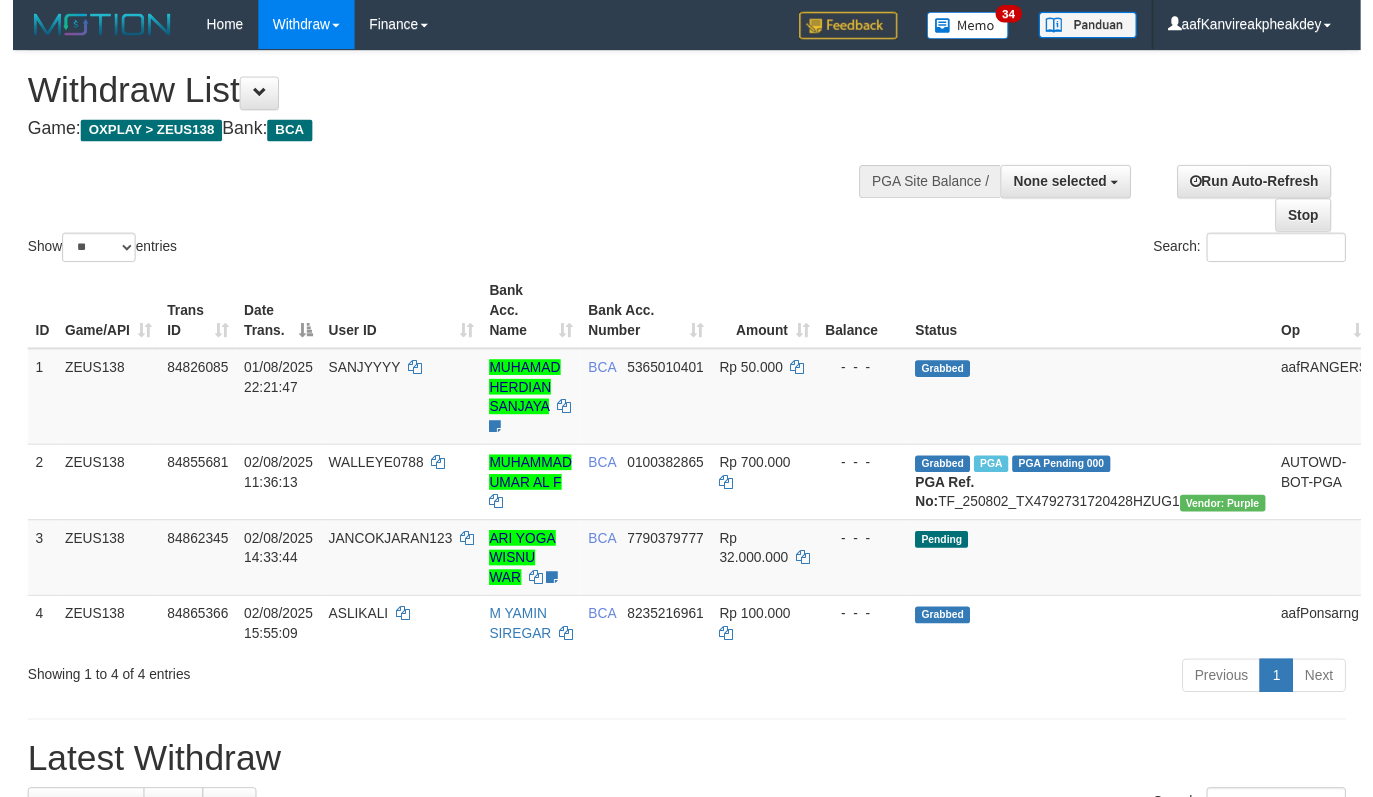scroll, scrollTop: 139, scrollLeft: 0, axis: vertical 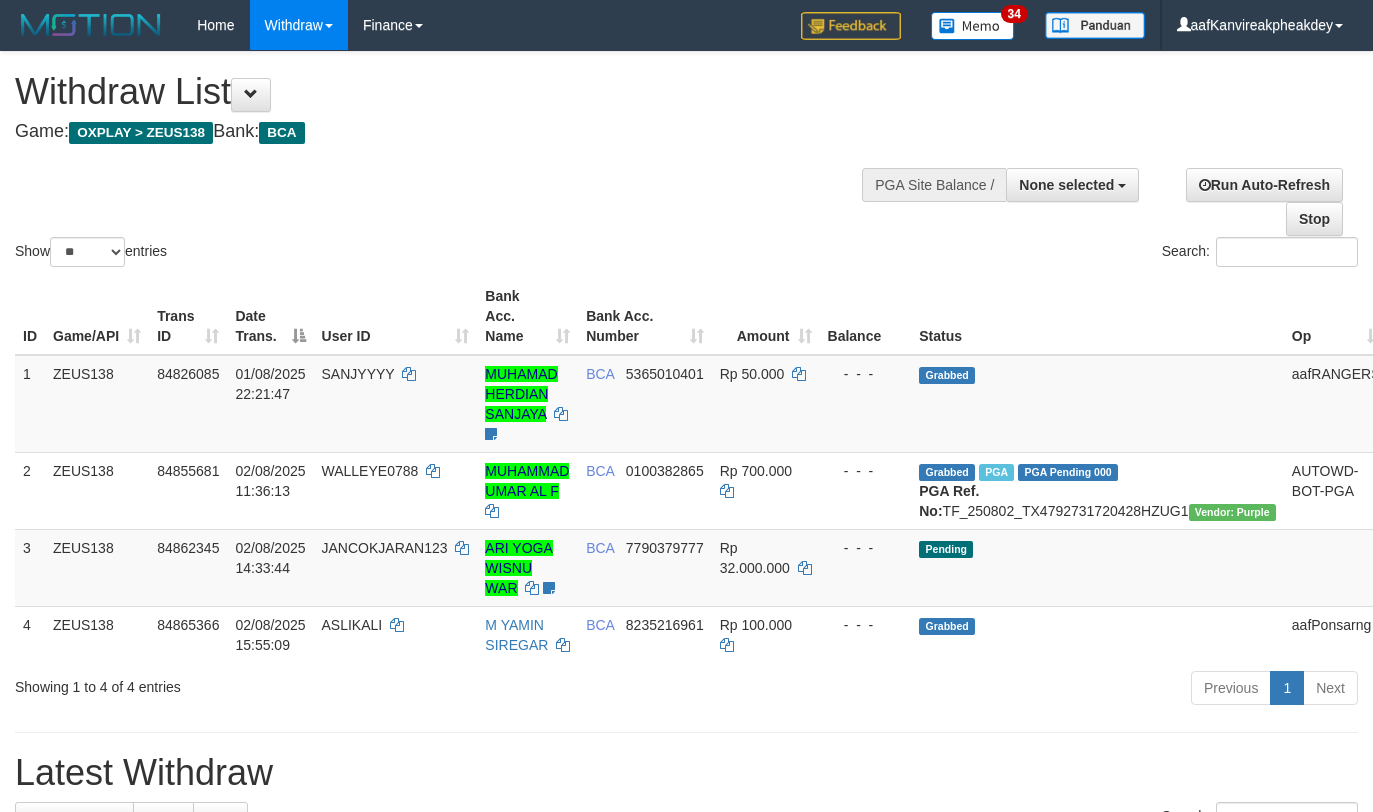 select 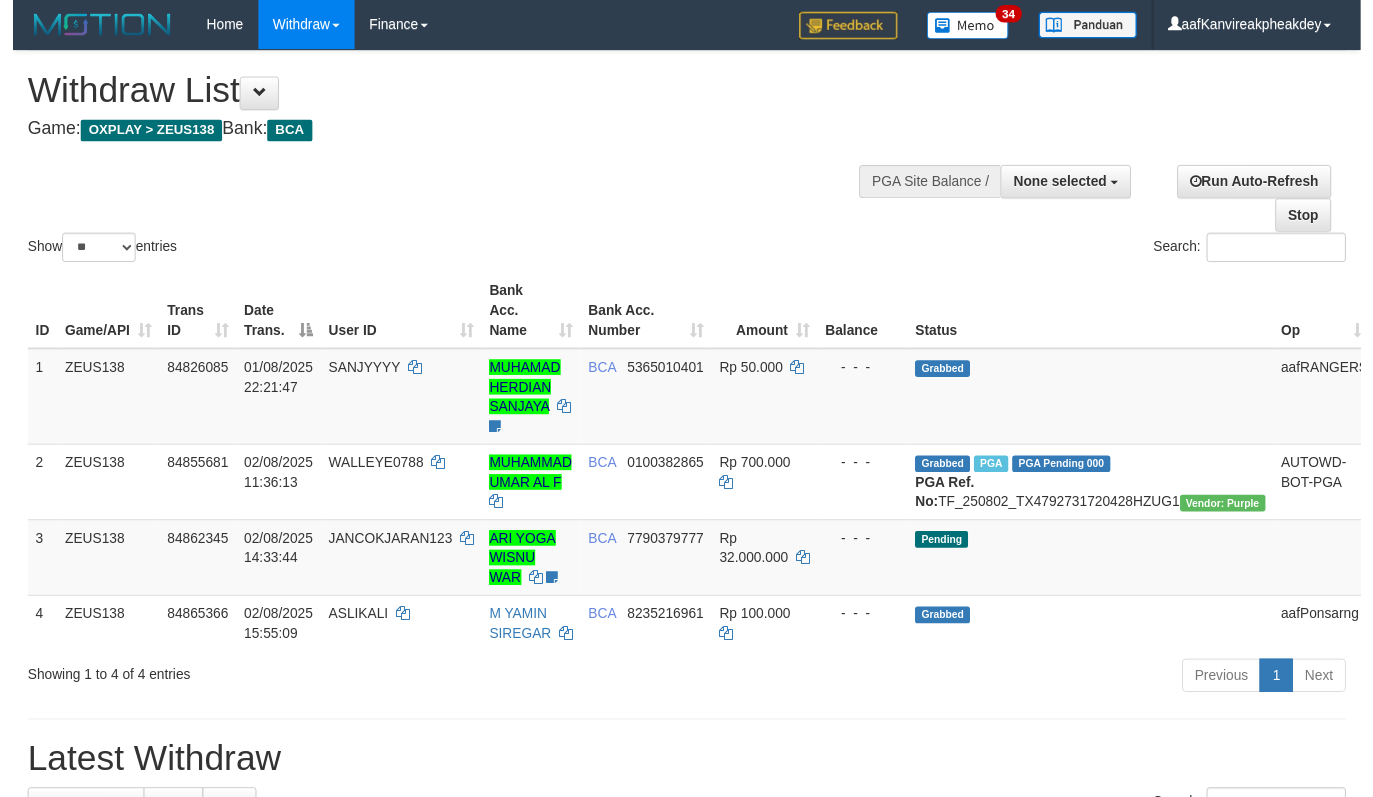 scroll, scrollTop: 139, scrollLeft: 0, axis: vertical 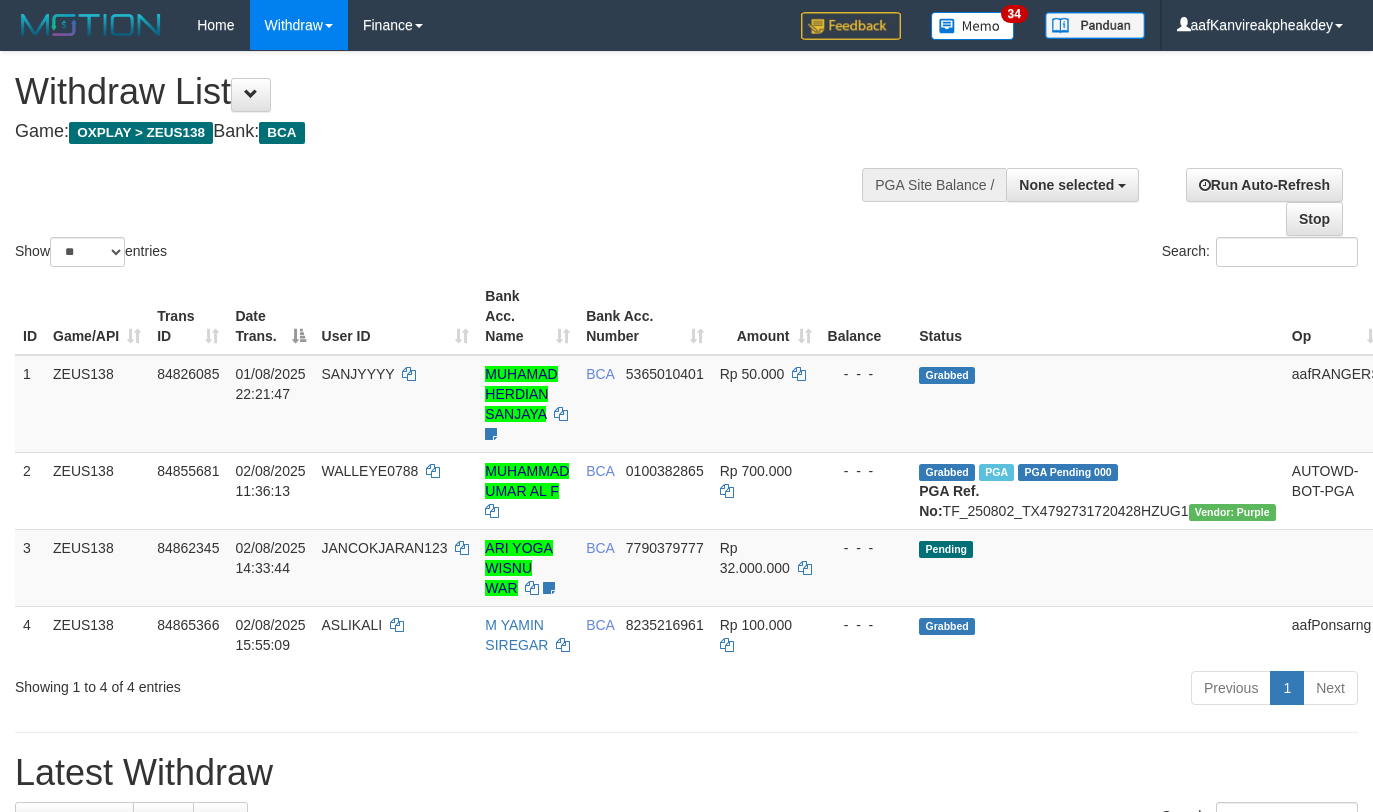 select 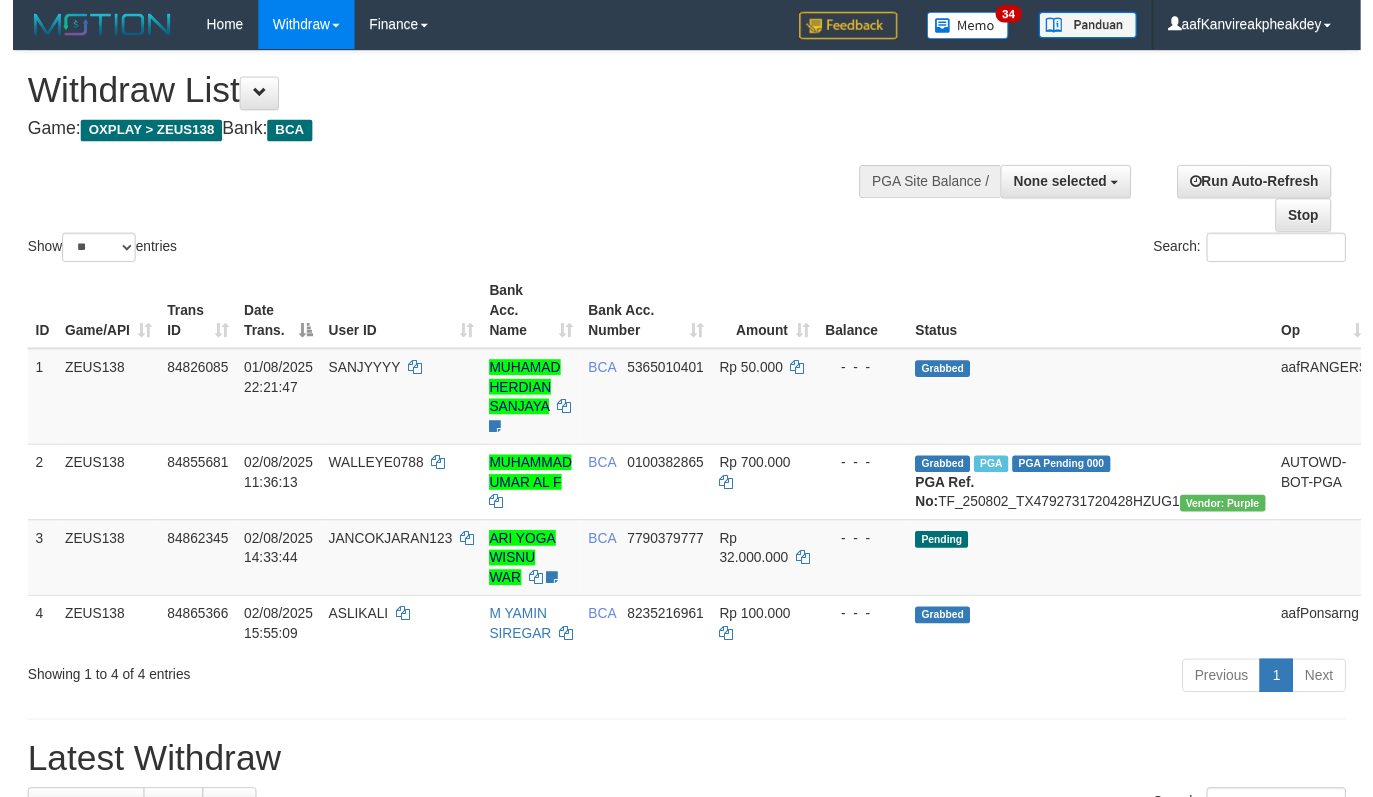 scroll, scrollTop: 139, scrollLeft: 0, axis: vertical 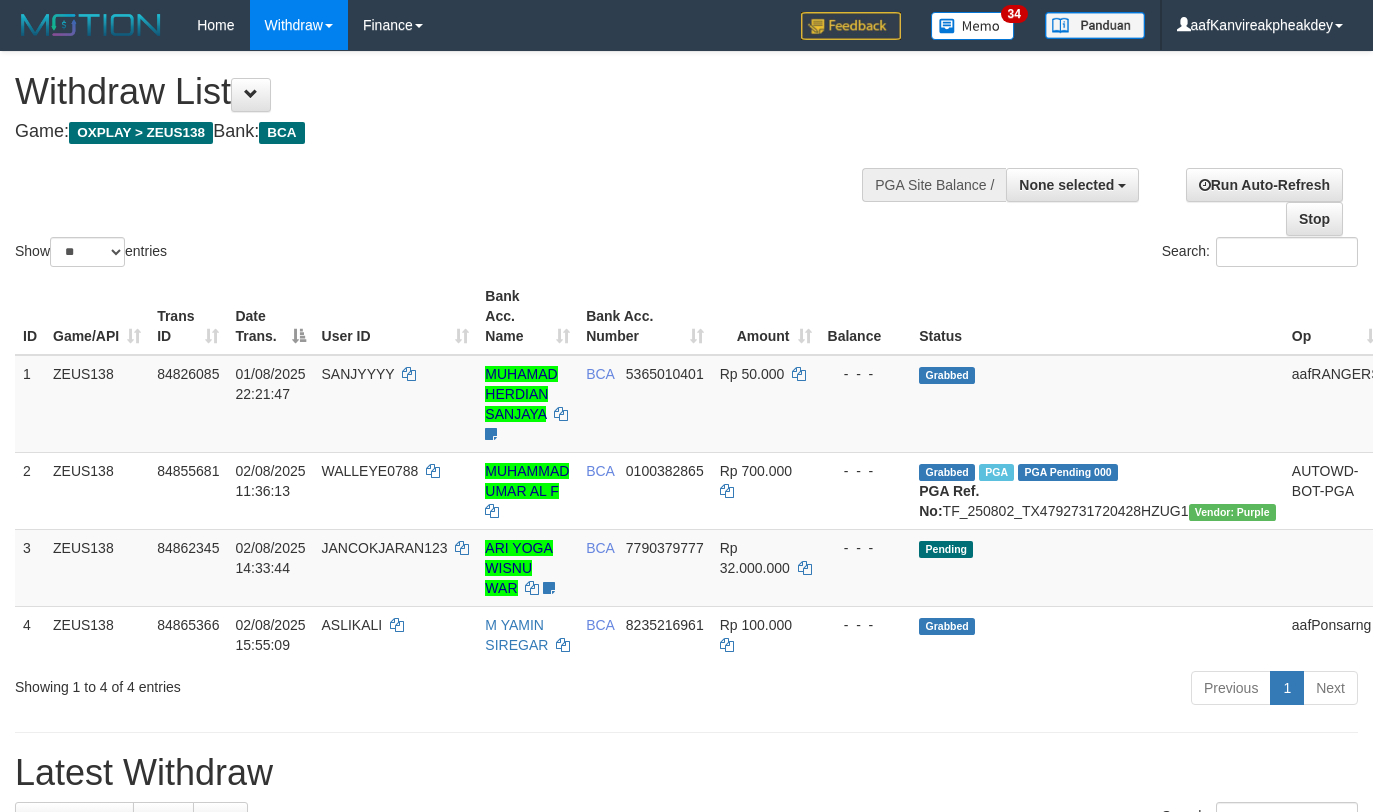 select 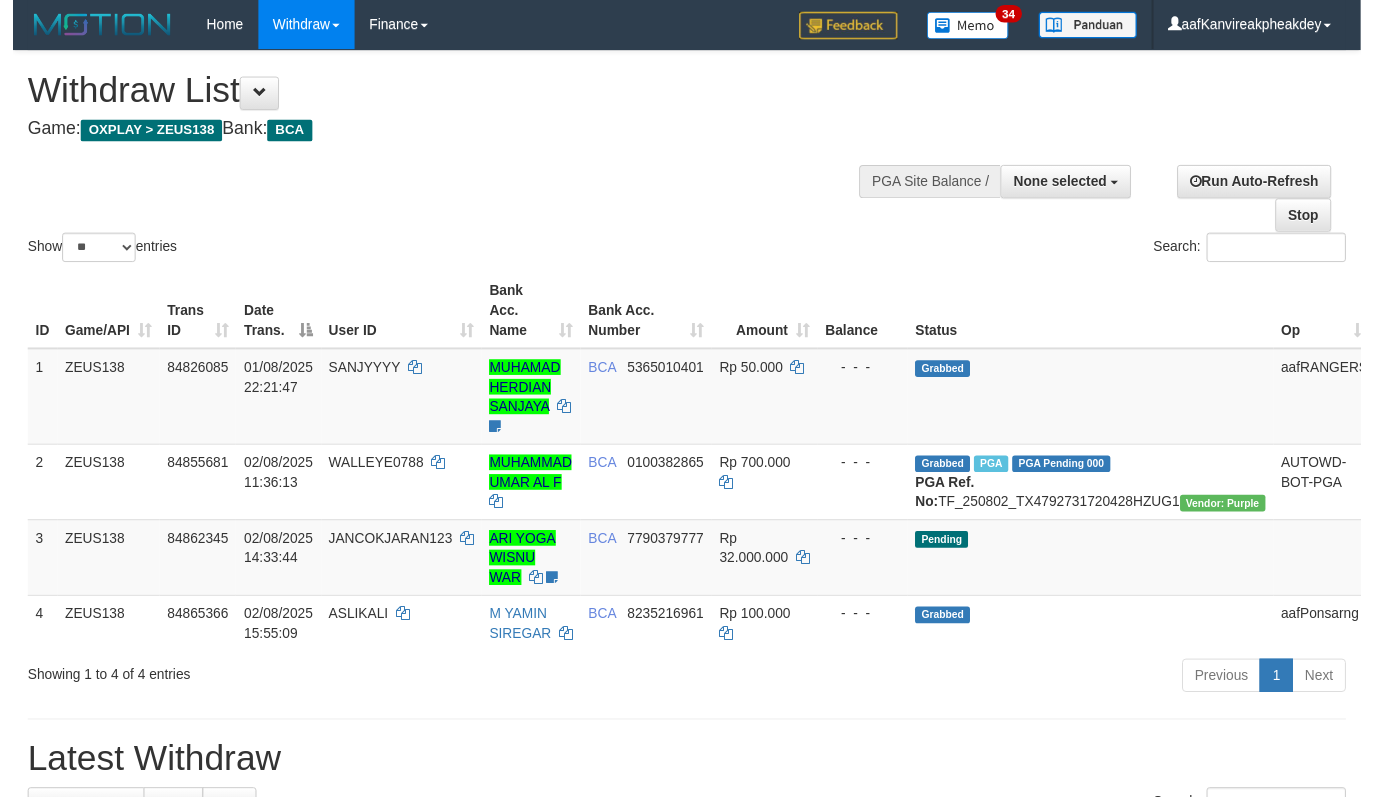 scroll, scrollTop: 139, scrollLeft: 0, axis: vertical 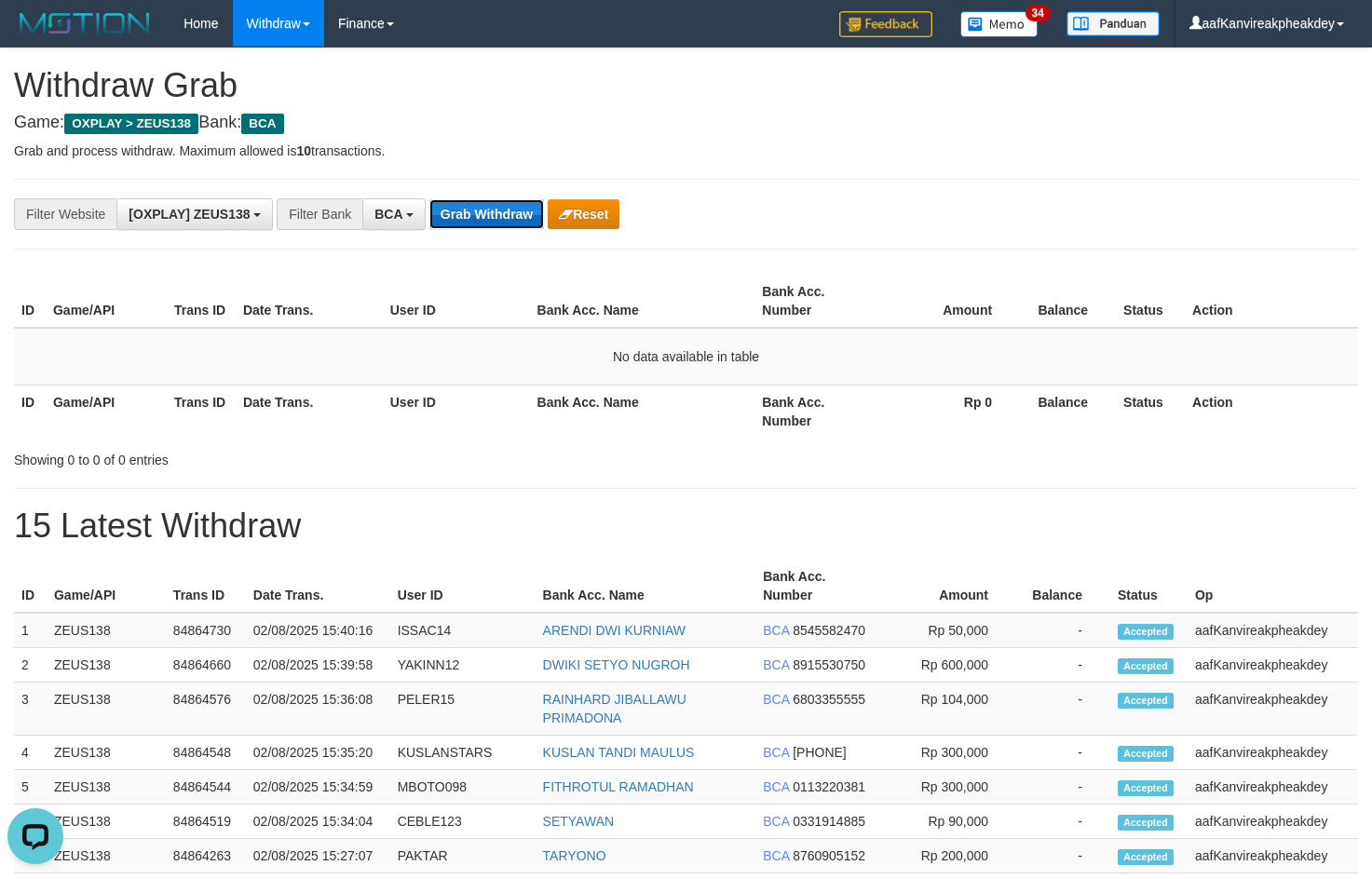 click on "Grab Withdraw" at bounding box center (486, 214) 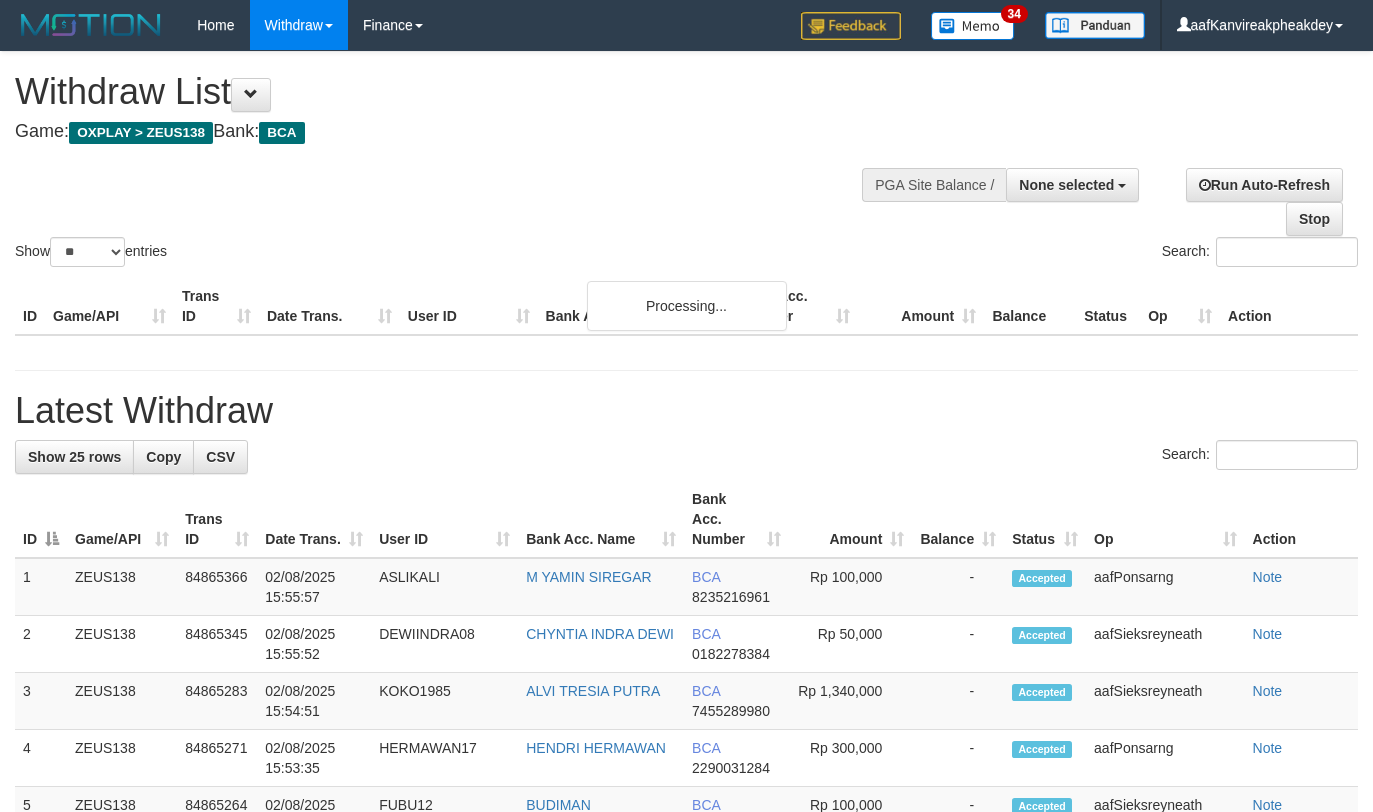 select 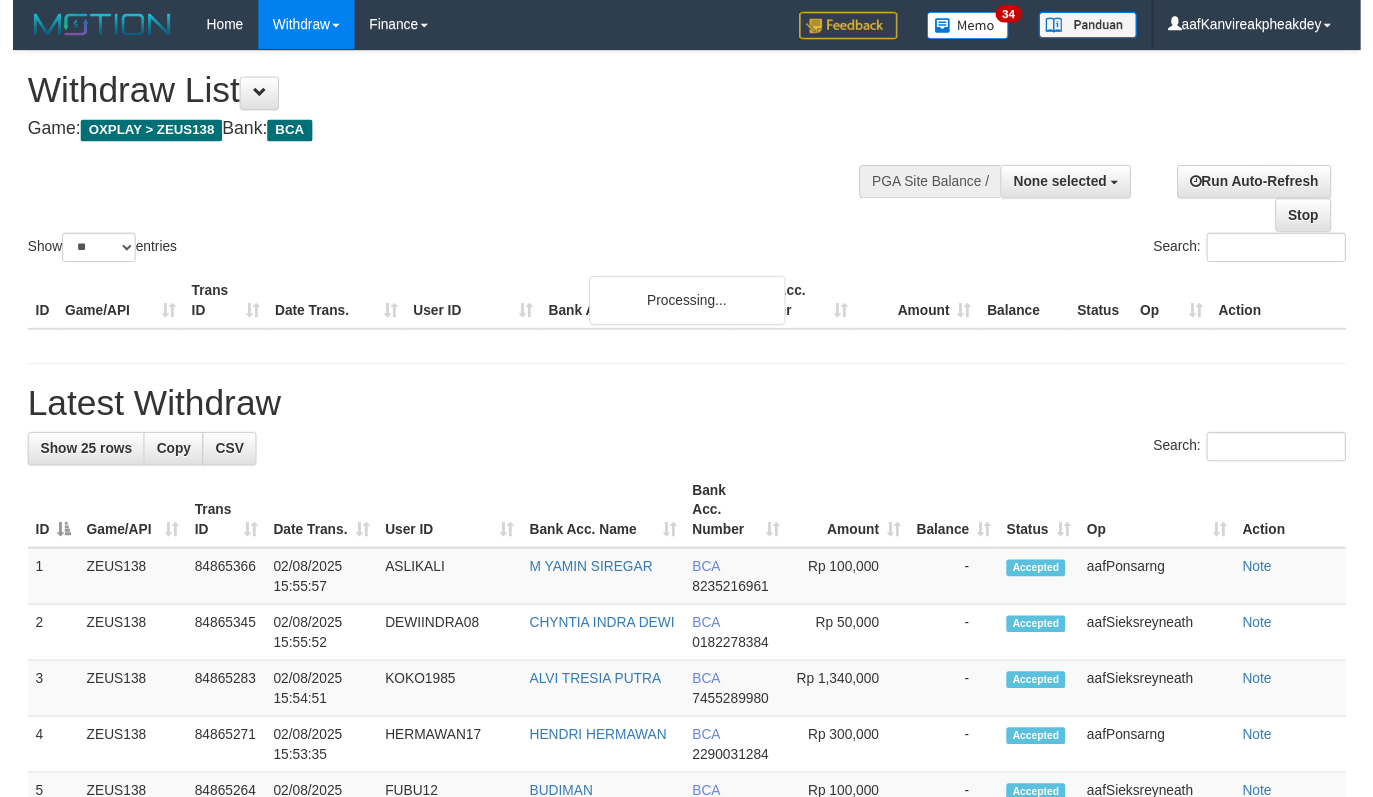 scroll, scrollTop: 139, scrollLeft: 0, axis: vertical 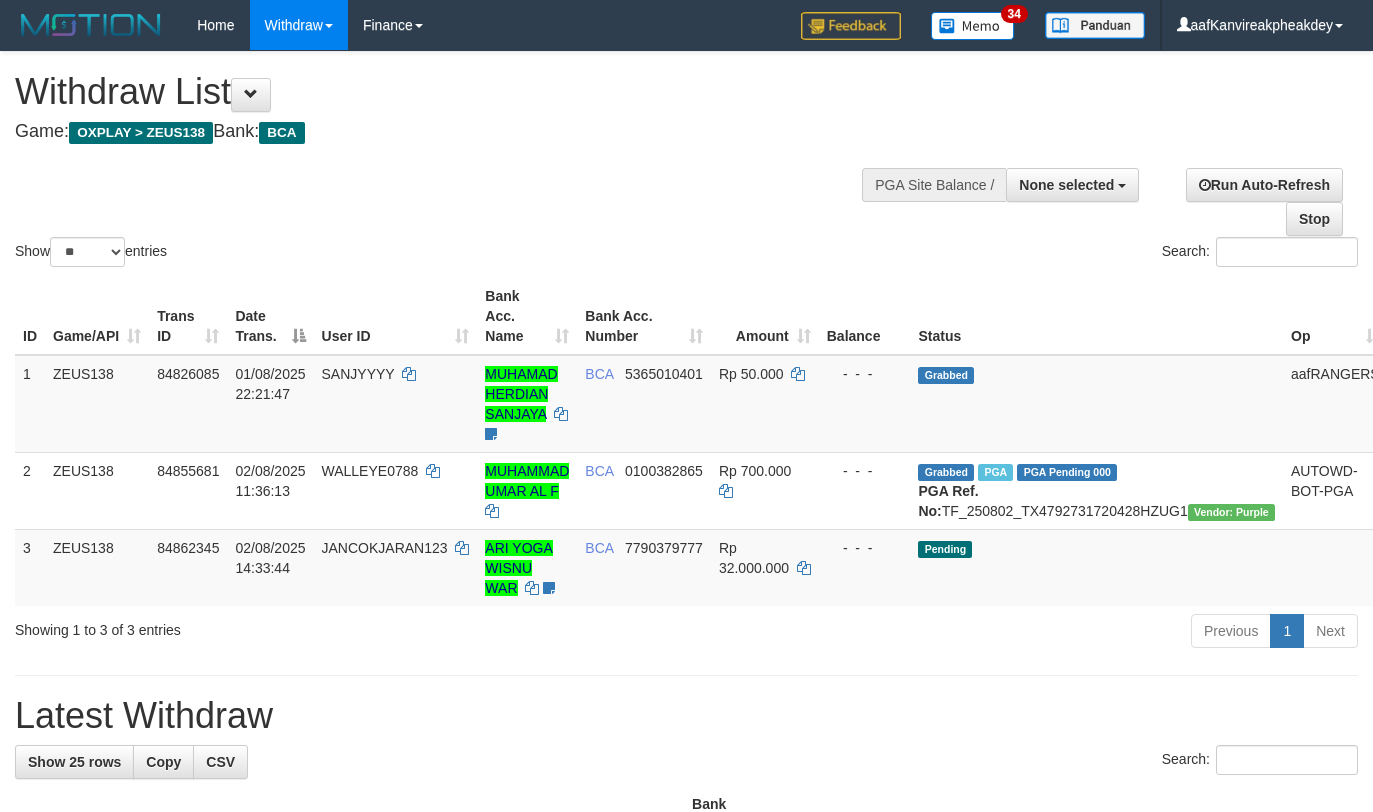 select 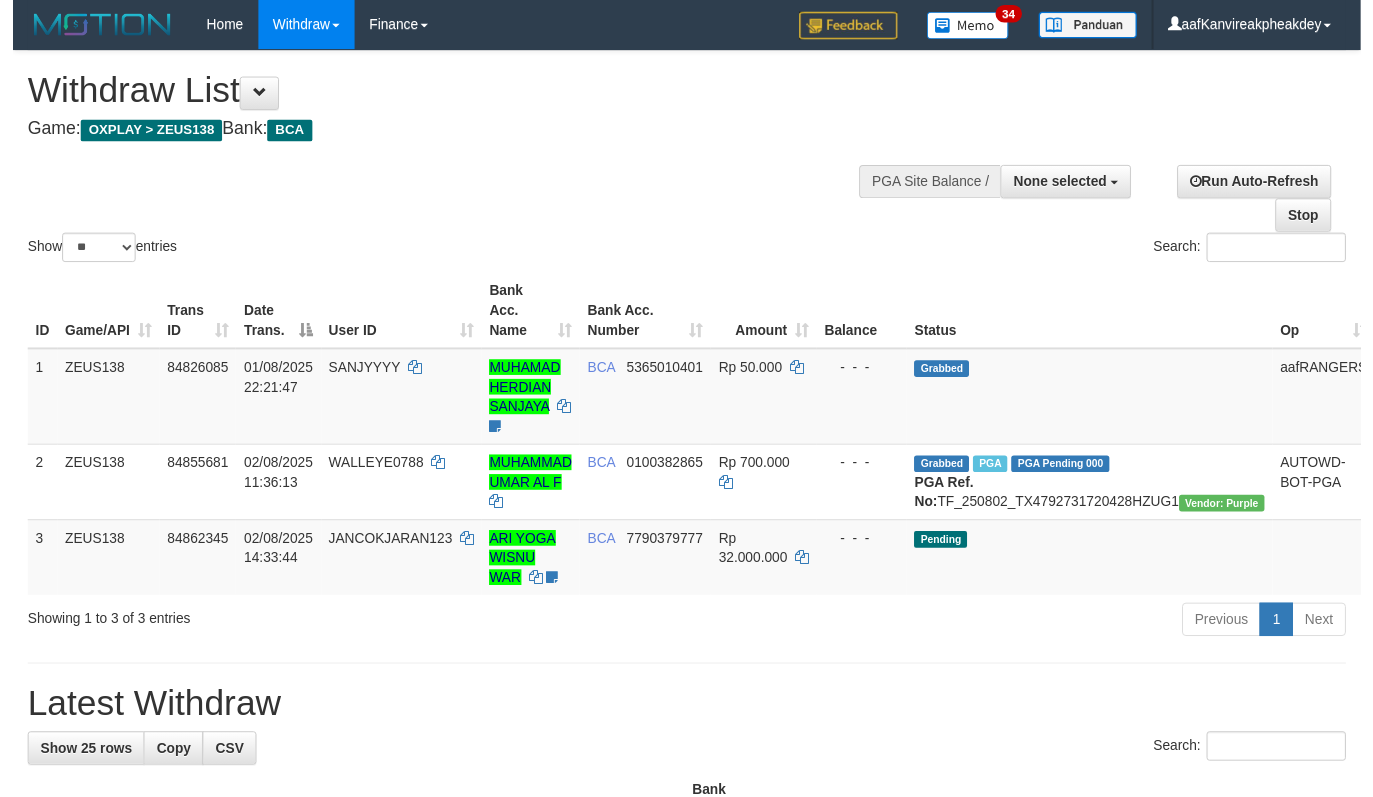 scroll, scrollTop: 139, scrollLeft: 0, axis: vertical 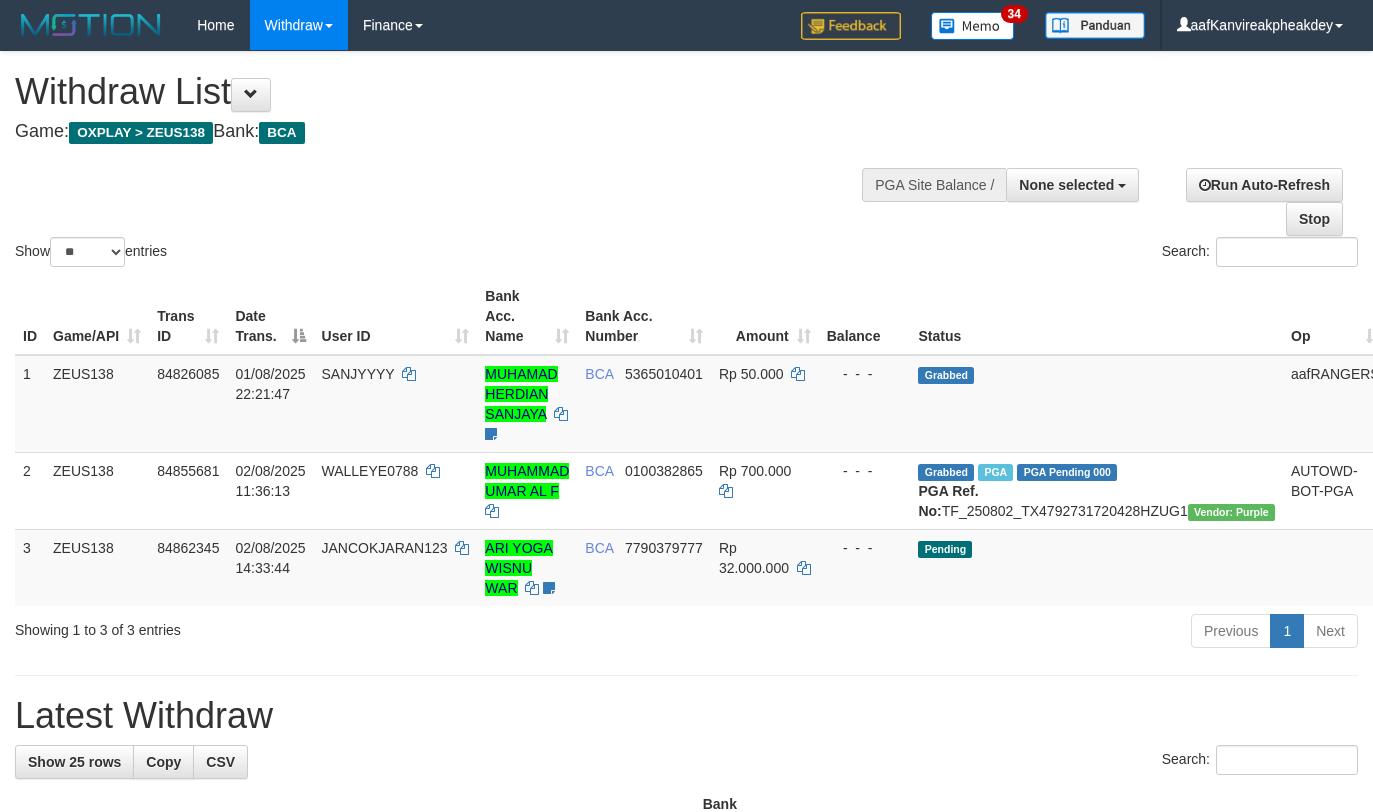 select 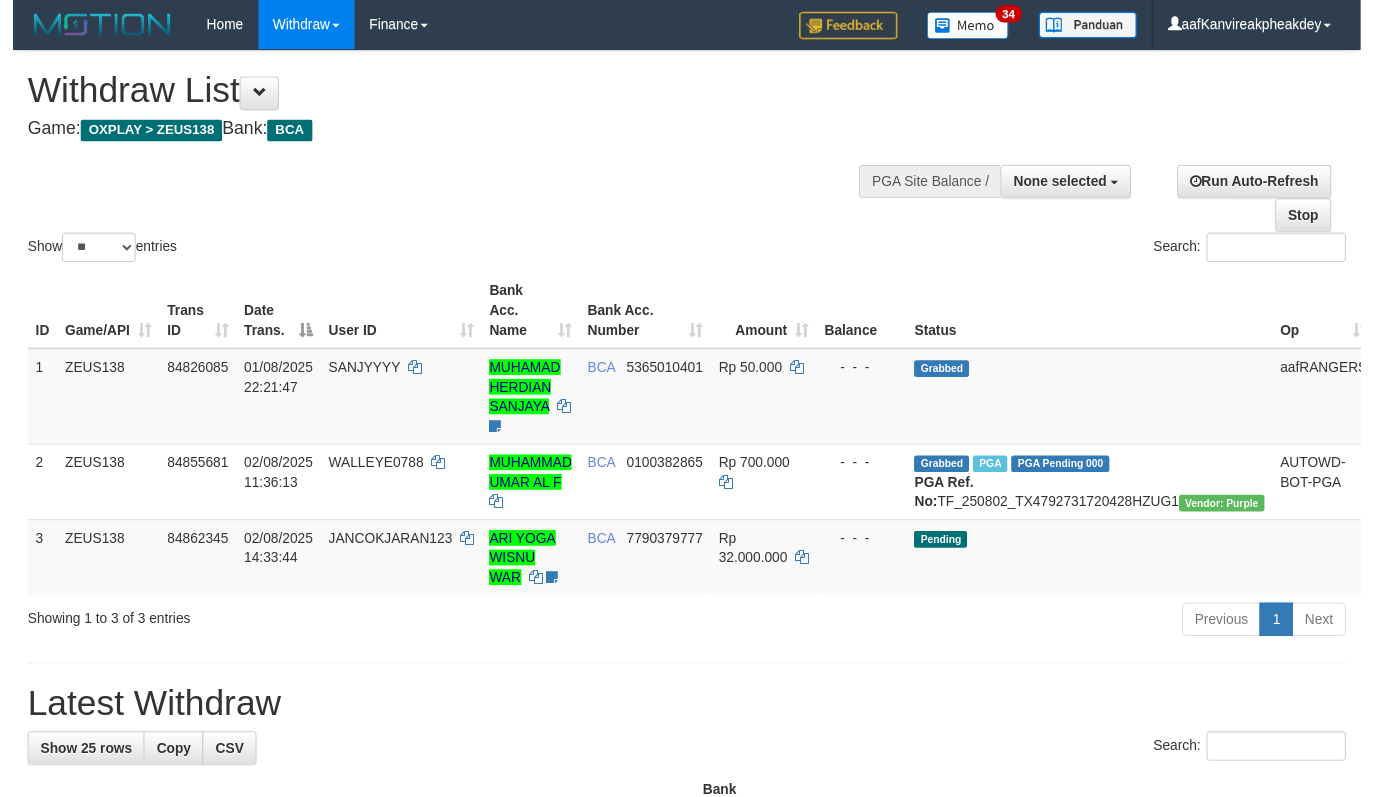 scroll, scrollTop: 139, scrollLeft: 0, axis: vertical 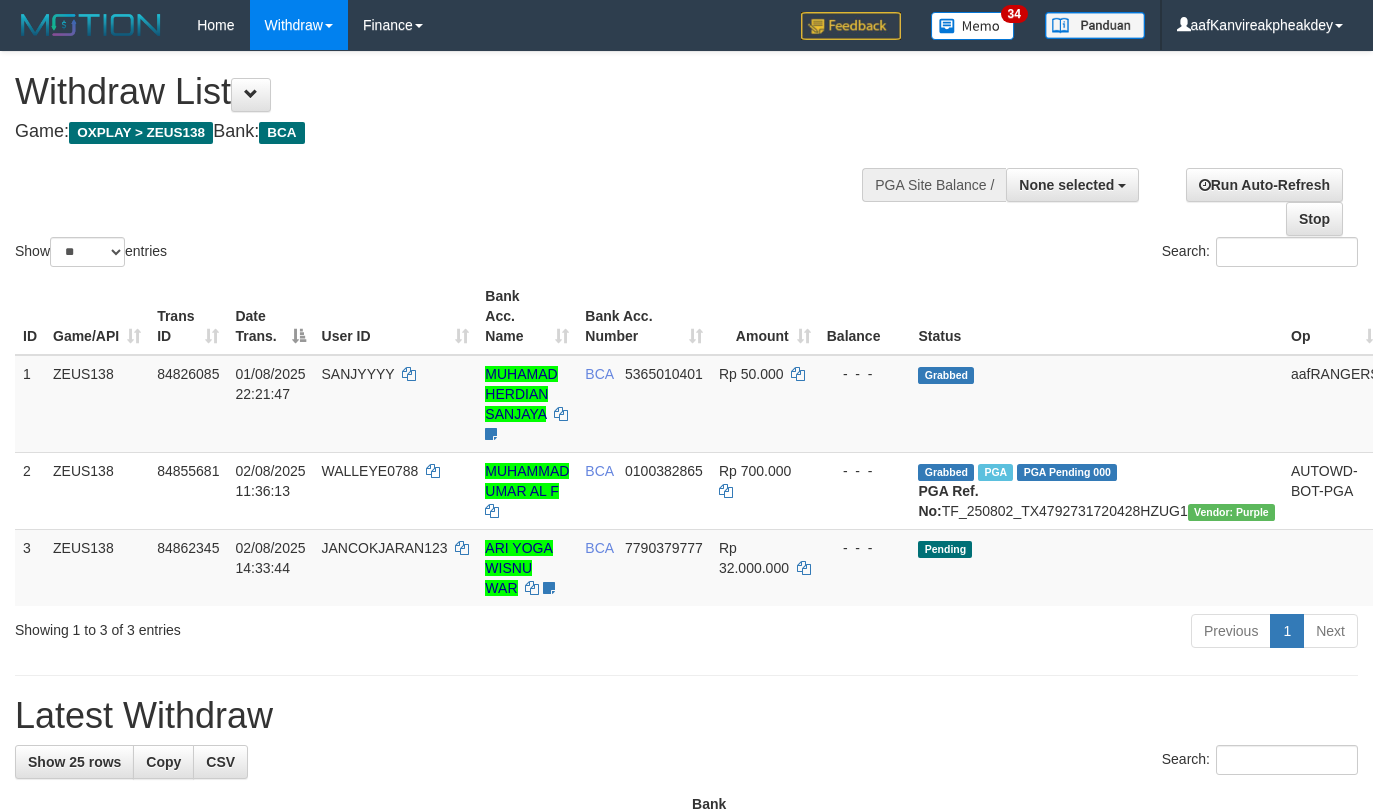 select 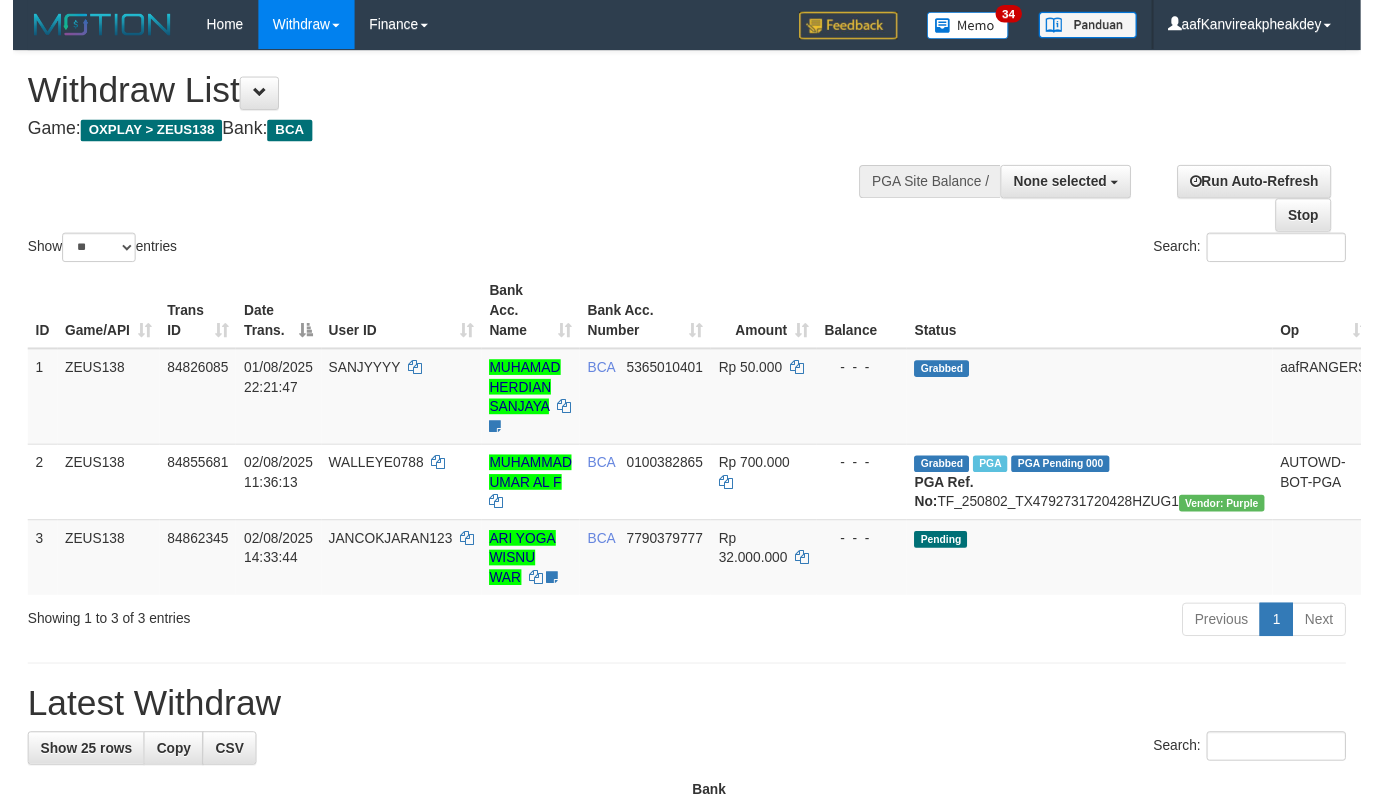scroll, scrollTop: 0, scrollLeft: 0, axis: both 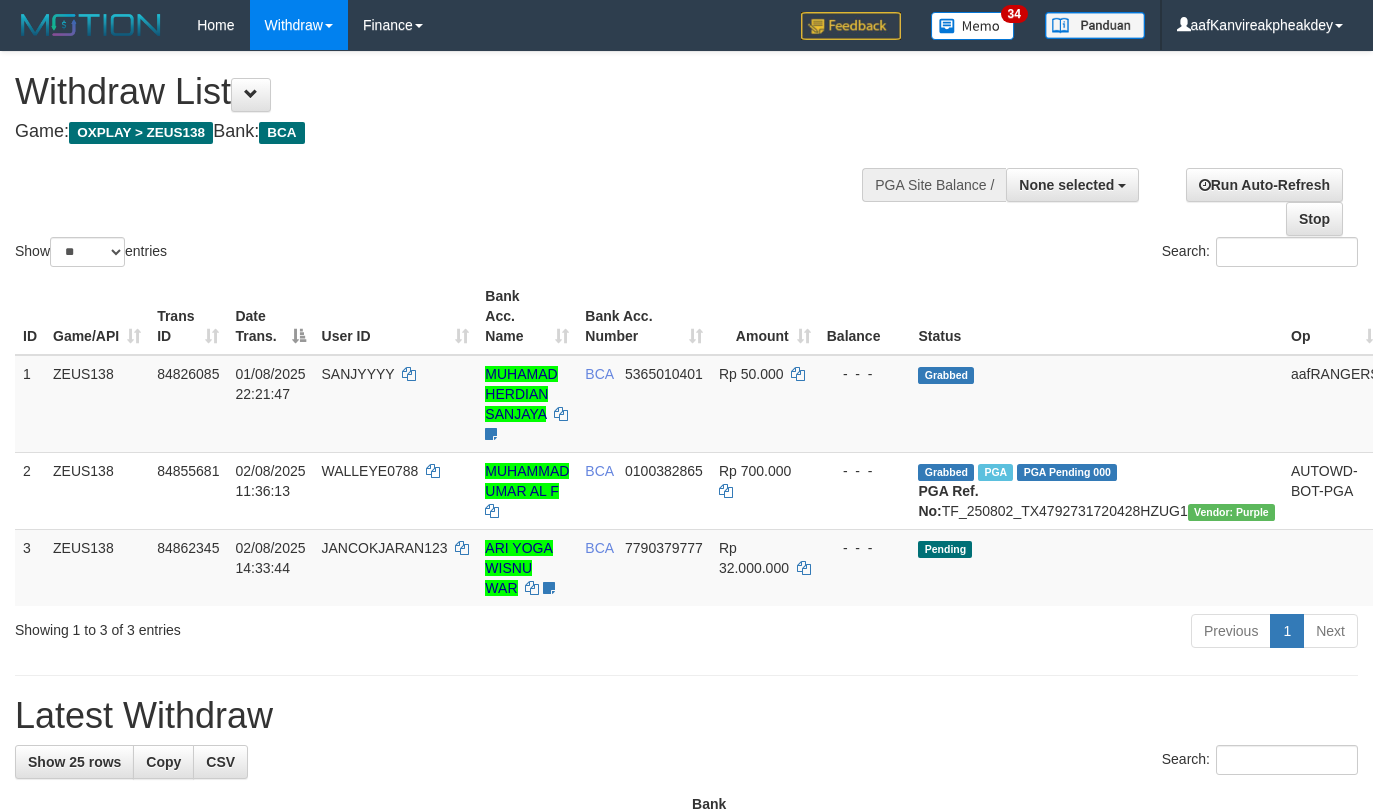 select 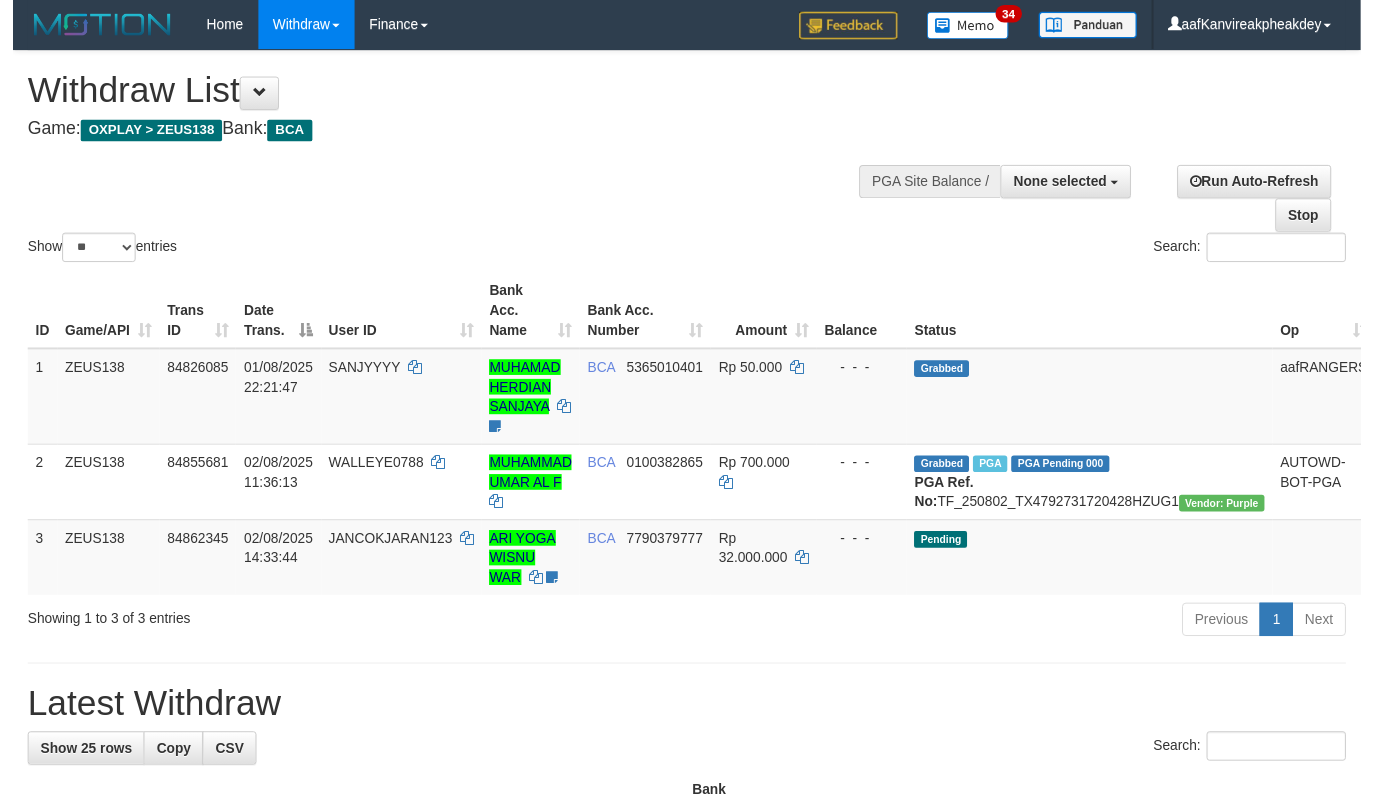 scroll, scrollTop: 0, scrollLeft: 0, axis: both 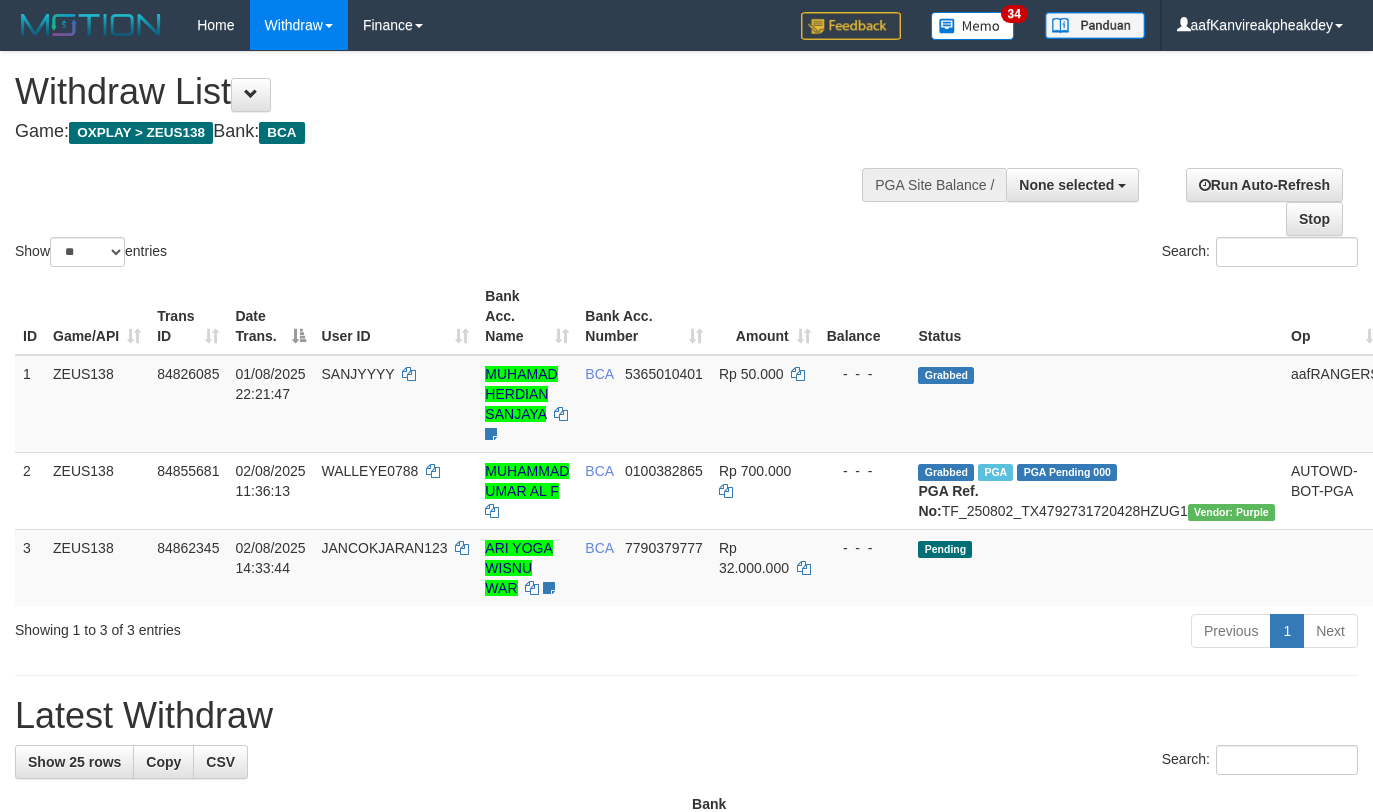 select 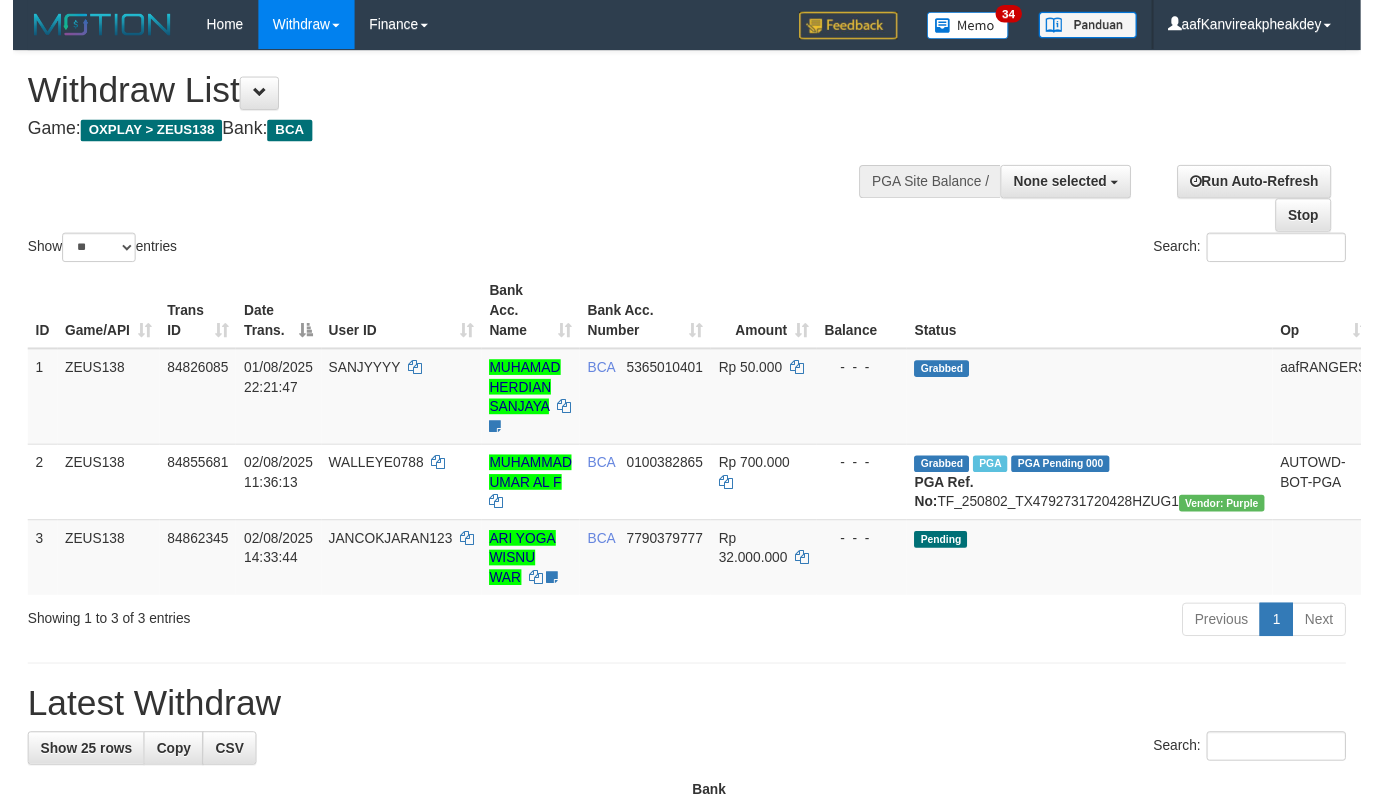 scroll, scrollTop: 0, scrollLeft: 0, axis: both 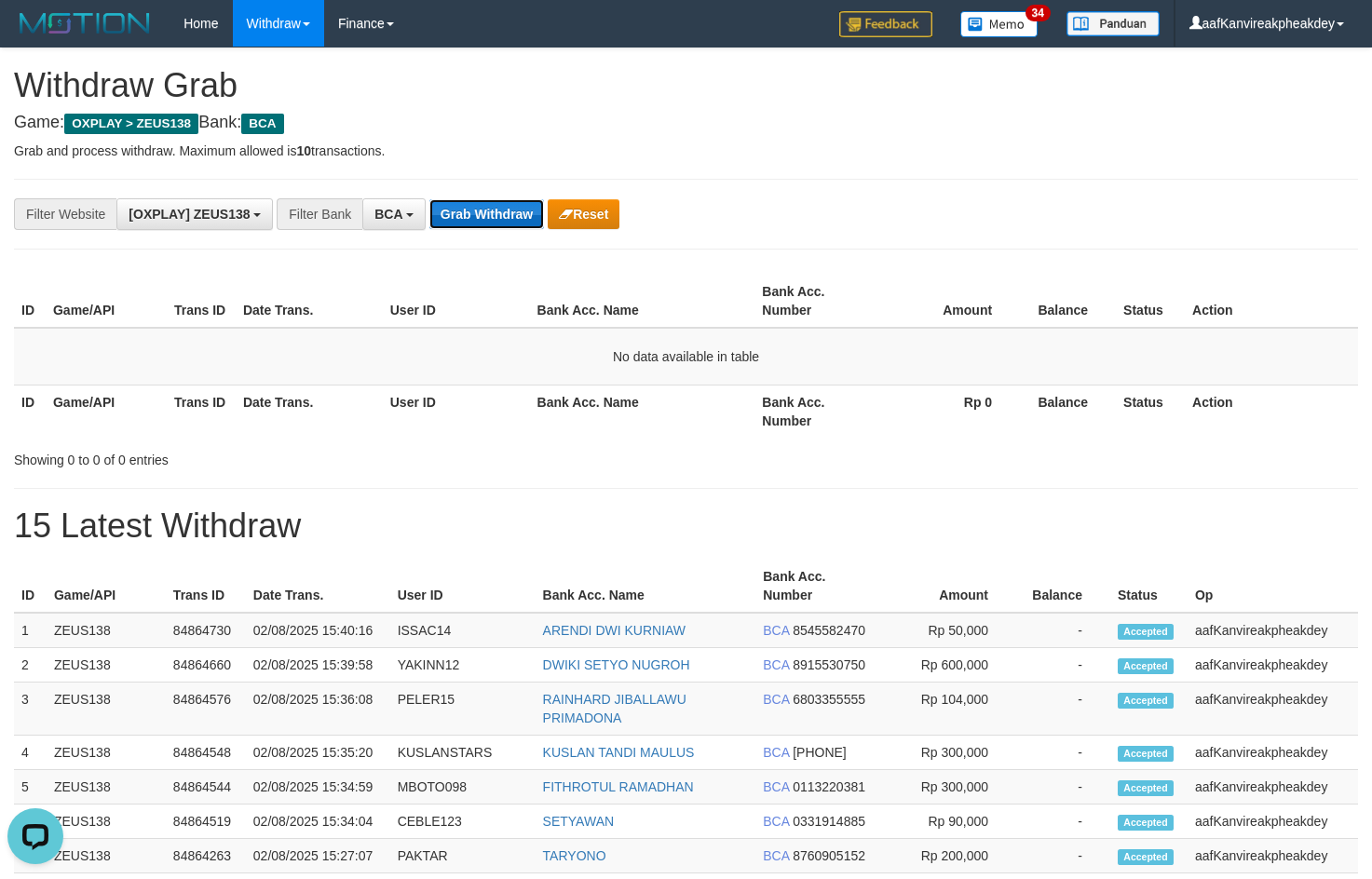 click on "Grab Withdraw" at bounding box center (486, 214) 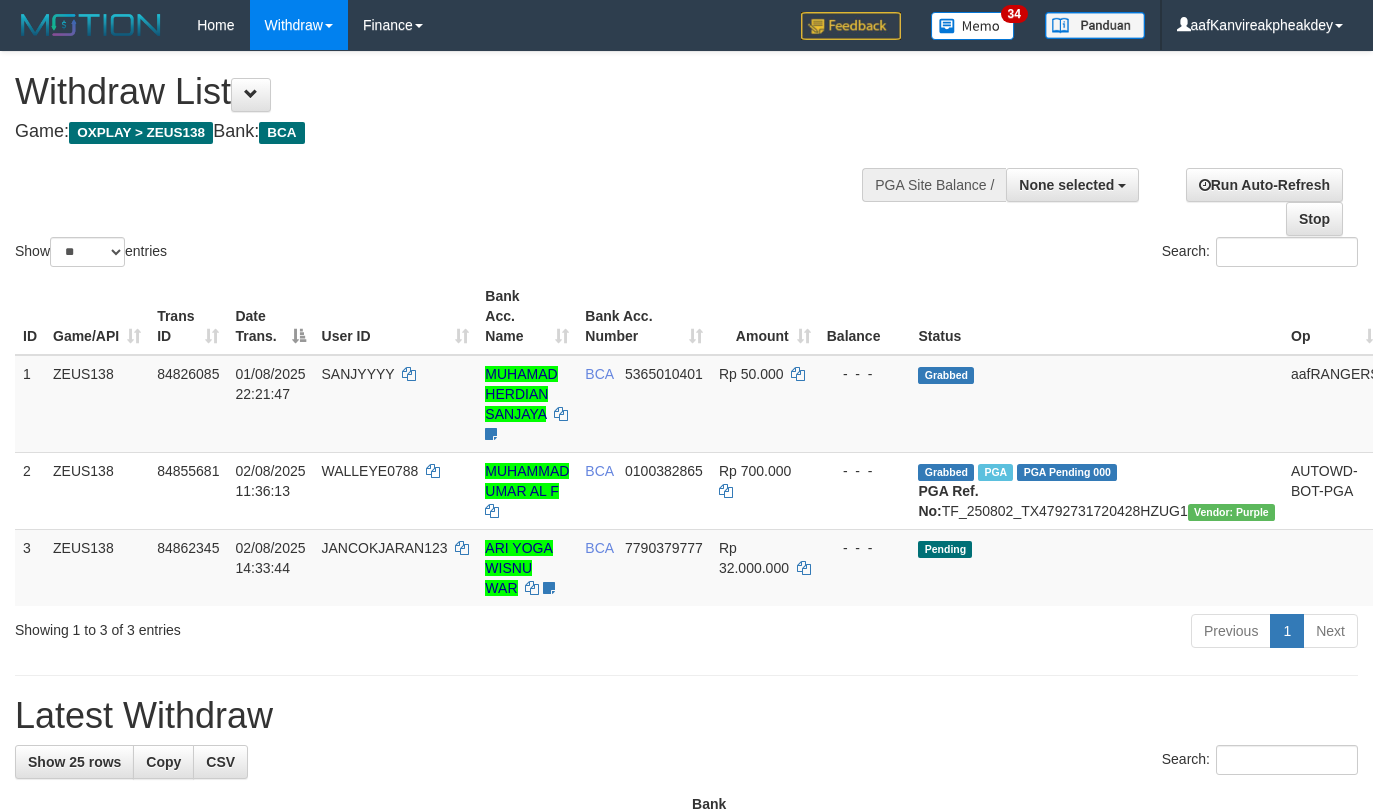 select 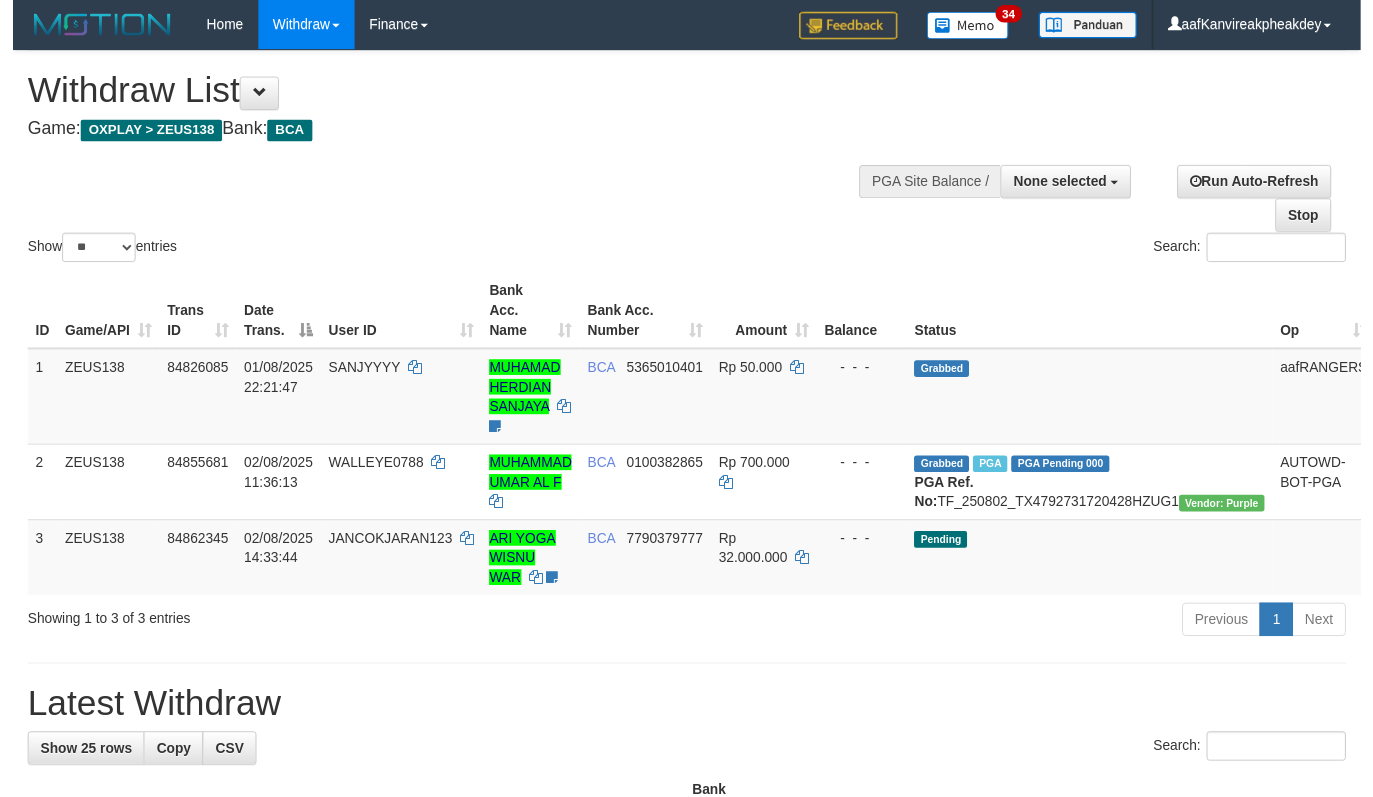 scroll, scrollTop: 0, scrollLeft: 0, axis: both 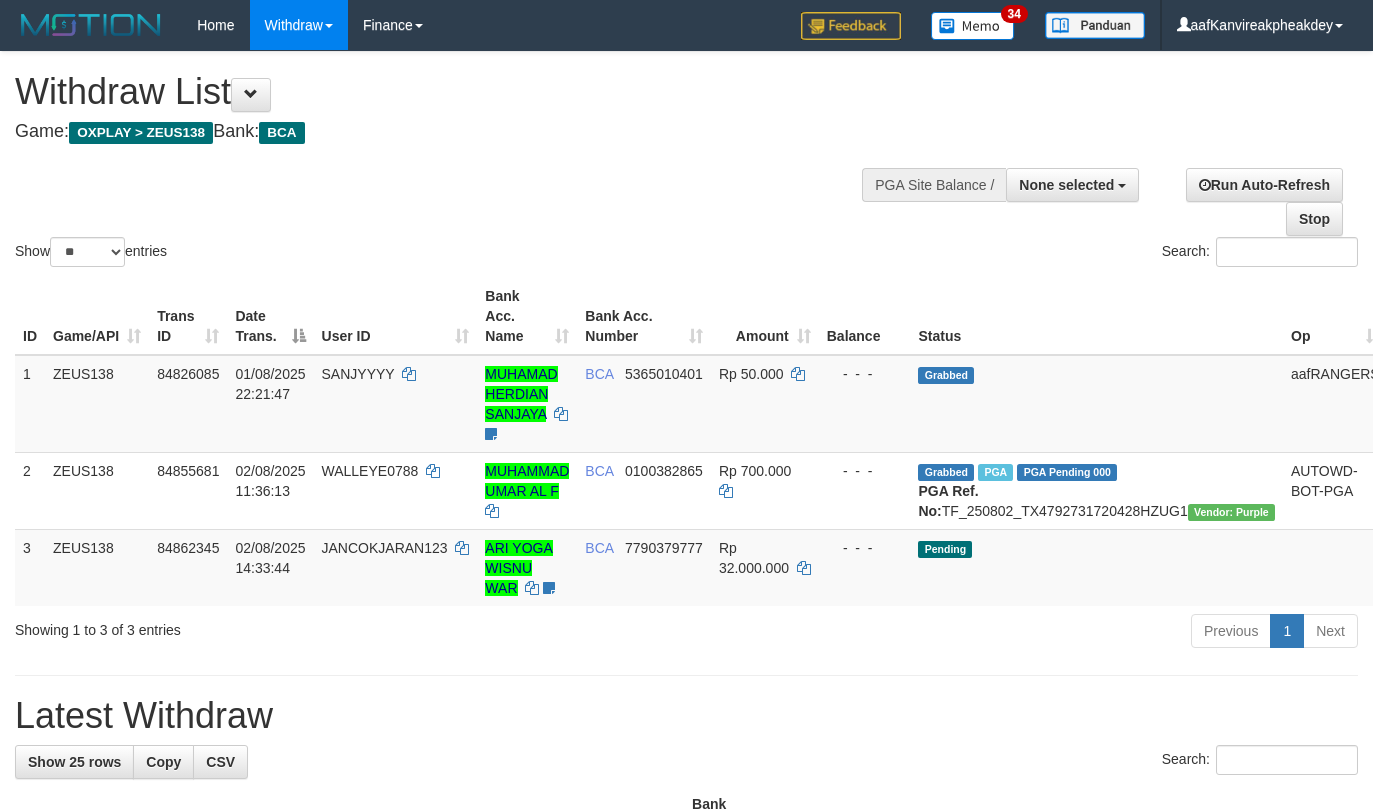 select 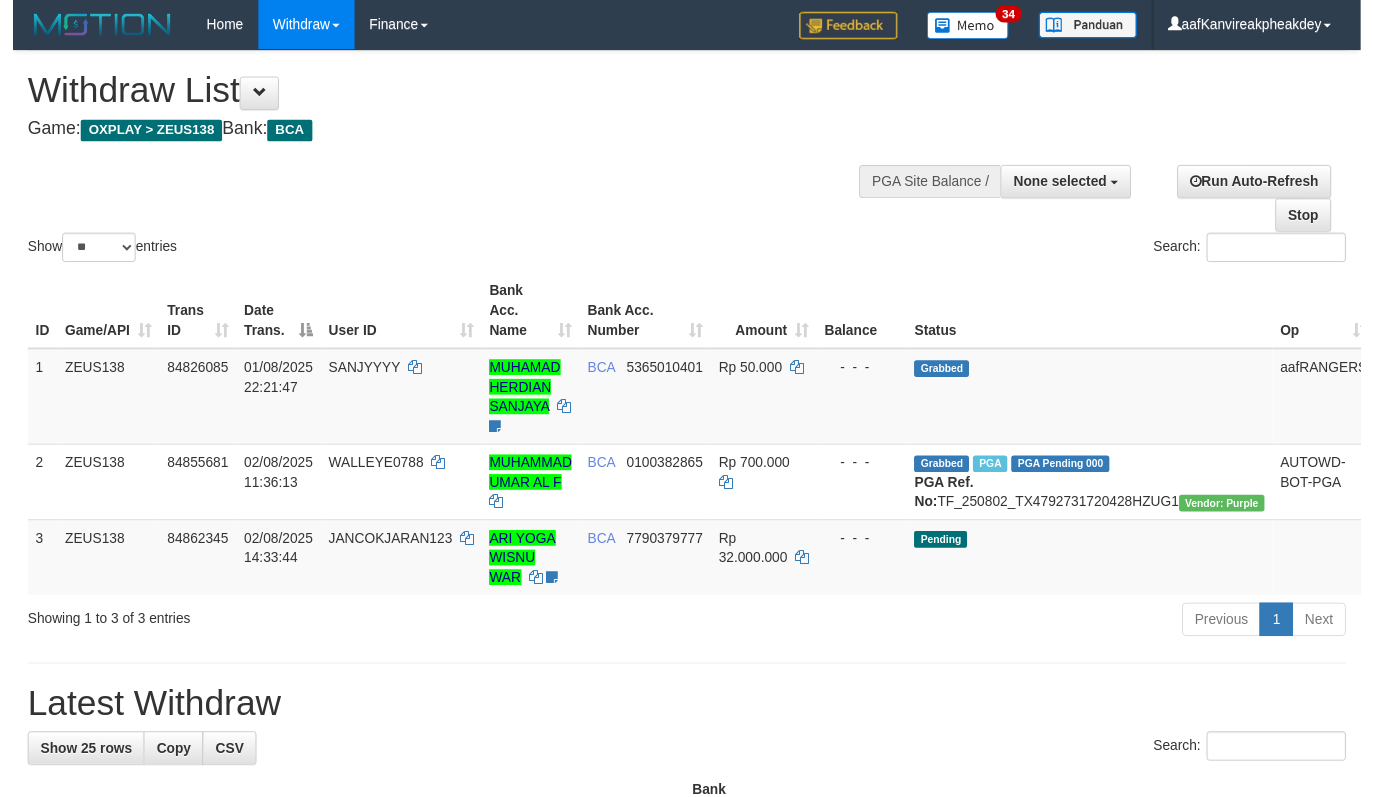 scroll, scrollTop: 0, scrollLeft: 0, axis: both 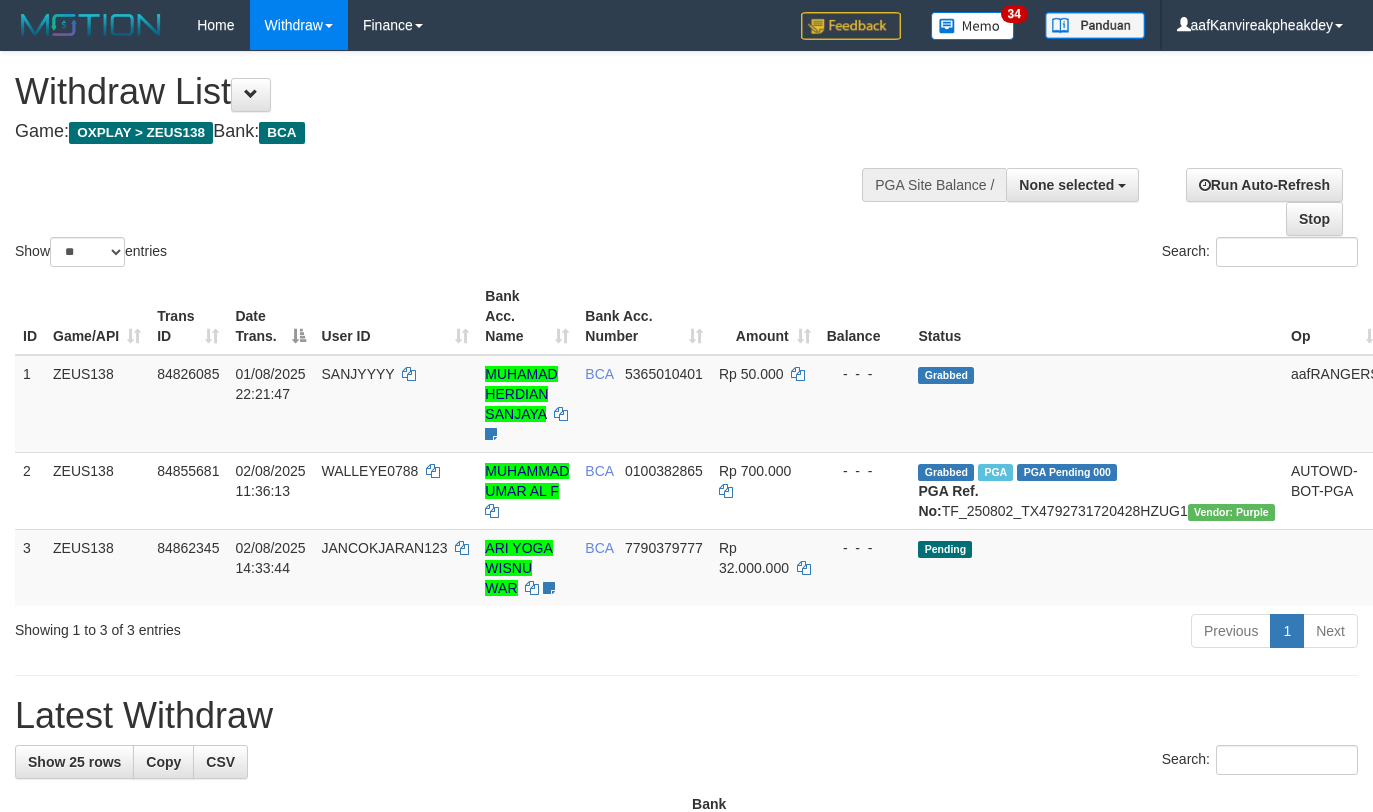 select 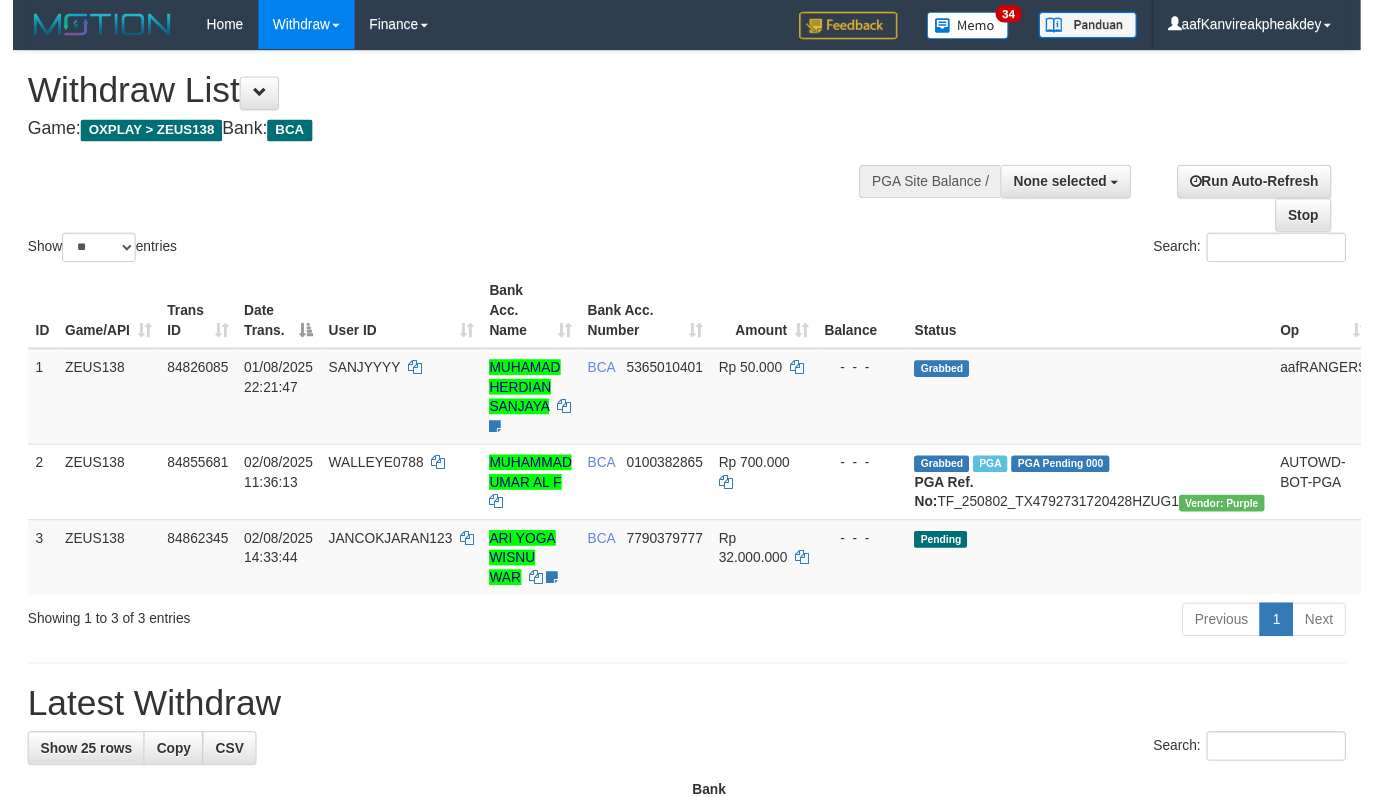 scroll, scrollTop: 0, scrollLeft: 0, axis: both 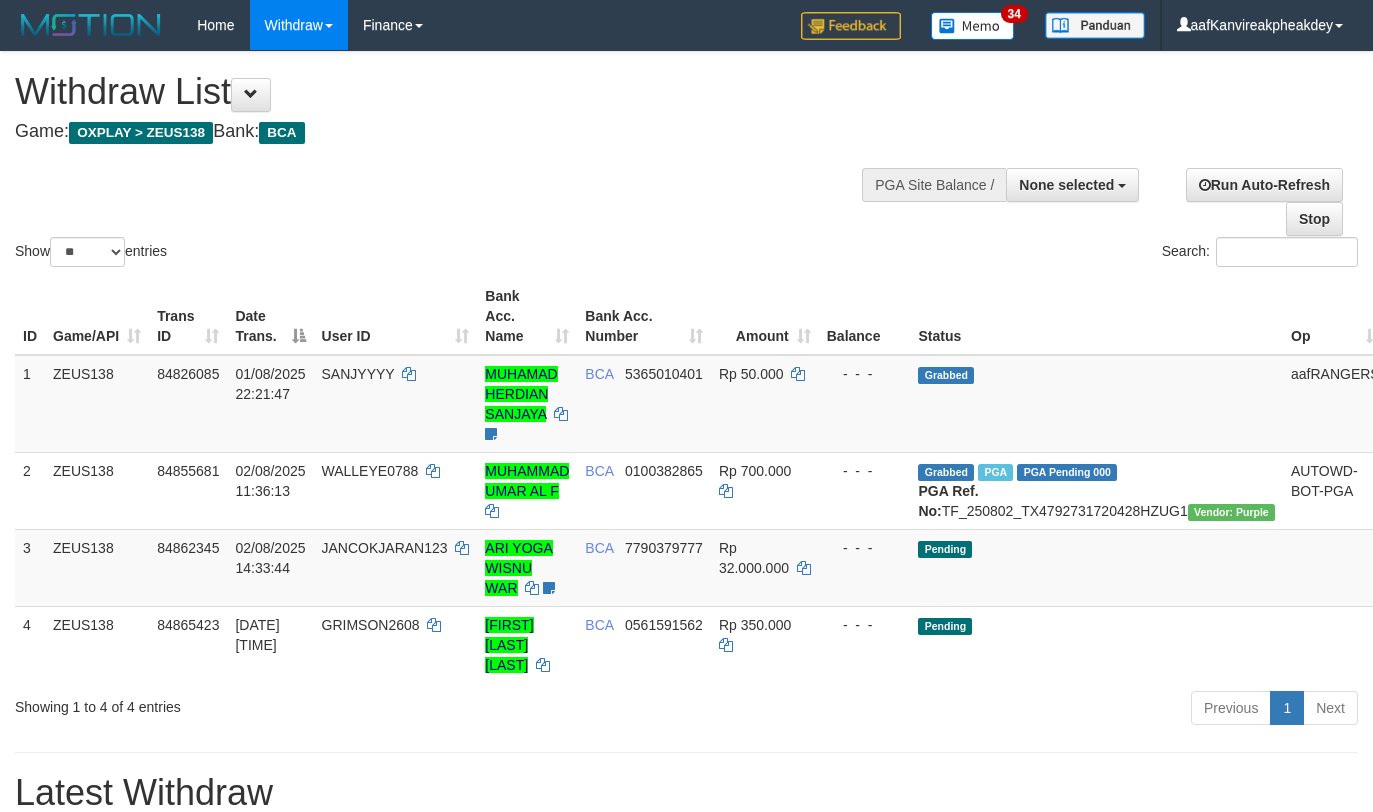 select 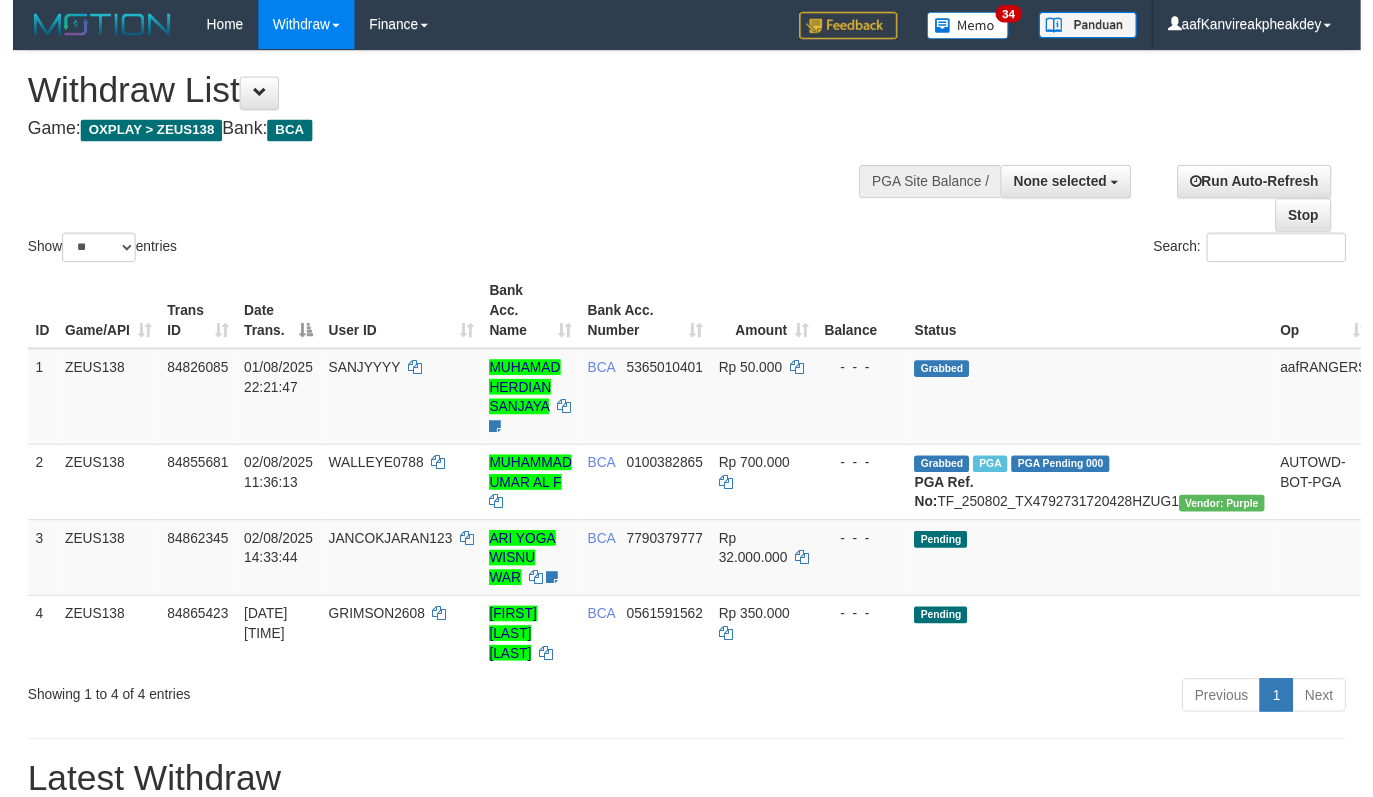 scroll, scrollTop: 0, scrollLeft: 0, axis: both 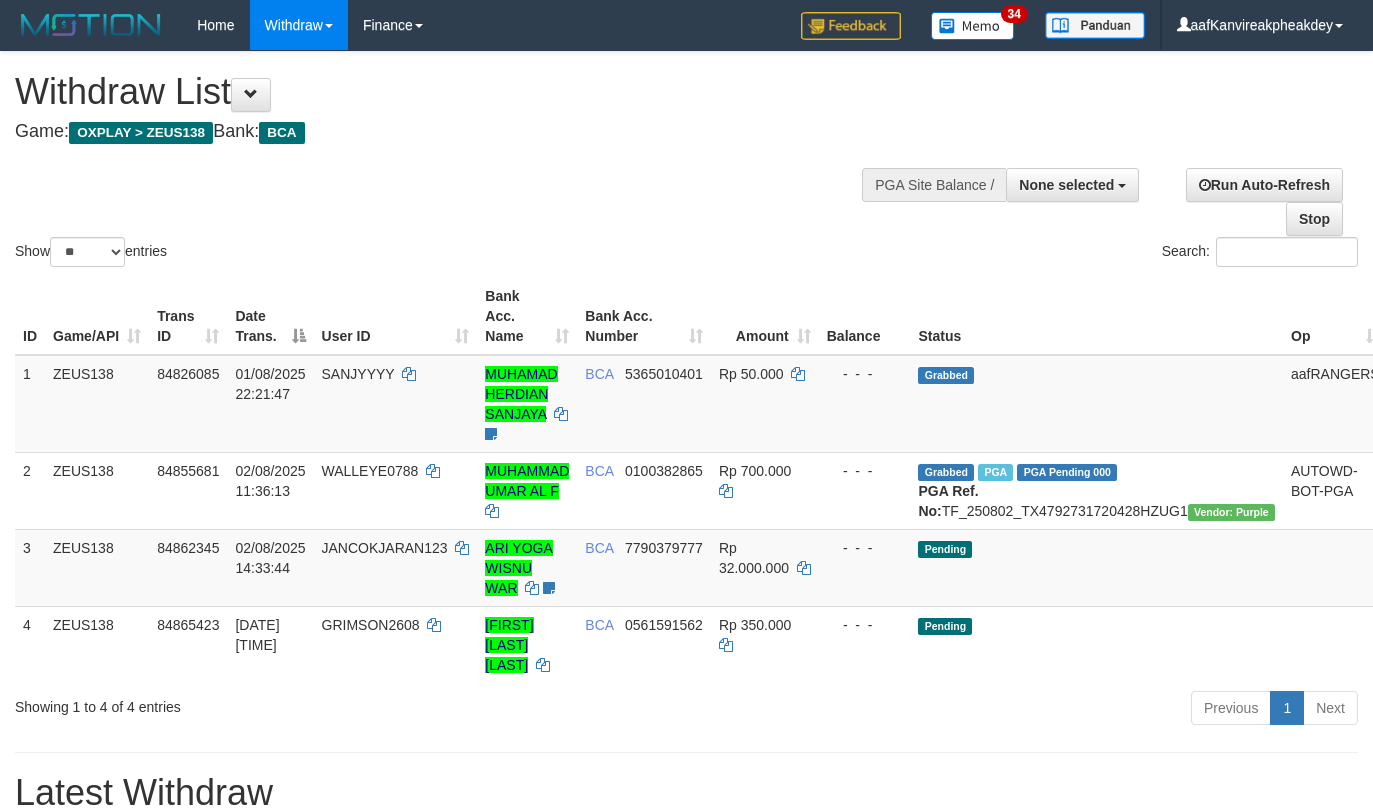 select 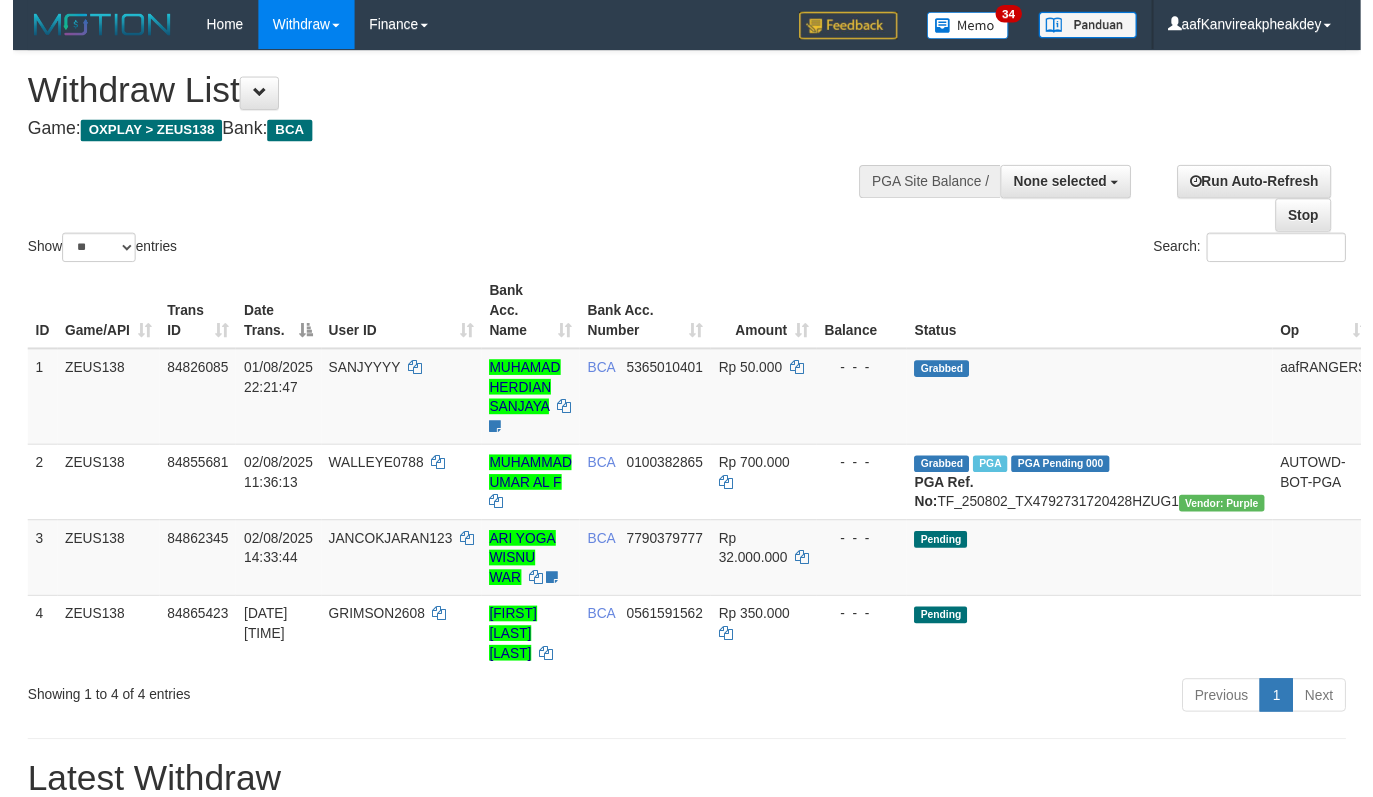 scroll, scrollTop: 0, scrollLeft: 0, axis: both 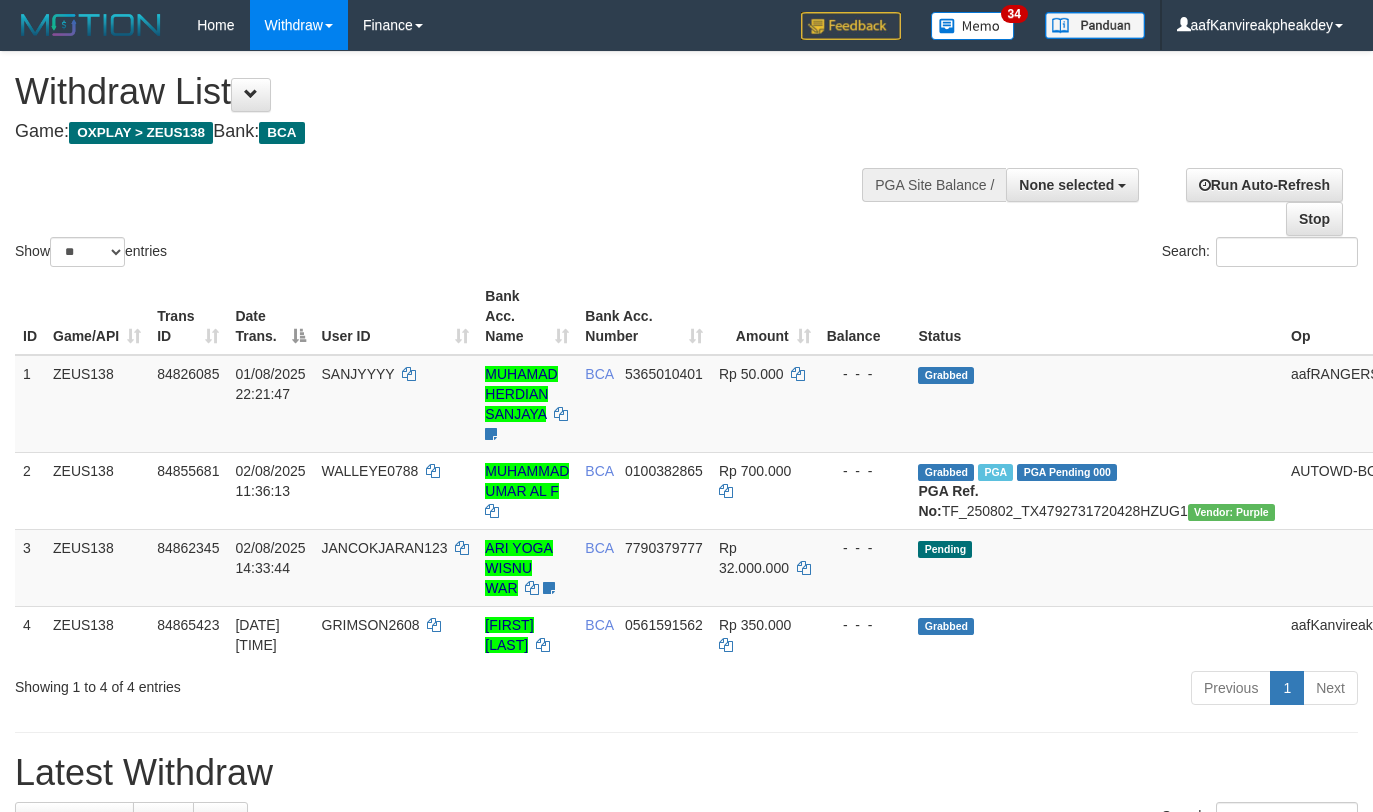 select 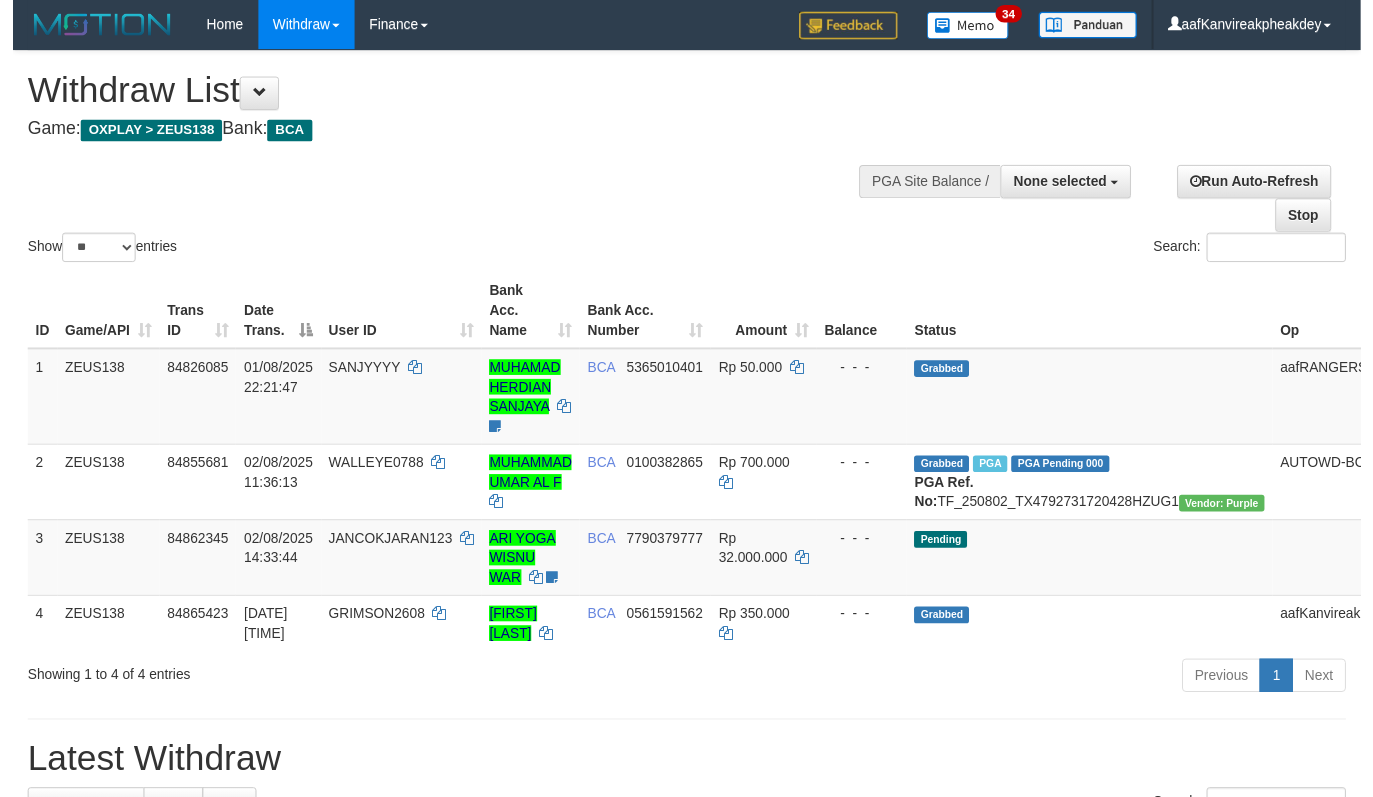 scroll, scrollTop: 0, scrollLeft: 0, axis: both 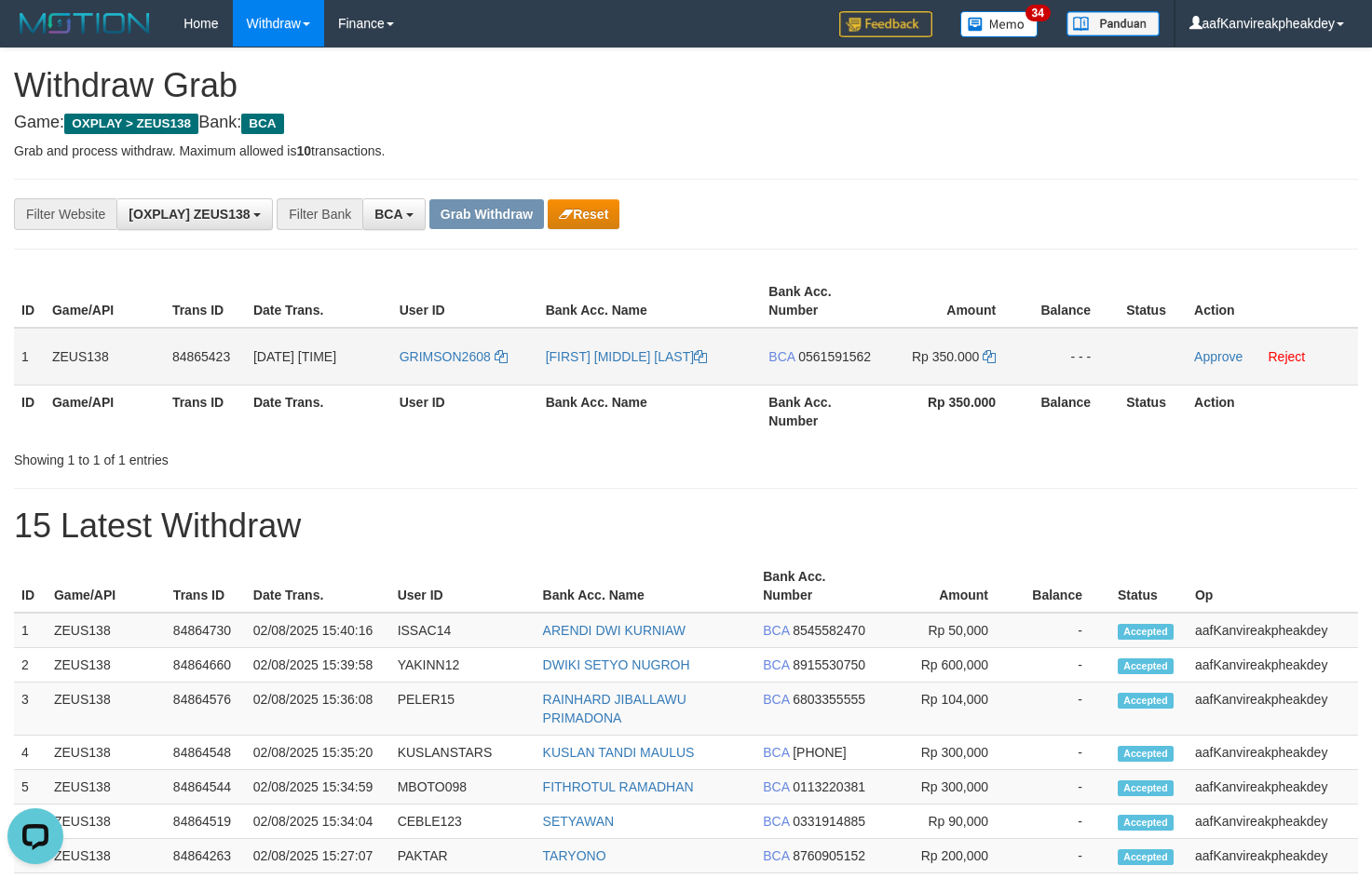 click on "1" at bounding box center (29, 357) 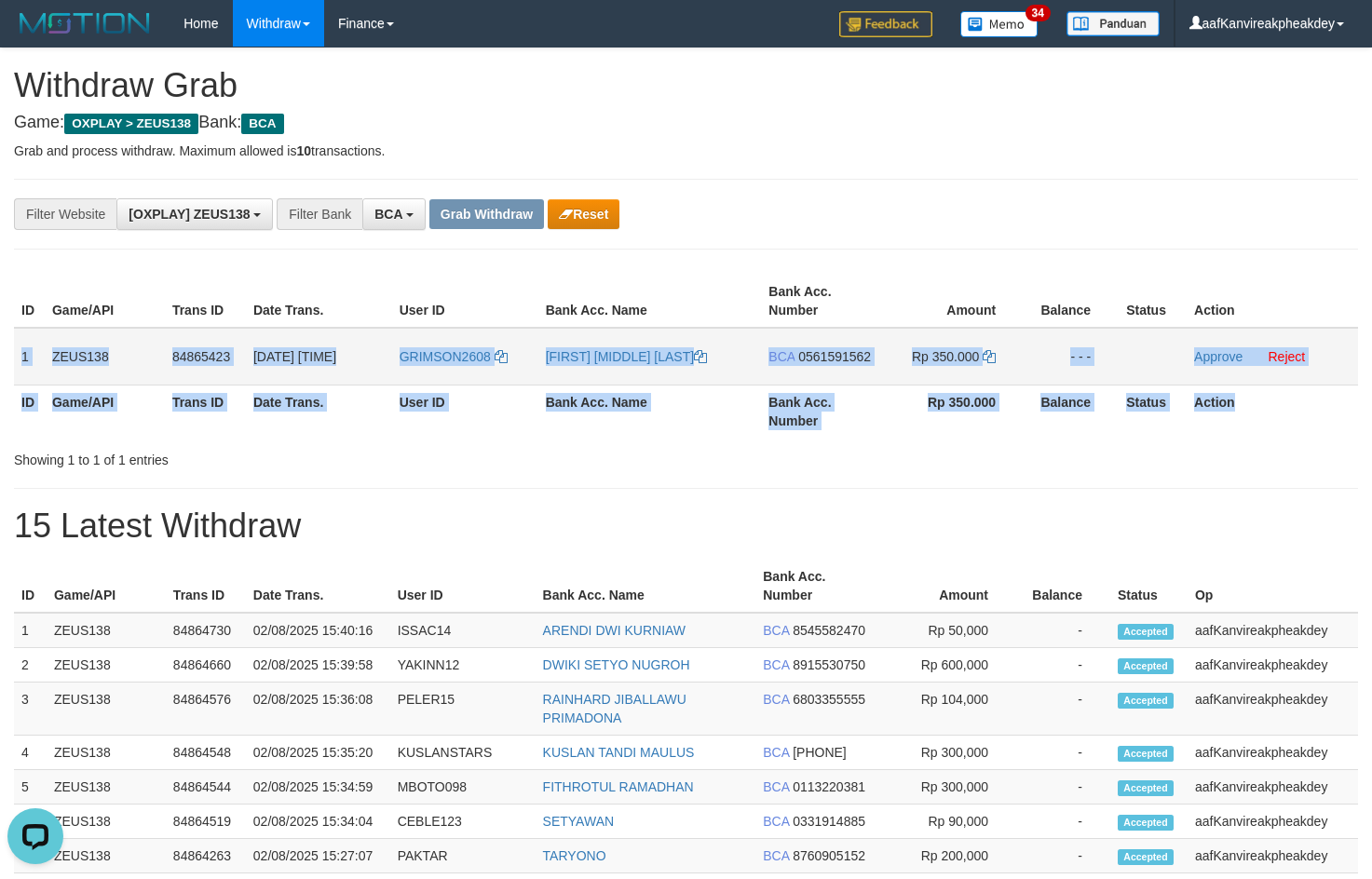 copy on "1
ZEUS138
84865423
[DATE] [TIME]
GRIMSON2608
[FIRST] [MIDDLE] [LAST]
BCA
[PHONE]
Rp 350.000
- - -
Approve
Reject
ID Game/API Trans ID Date Trans. User ID Bank Acc. Name Bank Acc. Number Rp 350.000 Balance Status Action" 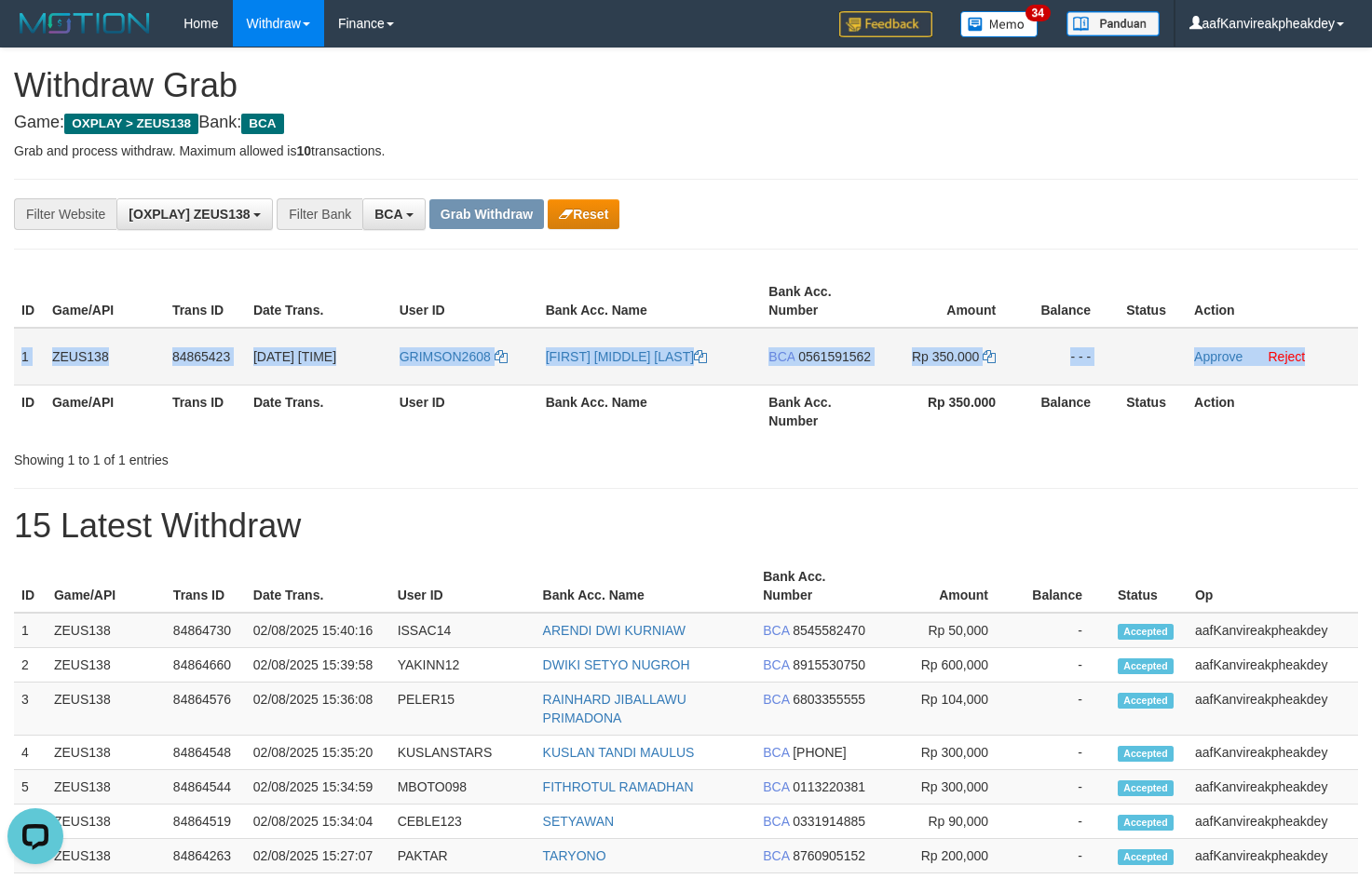 copy on "1
ZEUS138
84865423
02/08/2025 15:56:44
GRIMSON2608
LALU RIZAL PUTRAJI
BCA
0561591562
Rp 350.000
- - -
Approve
Reject" 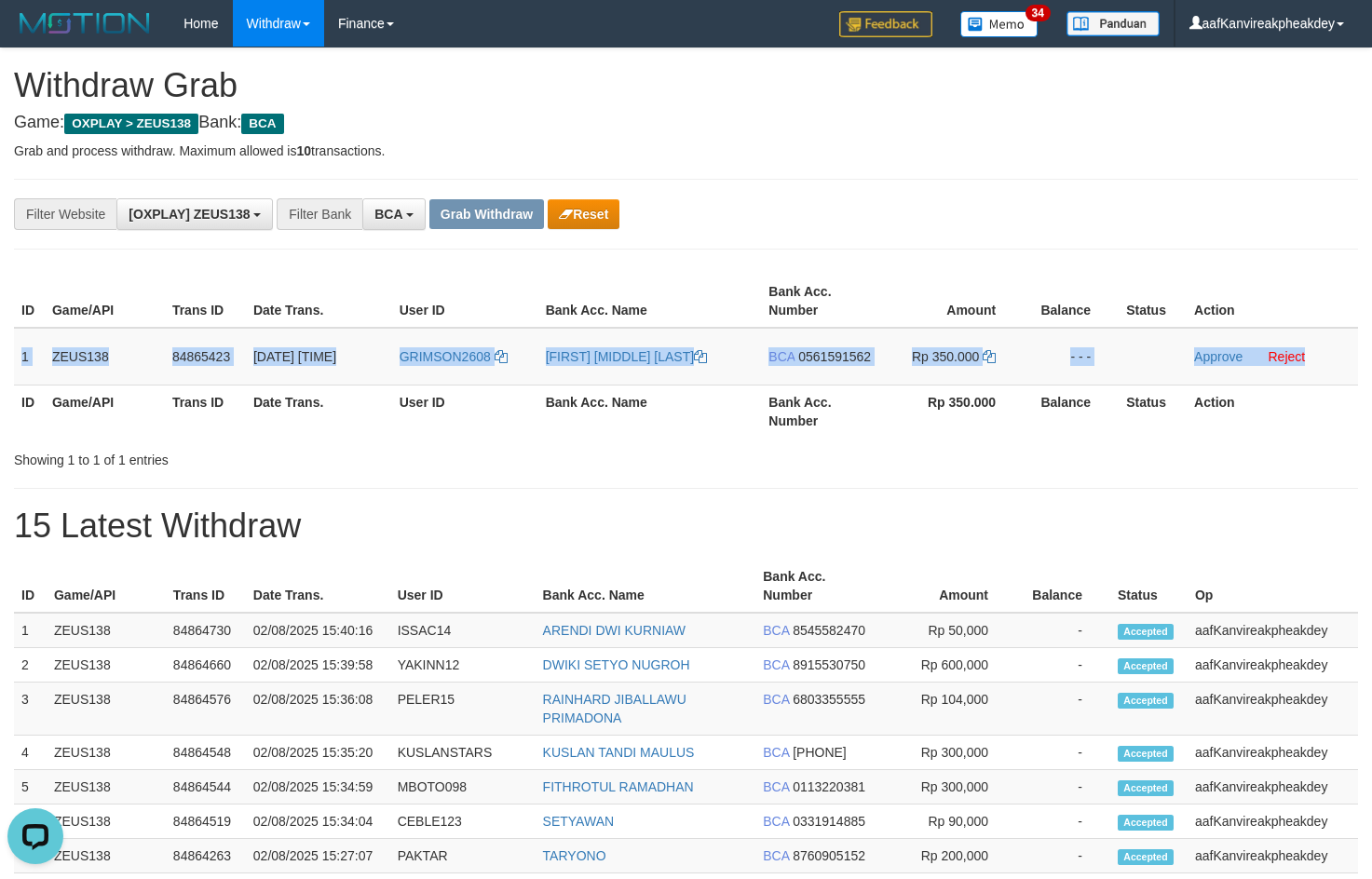 drag, startPoint x: 20, startPoint y: 359, endPoint x: 1381, endPoint y: 381, distance: 1361.178 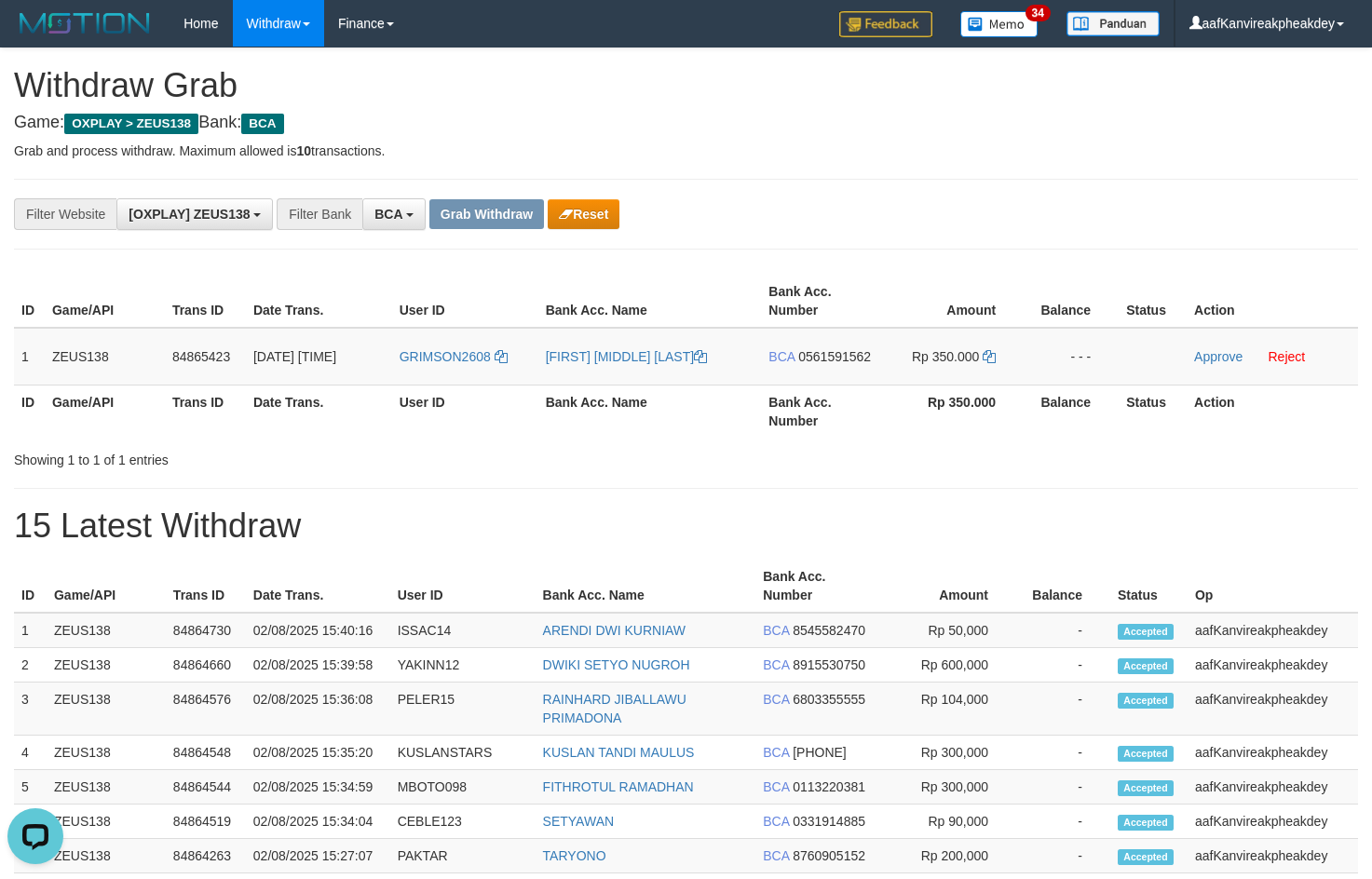 click on "**********" at bounding box center (686, 813) 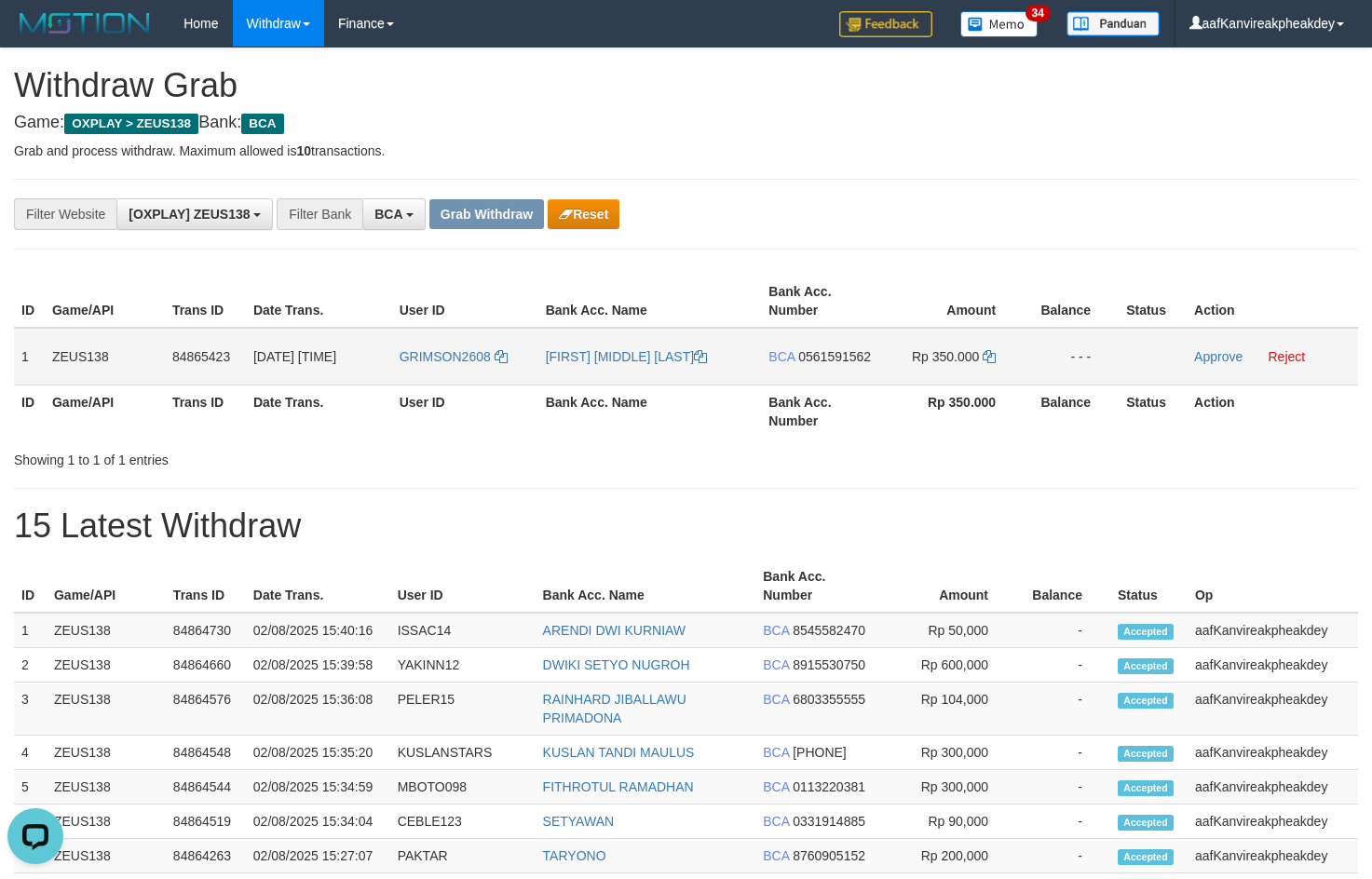 click on "0561591562" at bounding box center [835, 357] 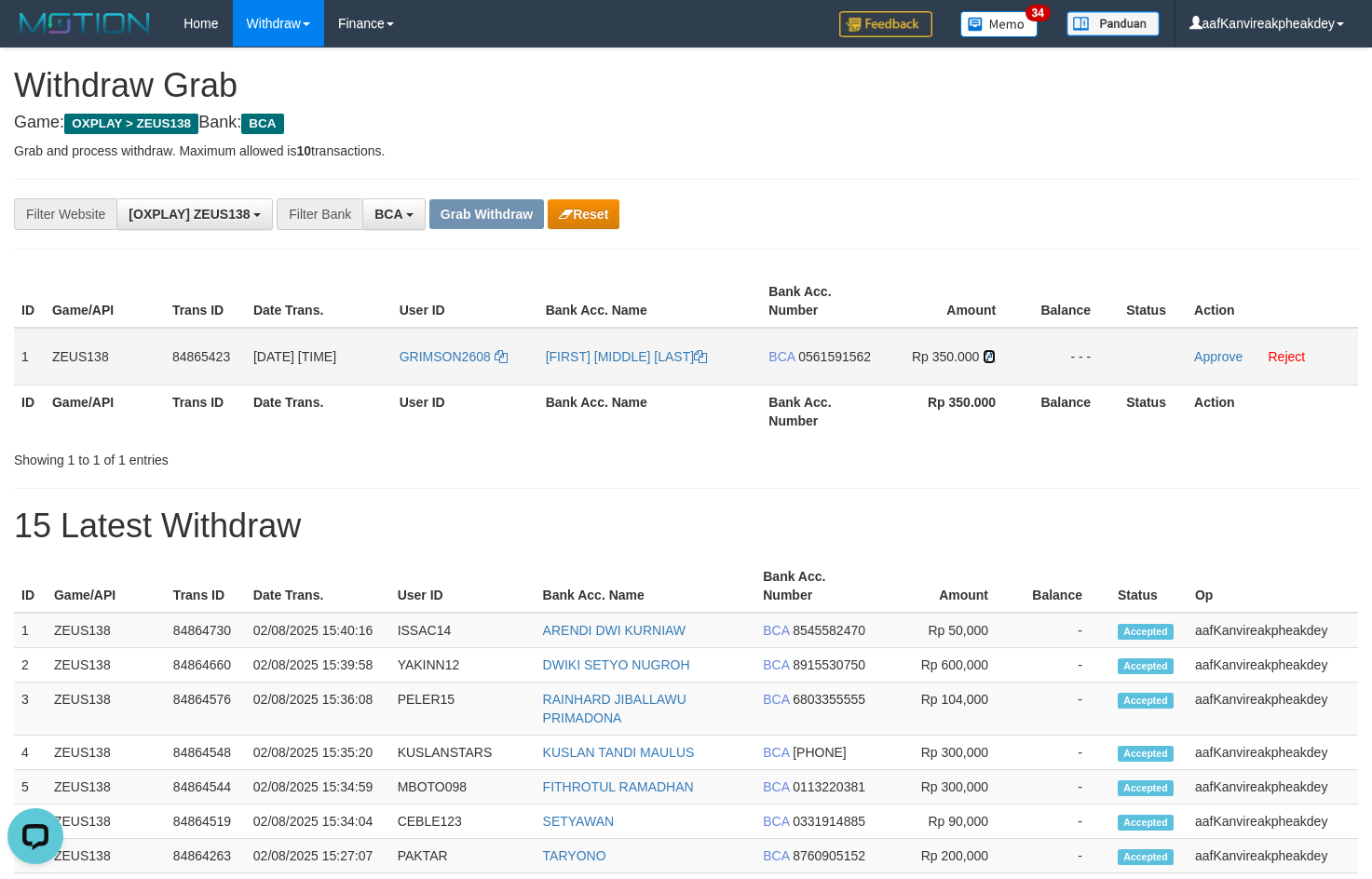 click at bounding box center [989, 357] 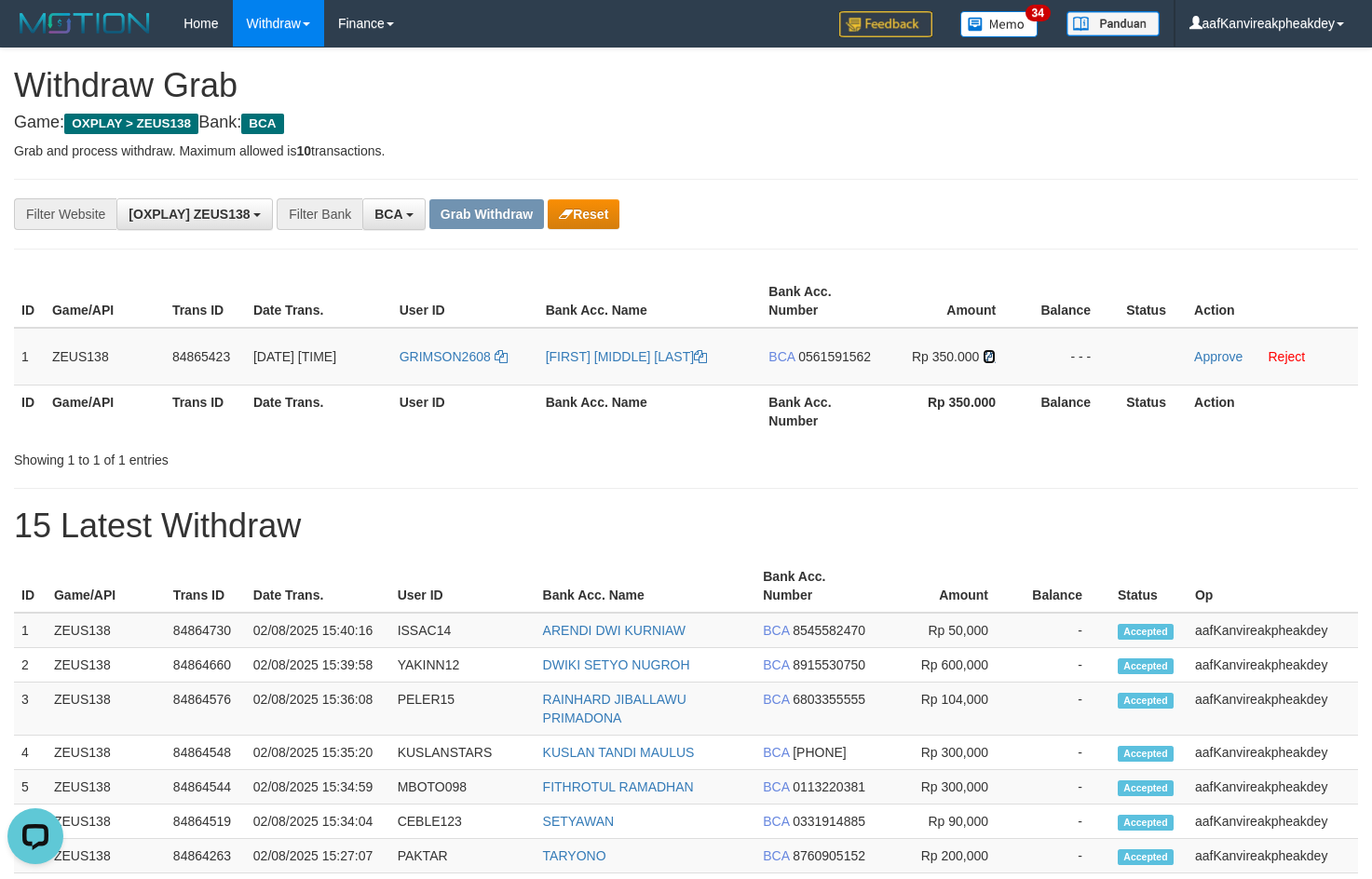 drag, startPoint x: 993, startPoint y: 357, endPoint x: 1373, endPoint y: 347, distance: 380.13156 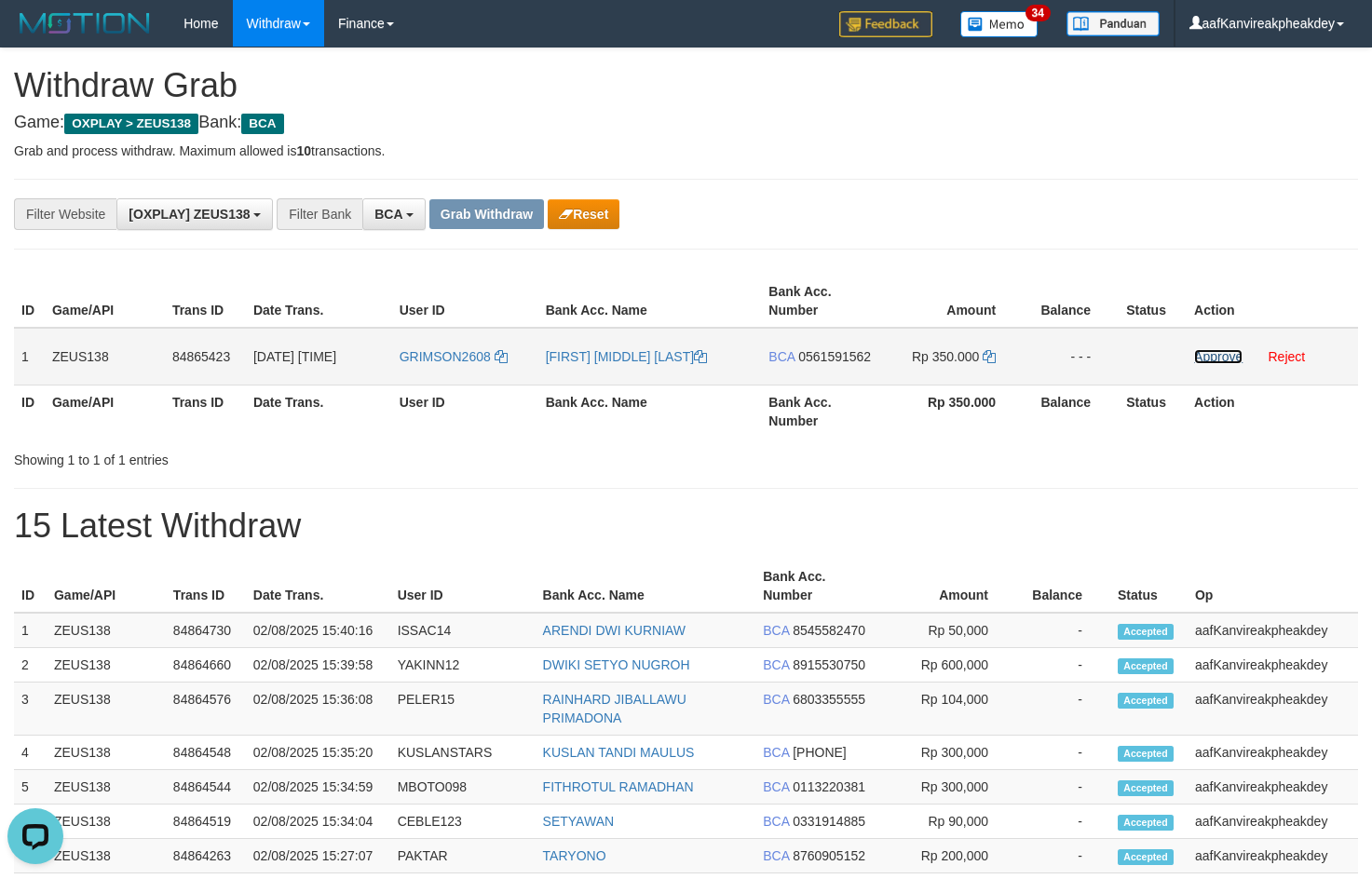 click on "Approve" at bounding box center (1218, 357) 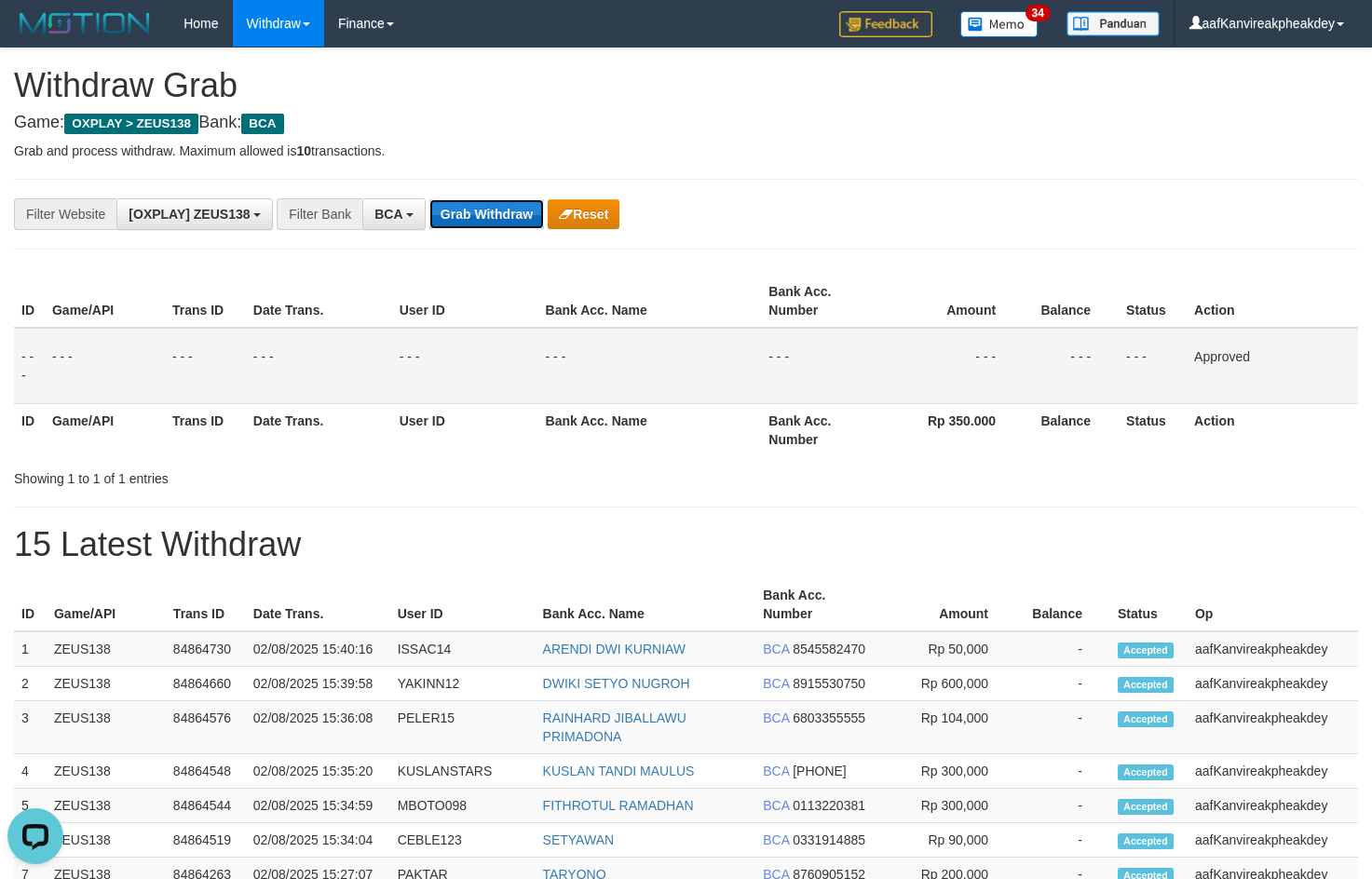 click on "Grab Withdraw" at bounding box center [486, 214] 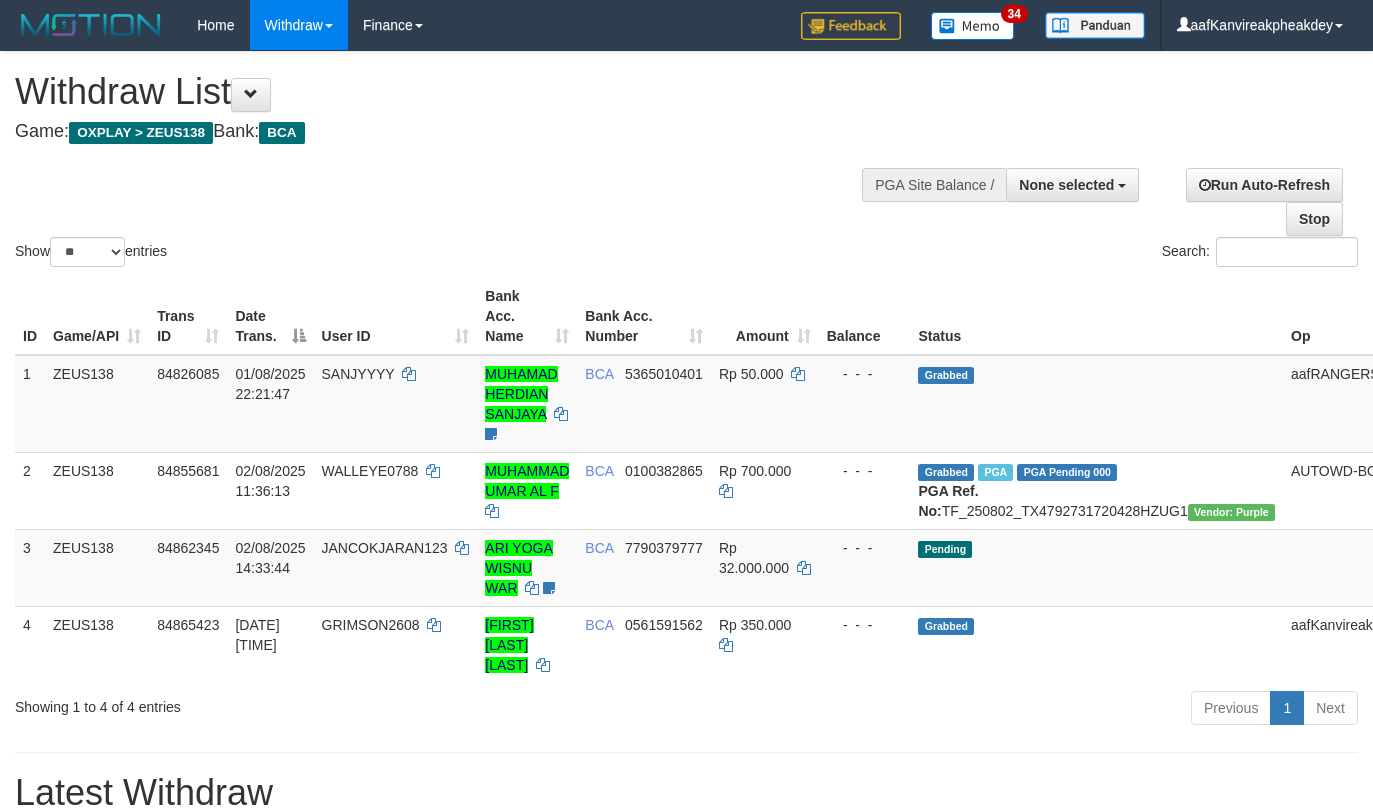 select 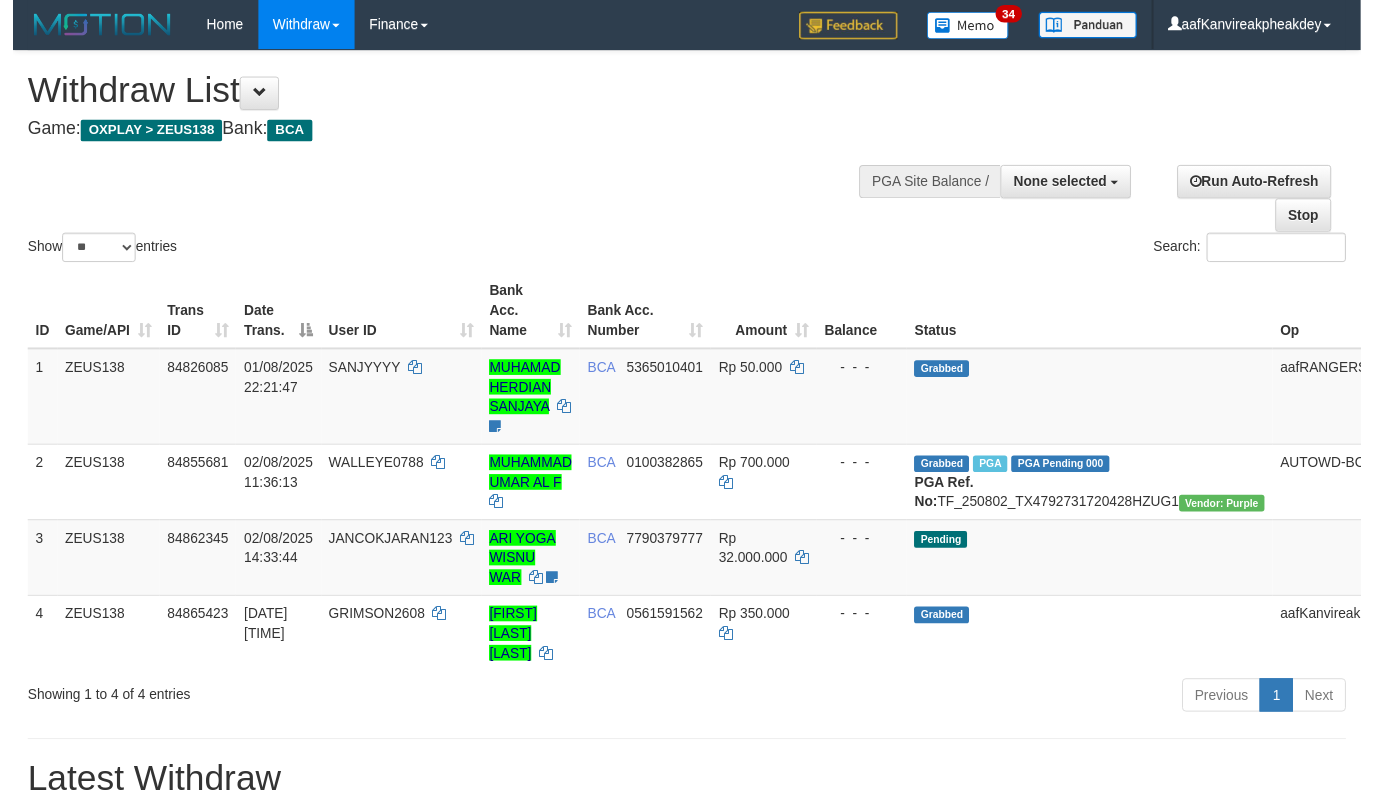 scroll, scrollTop: 0, scrollLeft: 0, axis: both 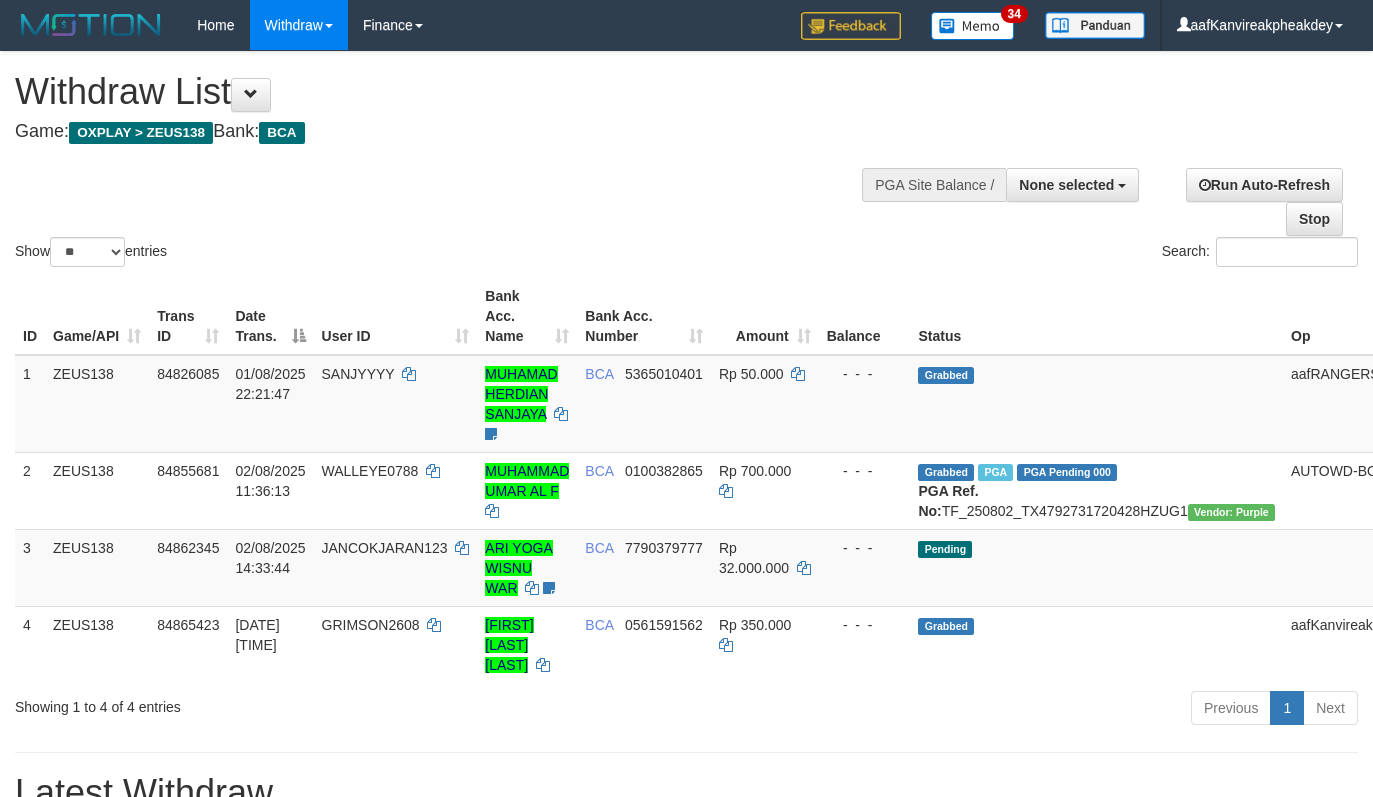 click on "Show  ** ** ** ***  entries Search:" at bounding box center [686, 161] 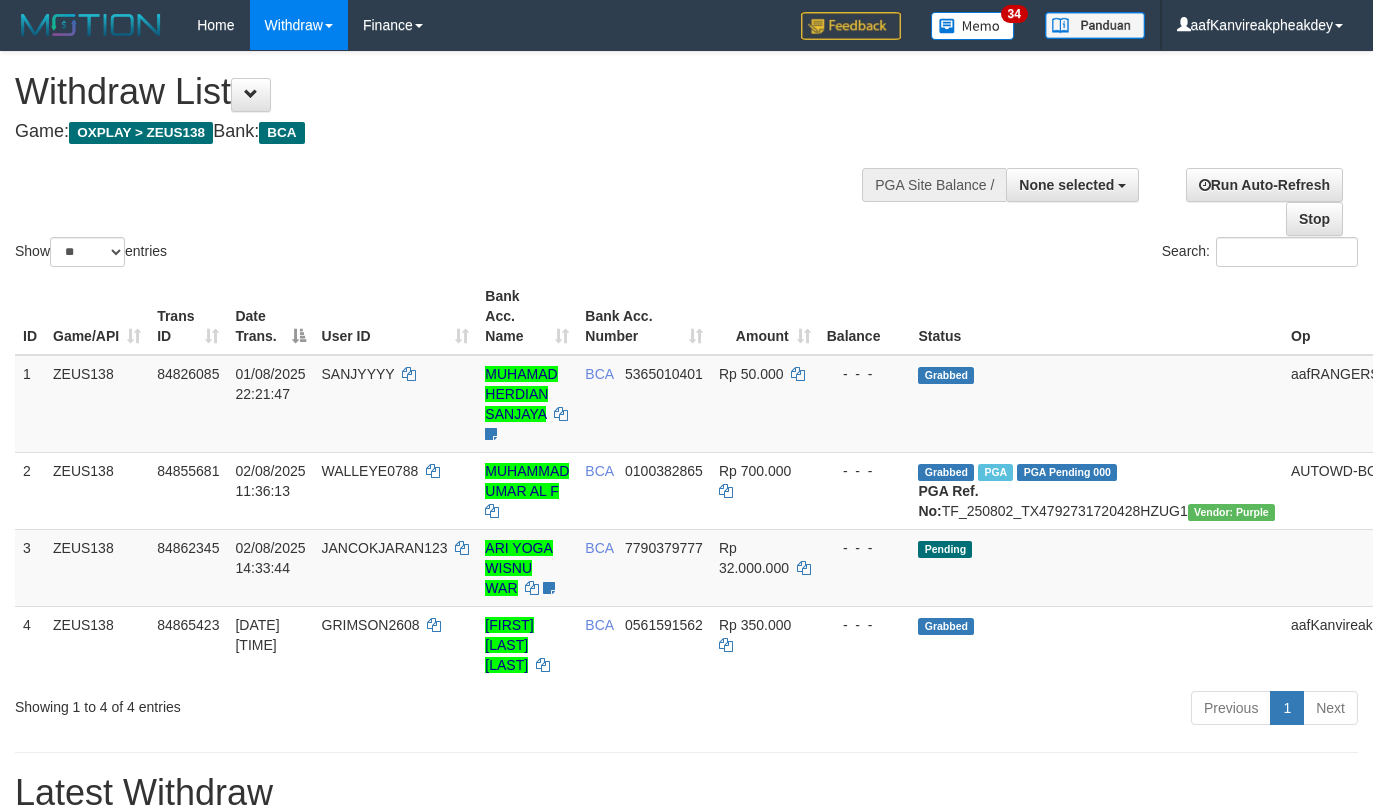 select 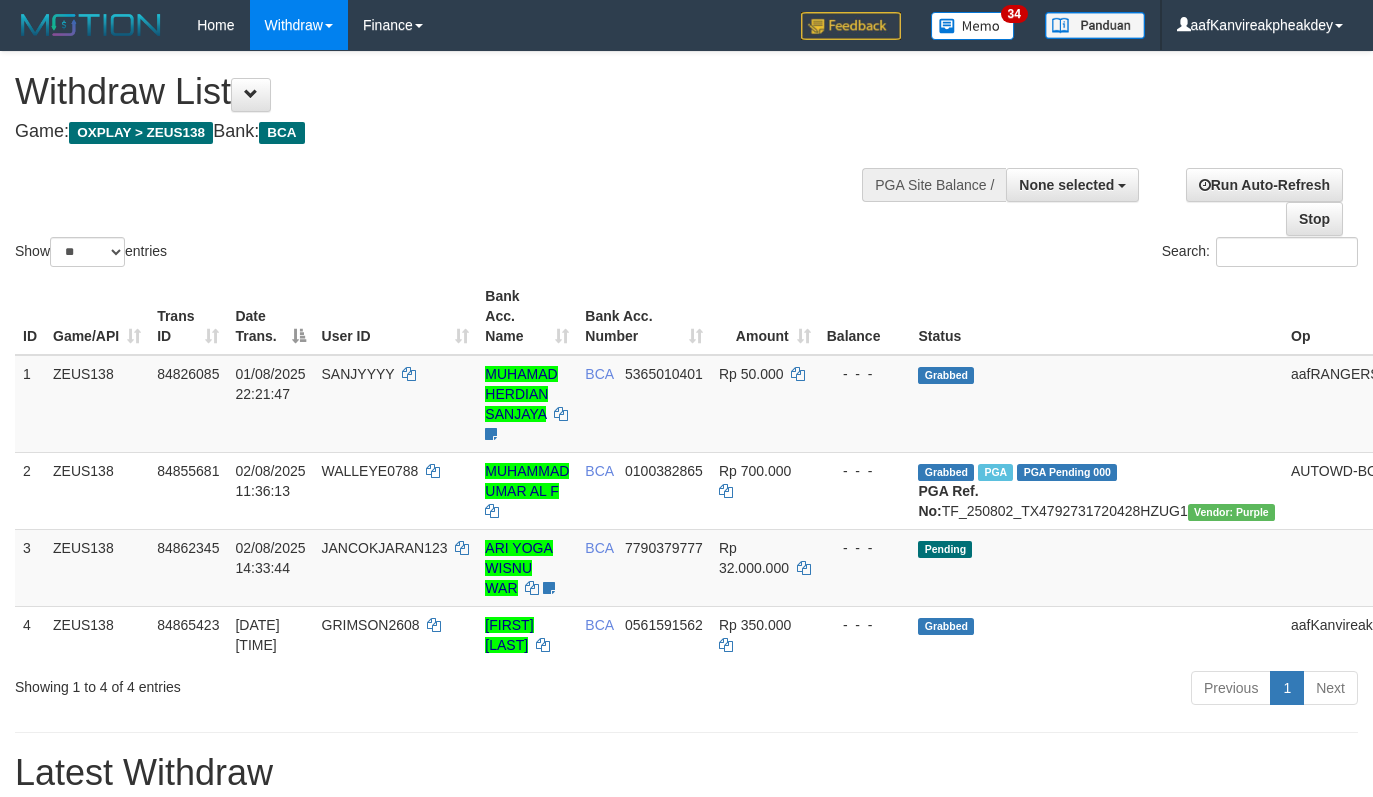 select 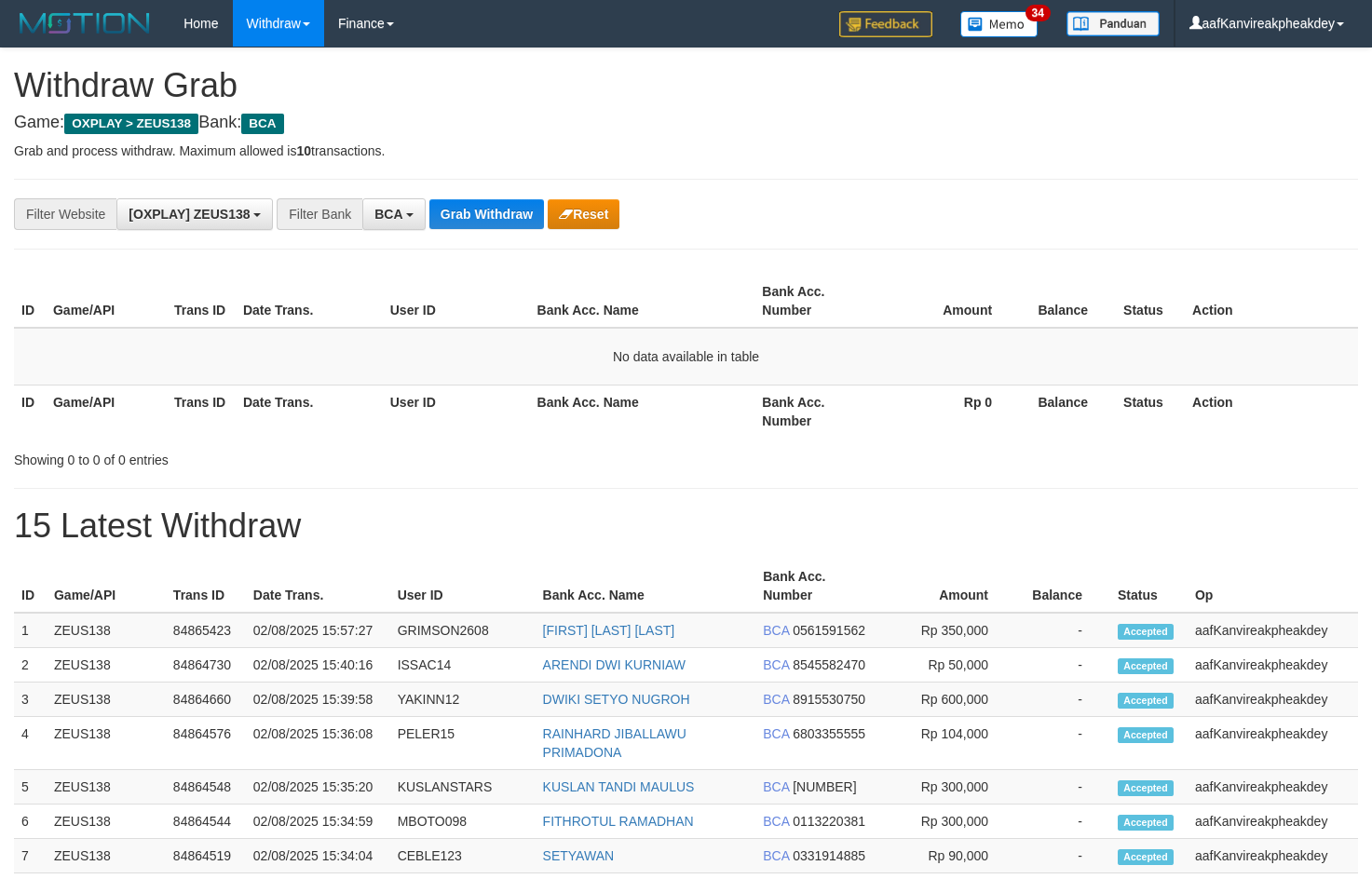 scroll, scrollTop: 0, scrollLeft: 0, axis: both 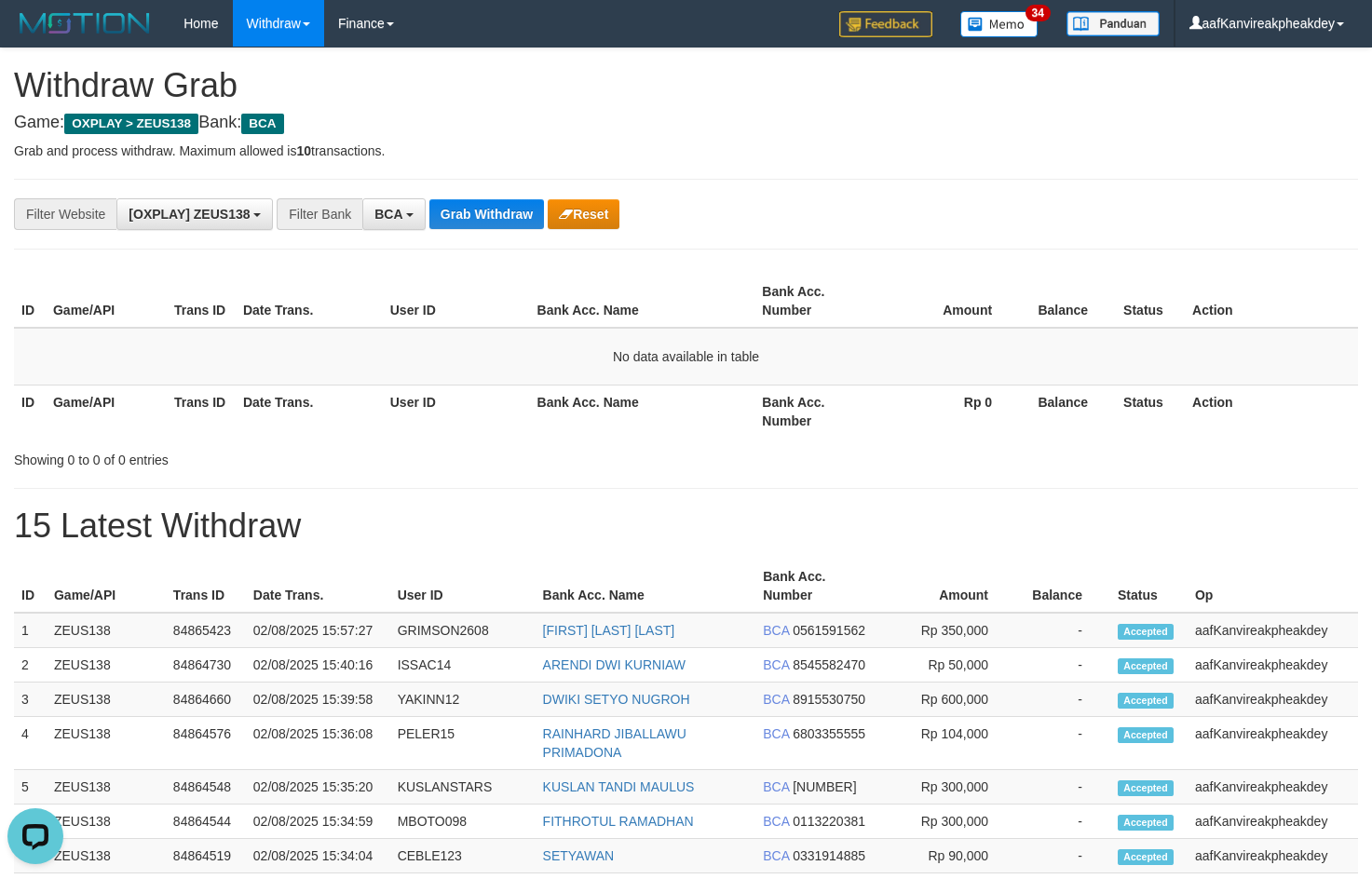 drag, startPoint x: 969, startPoint y: 324, endPoint x: 1039, endPoint y: 274, distance: 86.023253 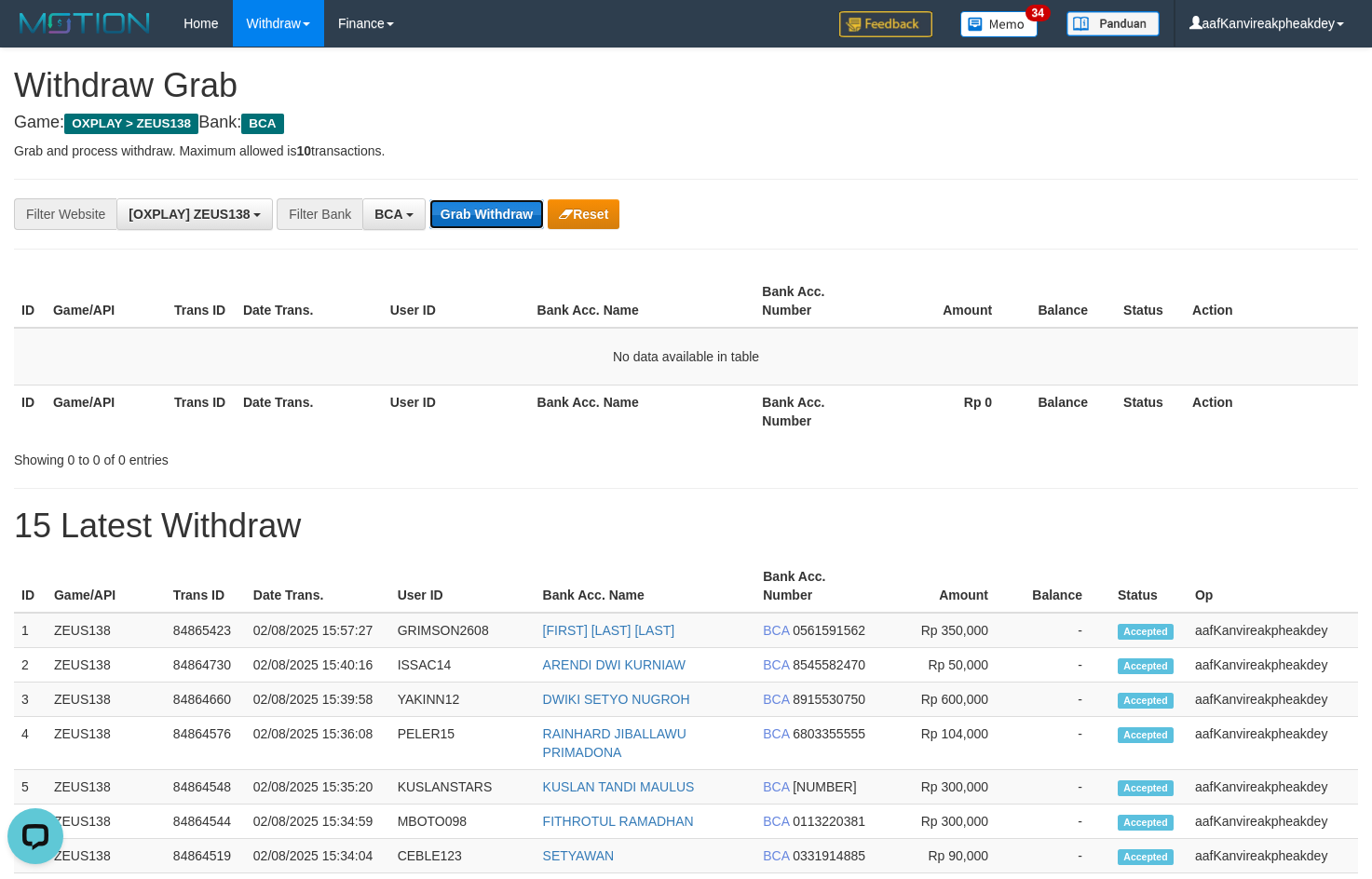 click on "Grab Withdraw" at bounding box center (486, 214) 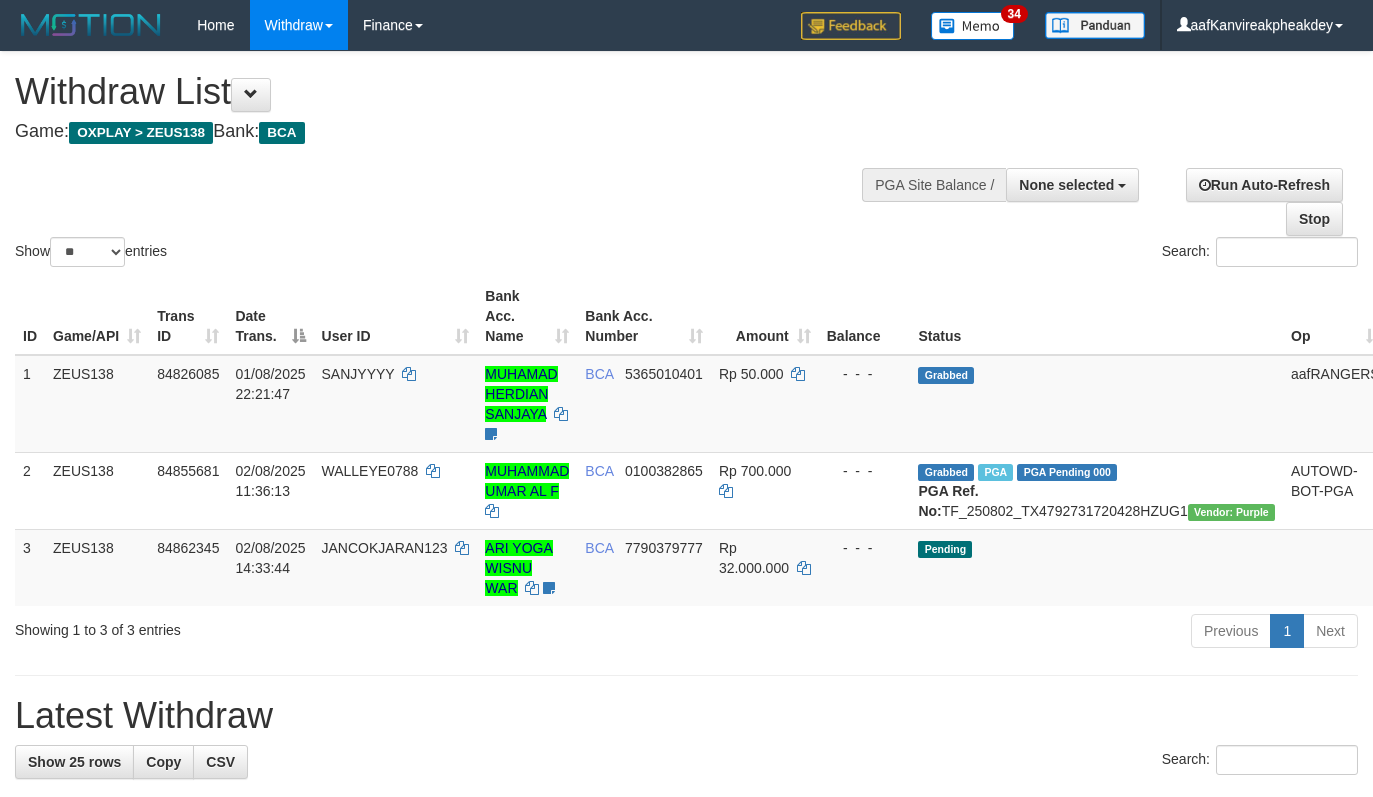 select 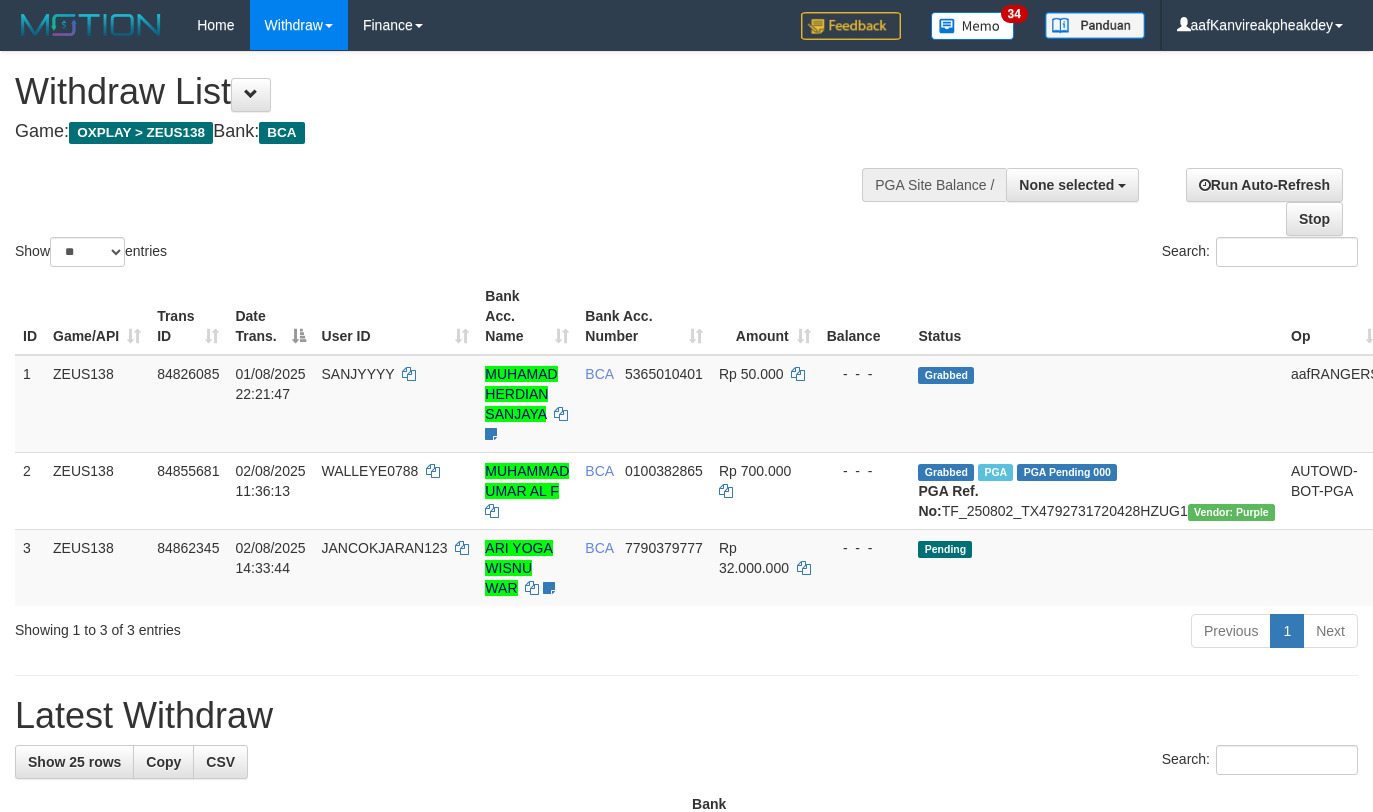 select 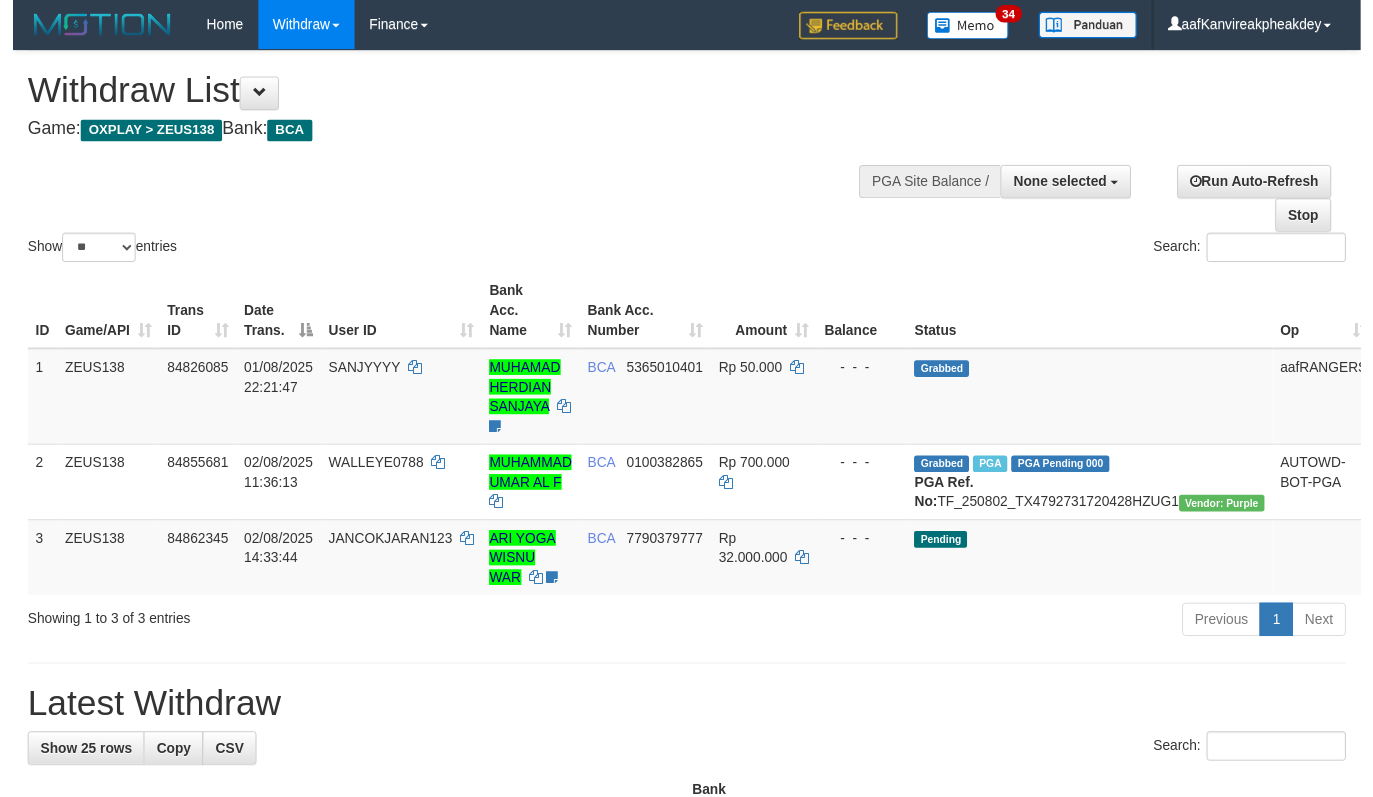 scroll, scrollTop: 0, scrollLeft: 0, axis: both 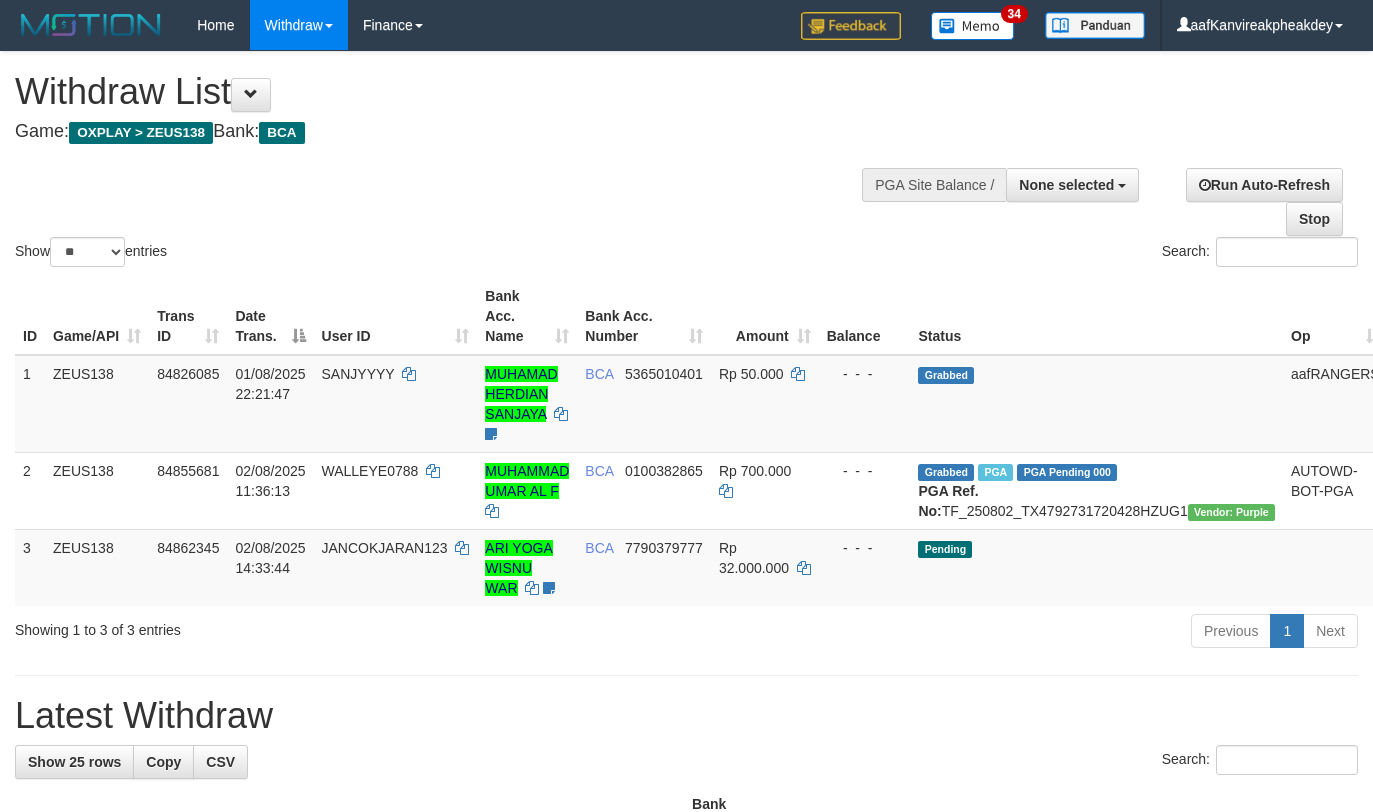 select 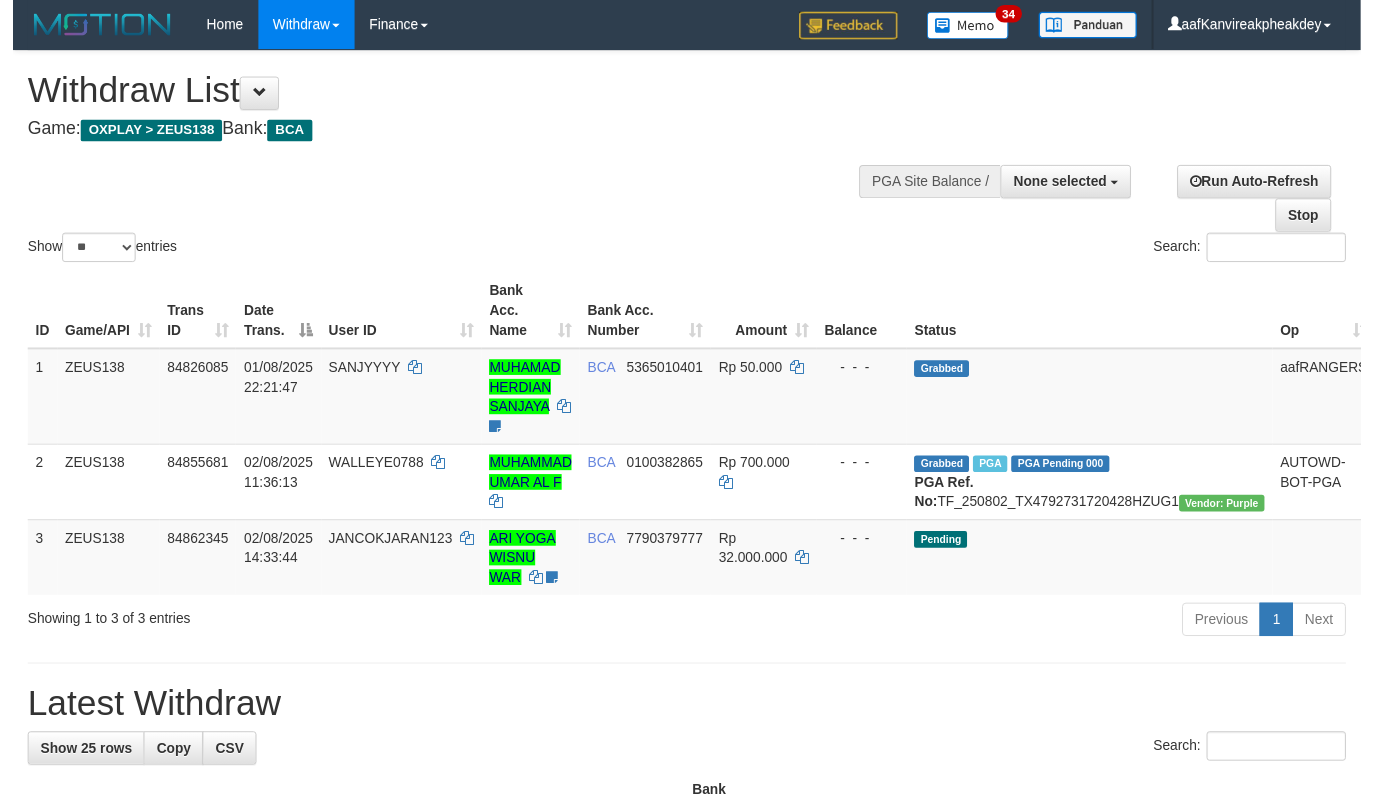 scroll, scrollTop: 0, scrollLeft: 0, axis: both 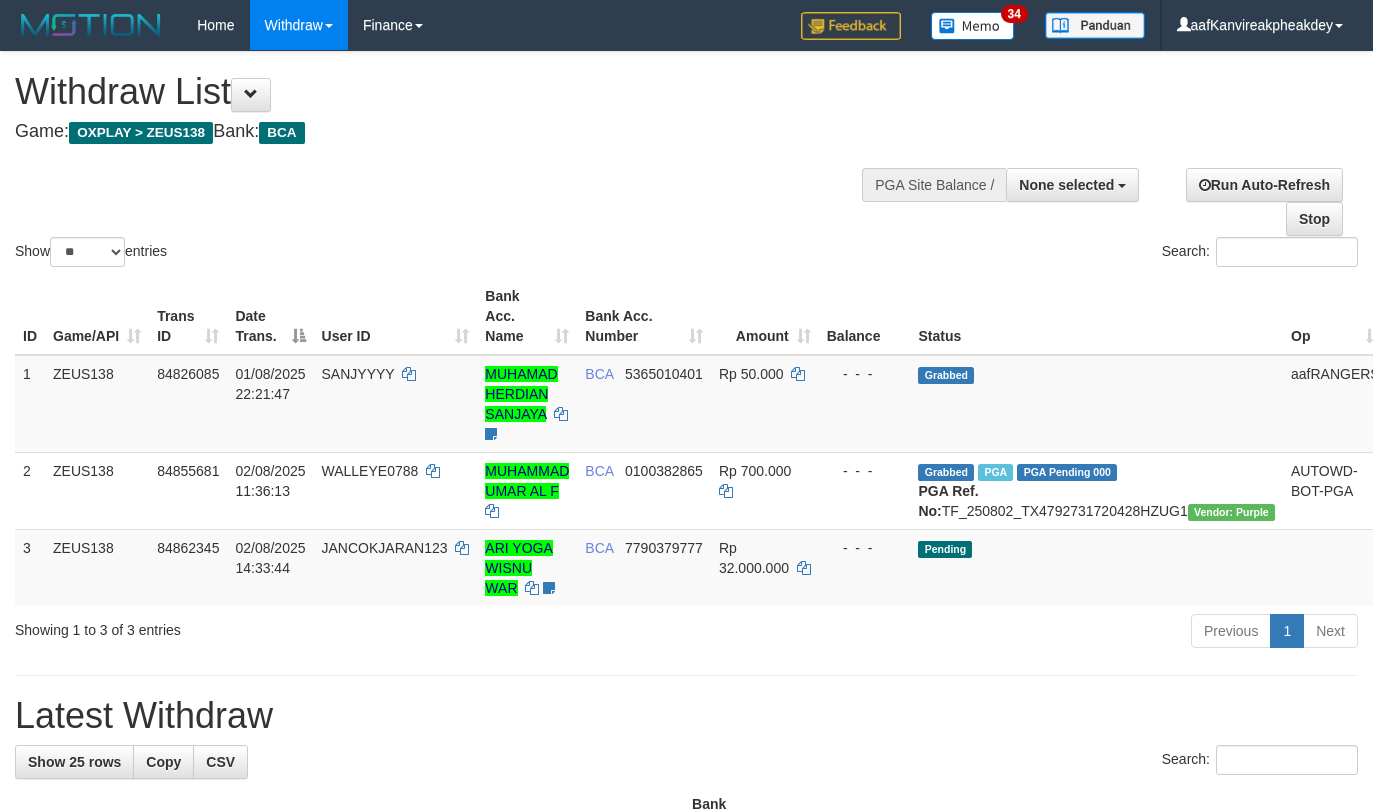 select 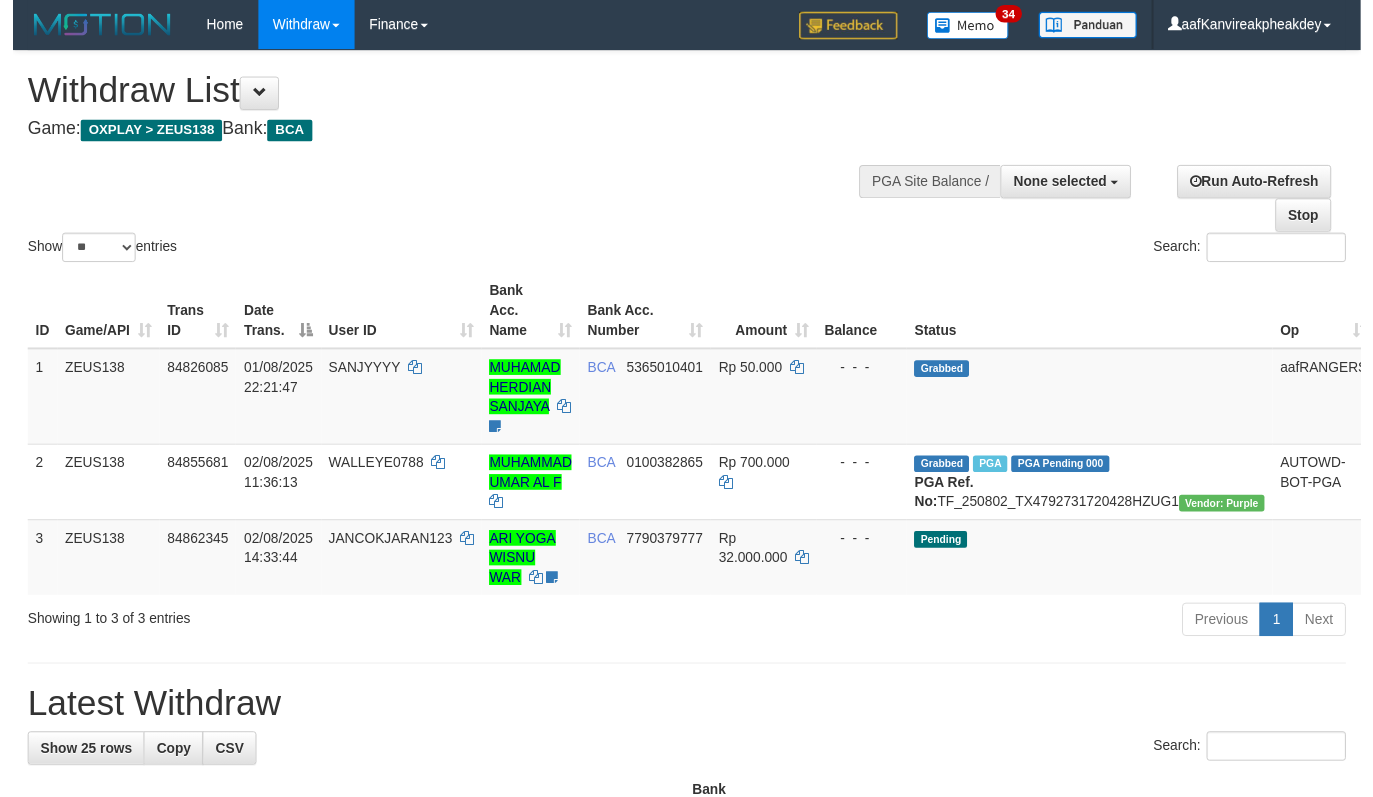 scroll, scrollTop: 0, scrollLeft: 0, axis: both 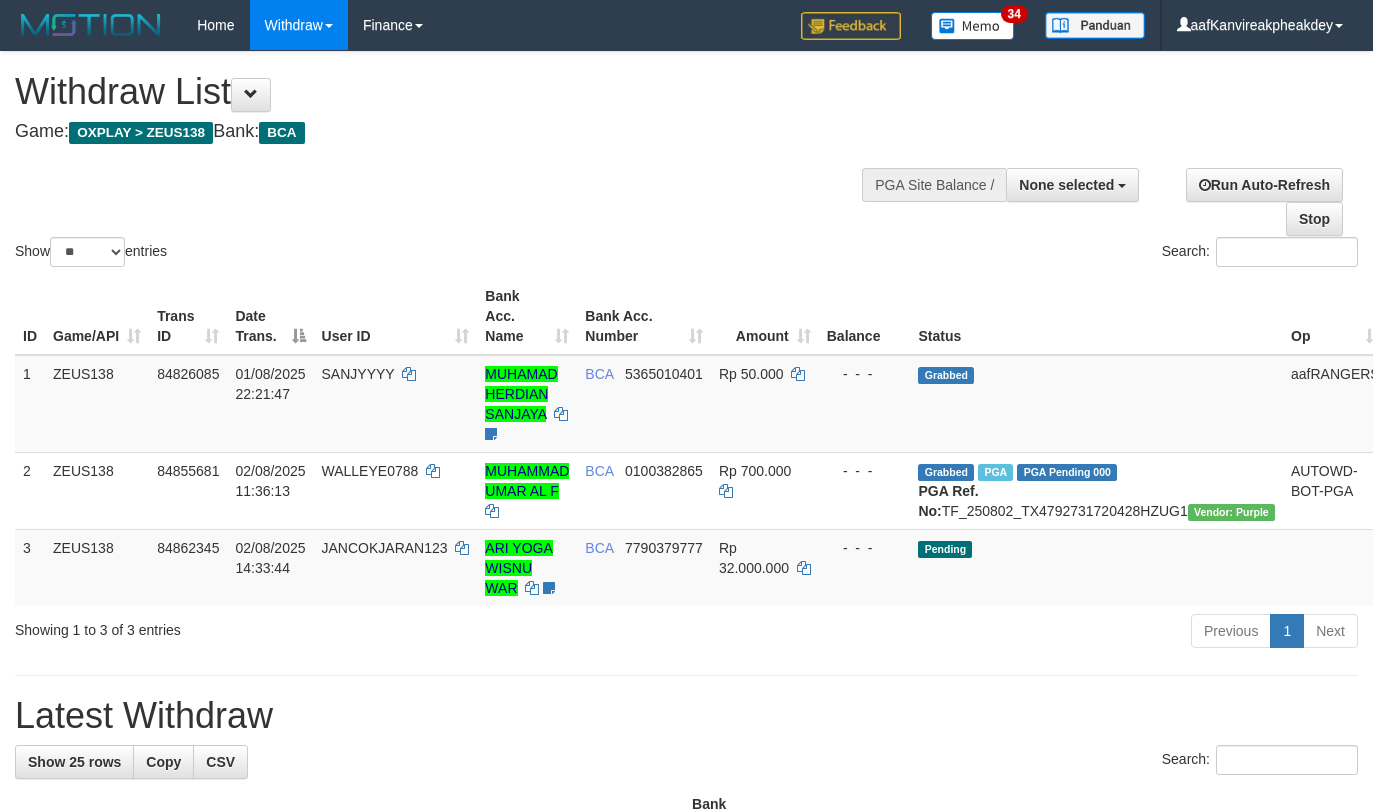 select 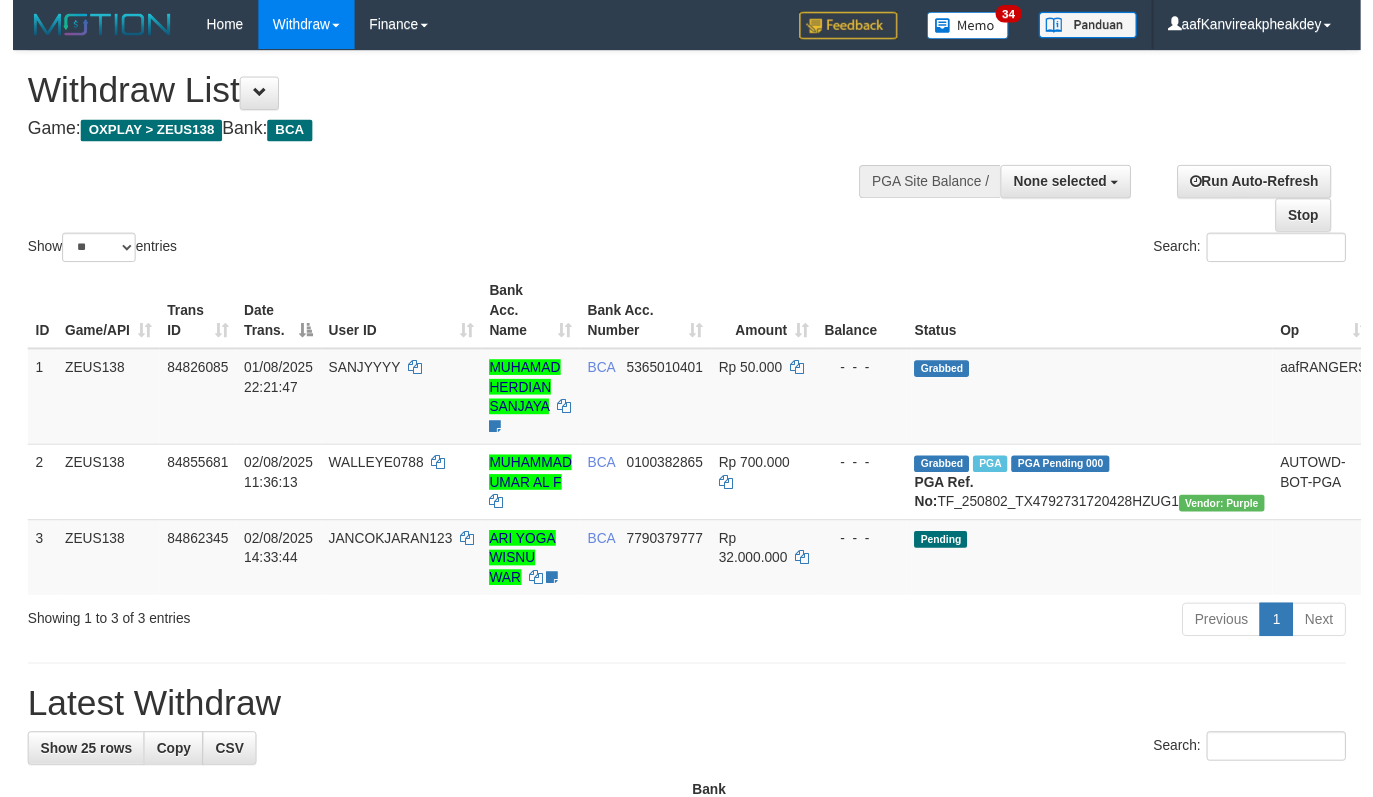 scroll, scrollTop: 0, scrollLeft: 0, axis: both 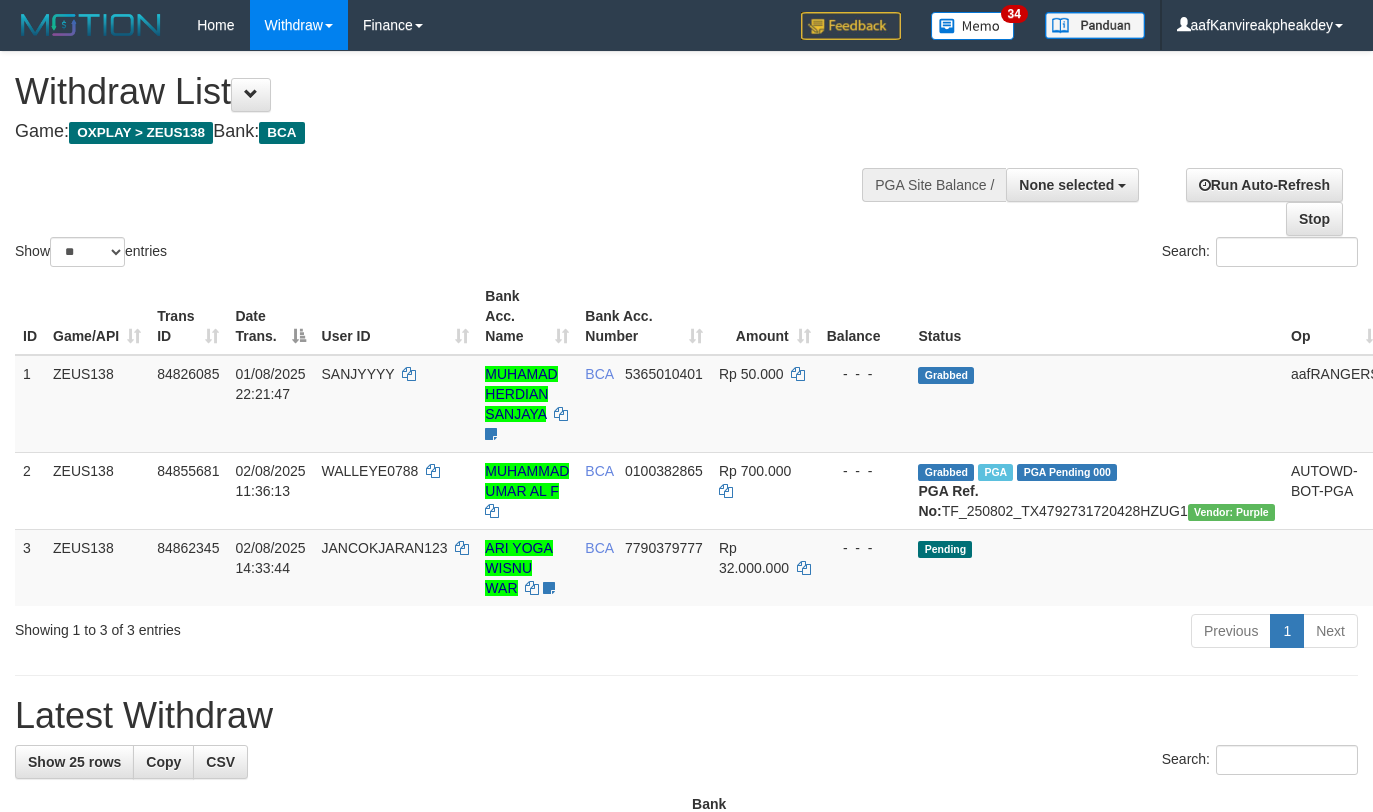 select 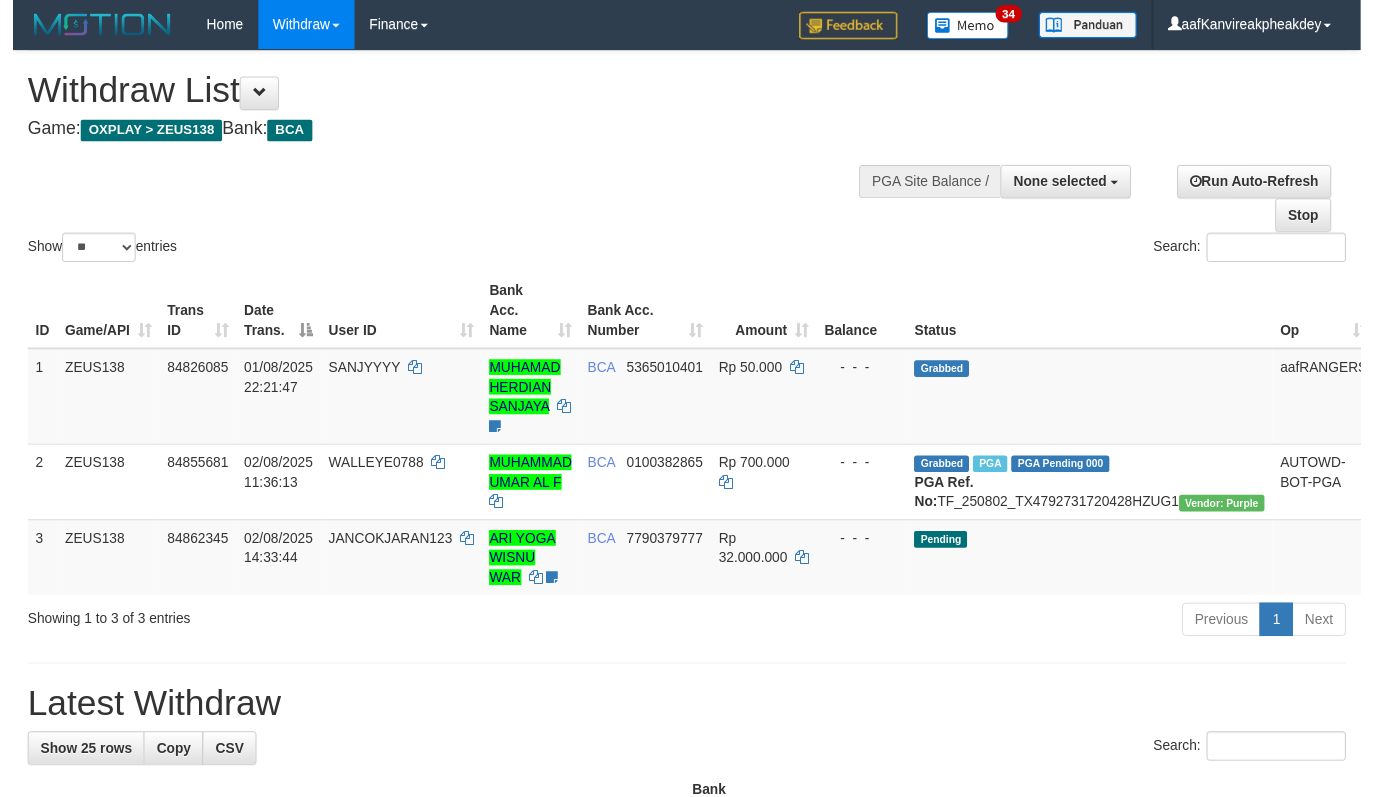 scroll, scrollTop: 0, scrollLeft: 0, axis: both 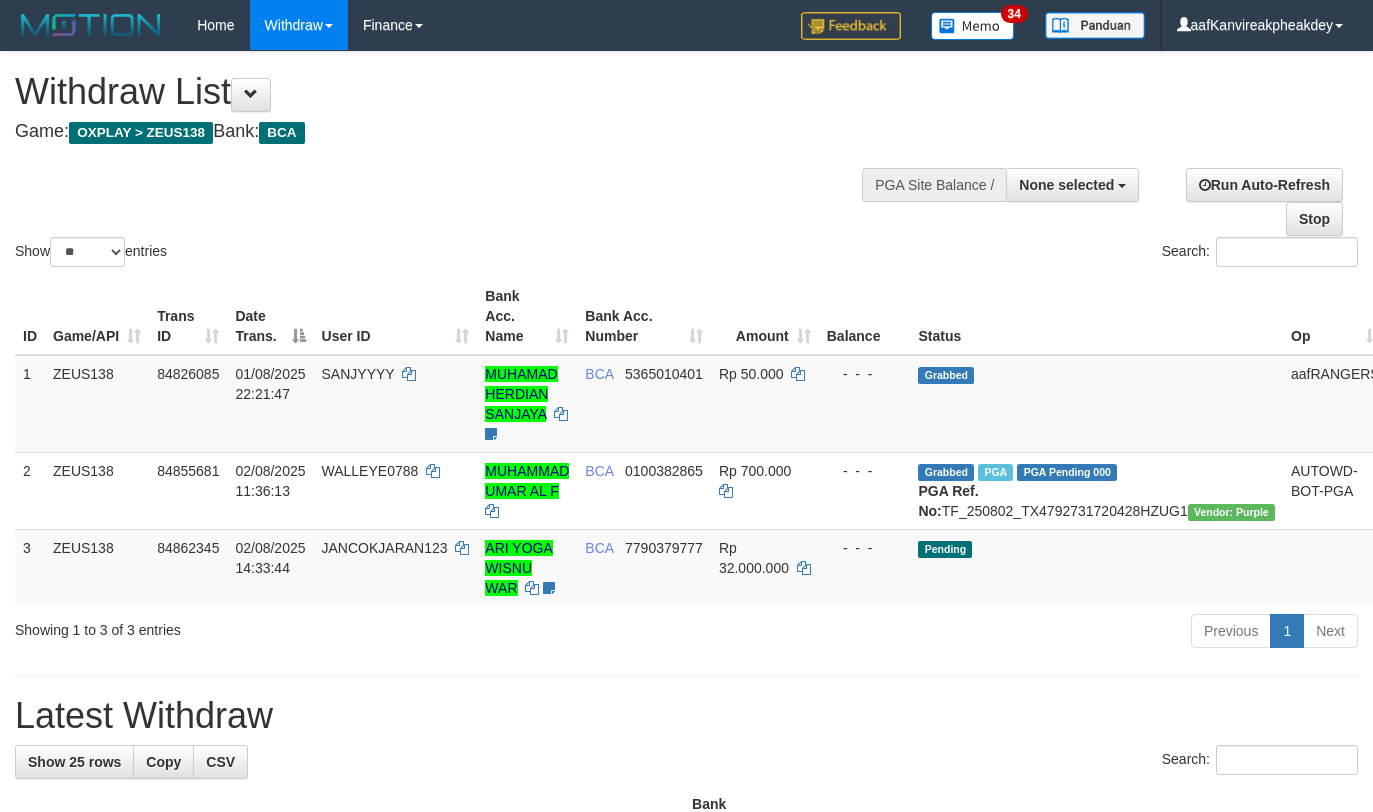 select 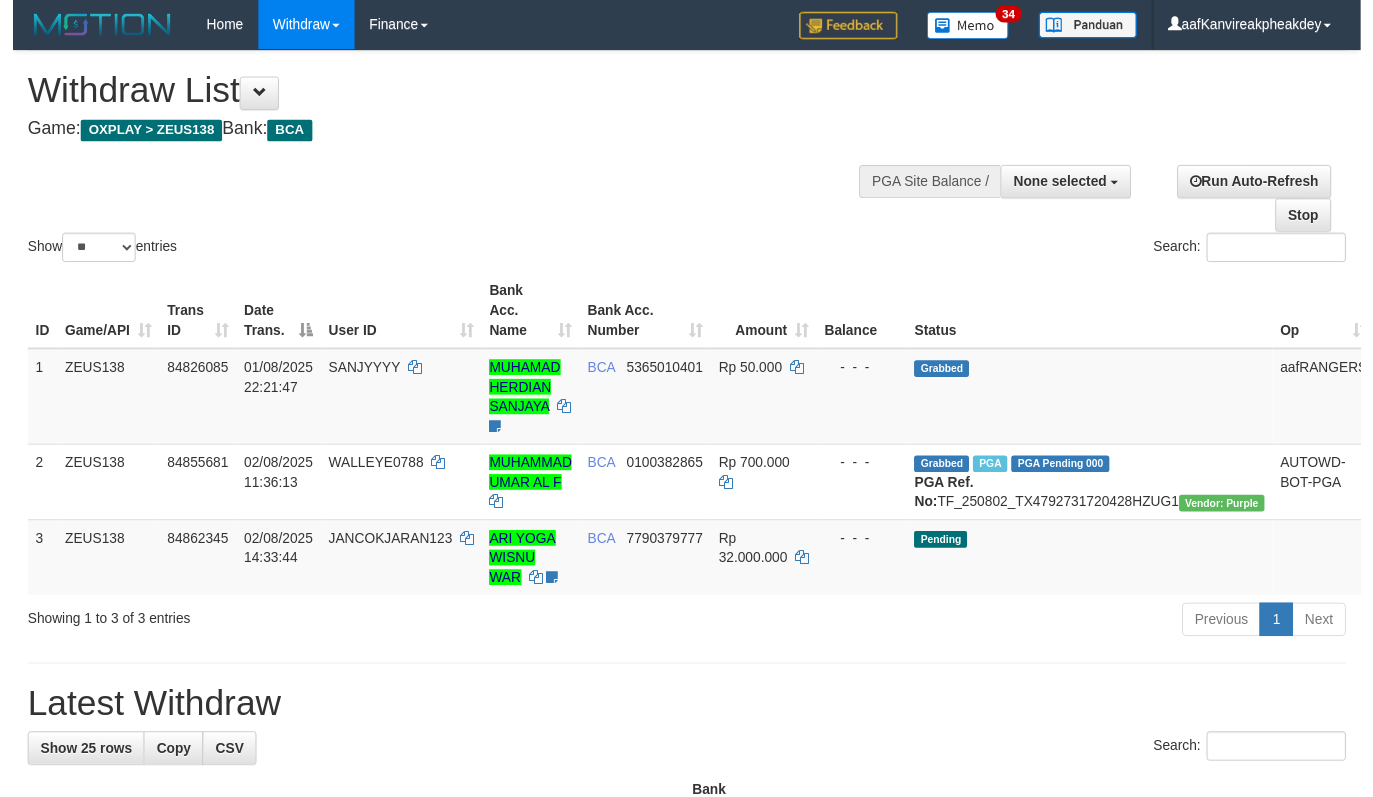 scroll, scrollTop: 0, scrollLeft: 0, axis: both 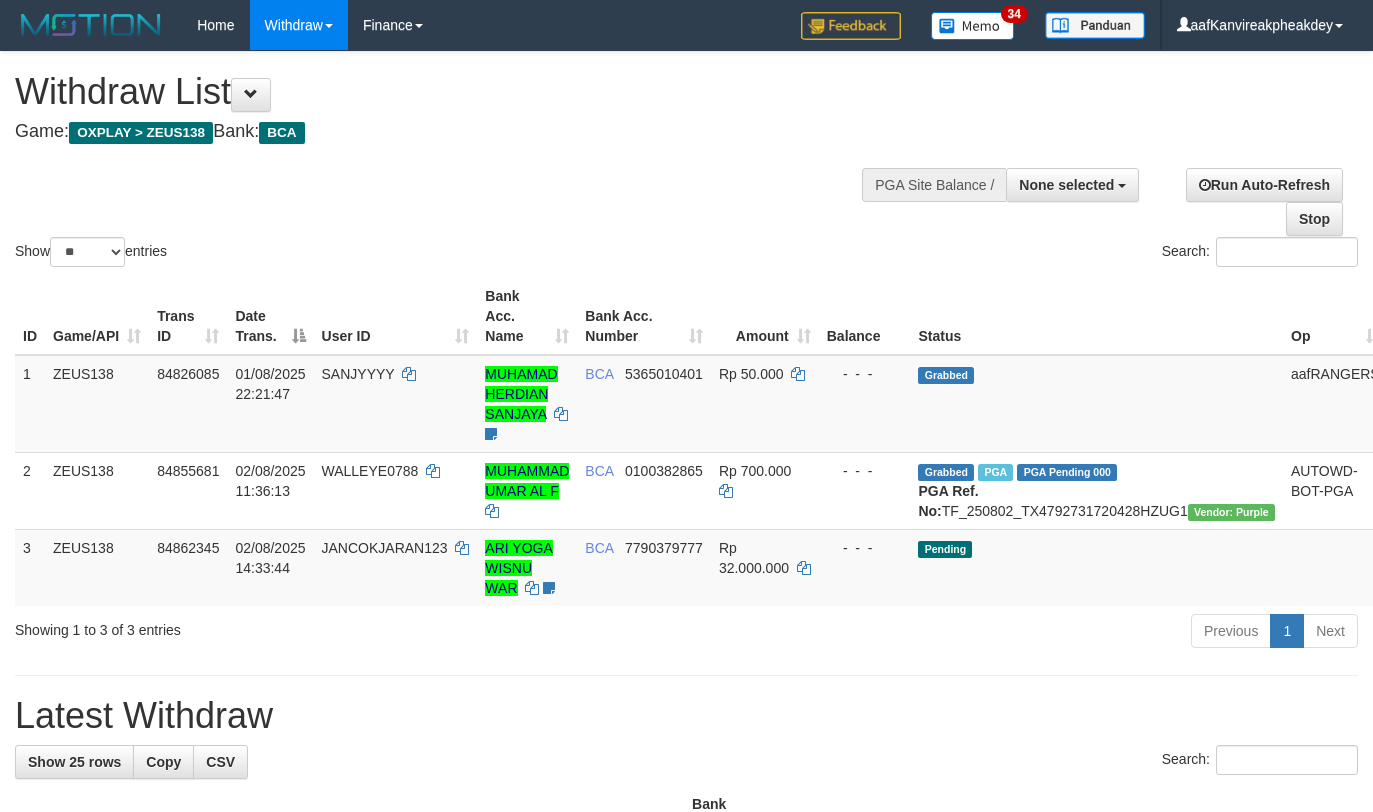 select 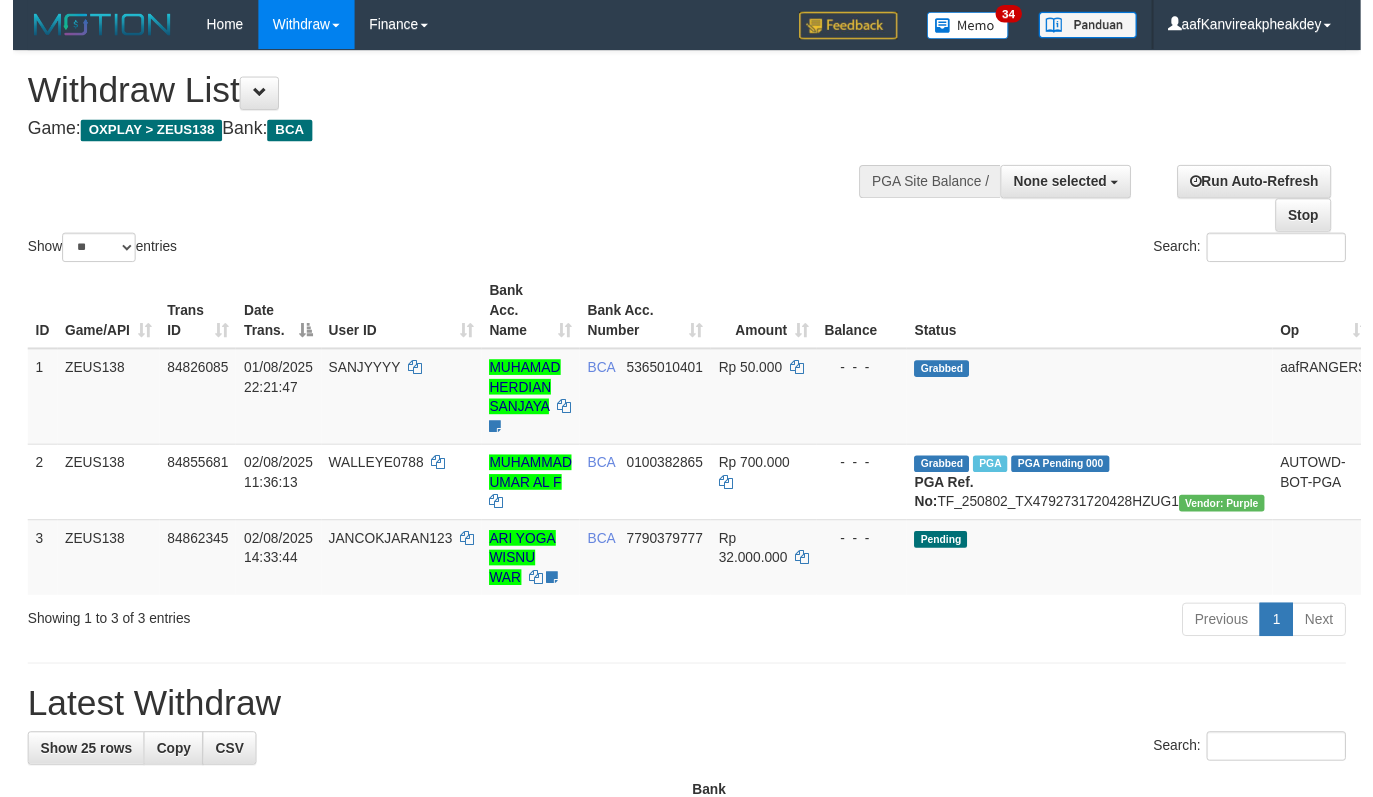 scroll, scrollTop: 0, scrollLeft: 0, axis: both 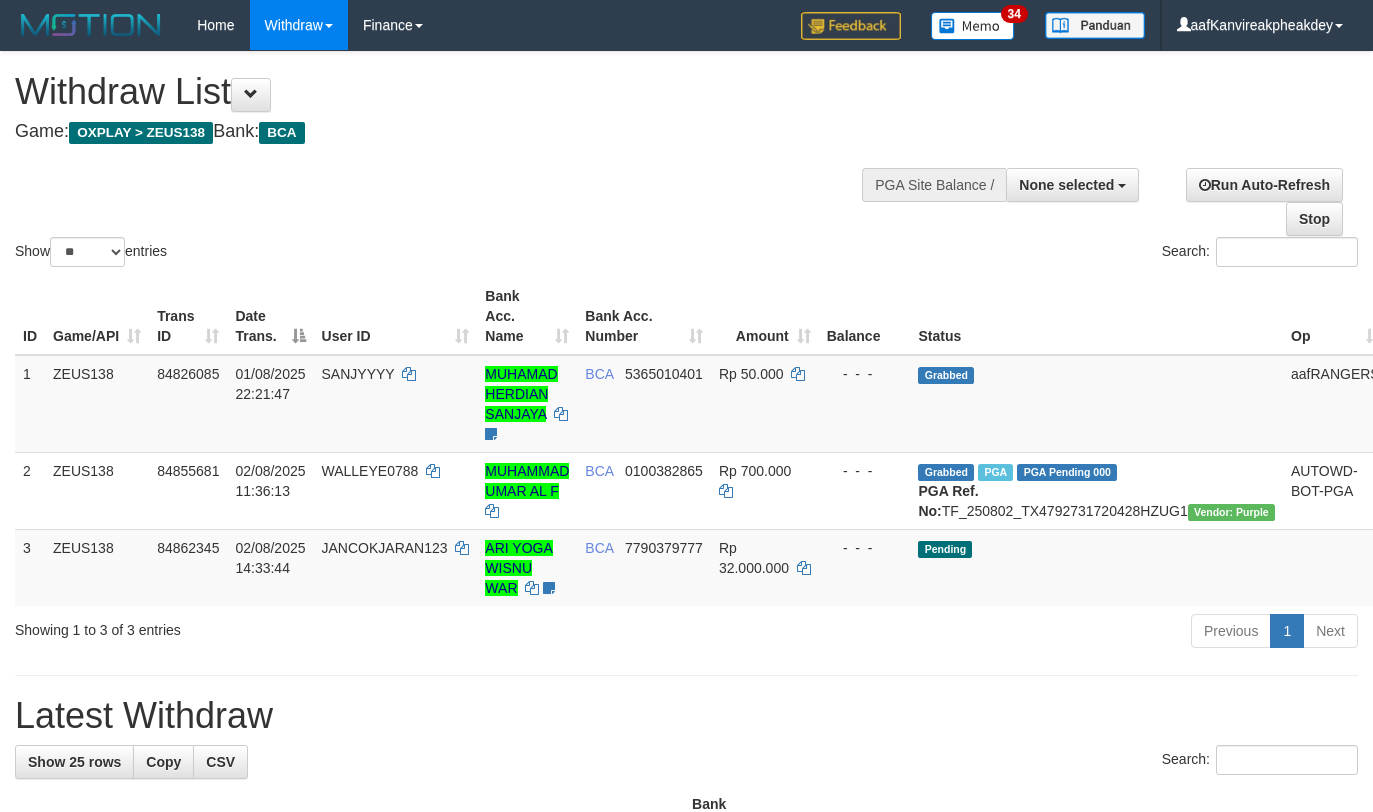 select 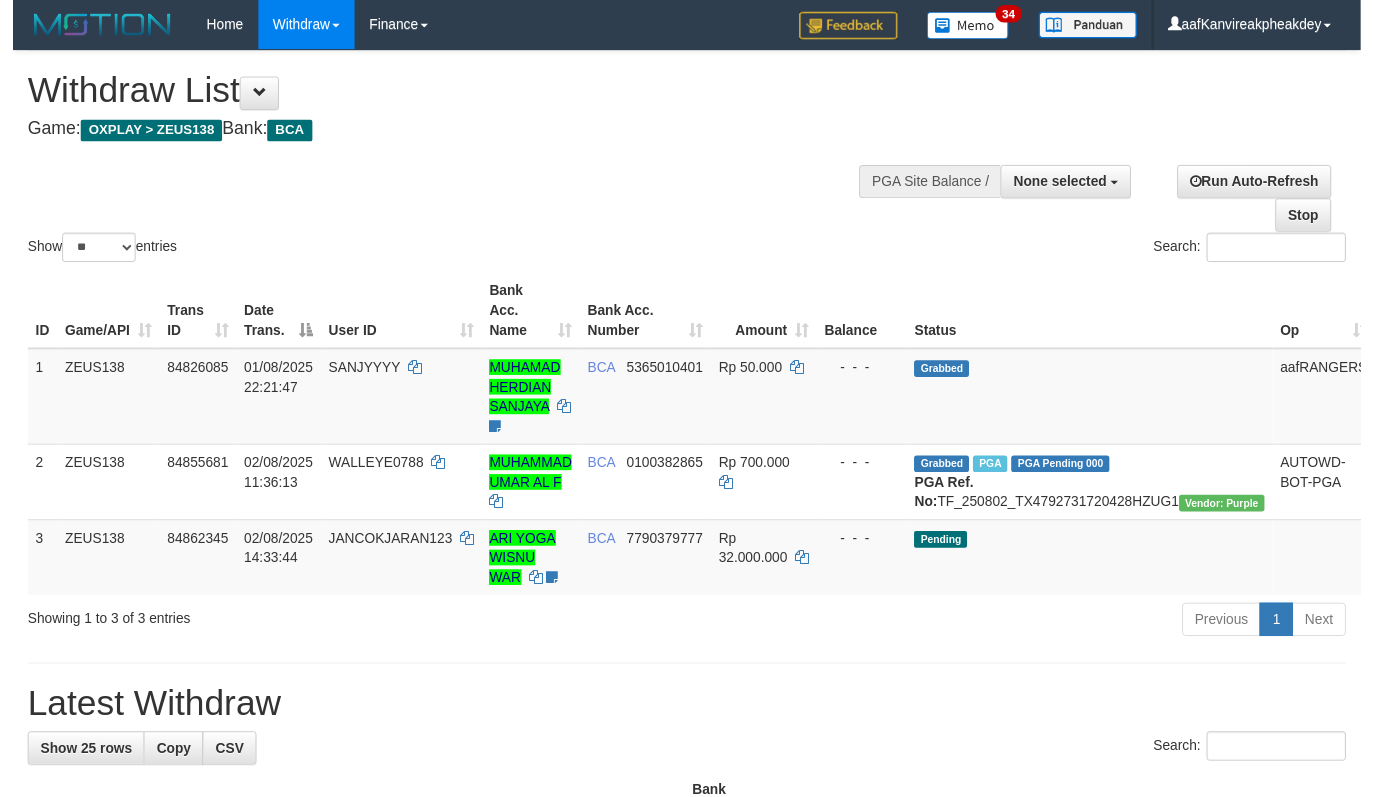 scroll, scrollTop: 0, scrollLeft: 0, axis: both 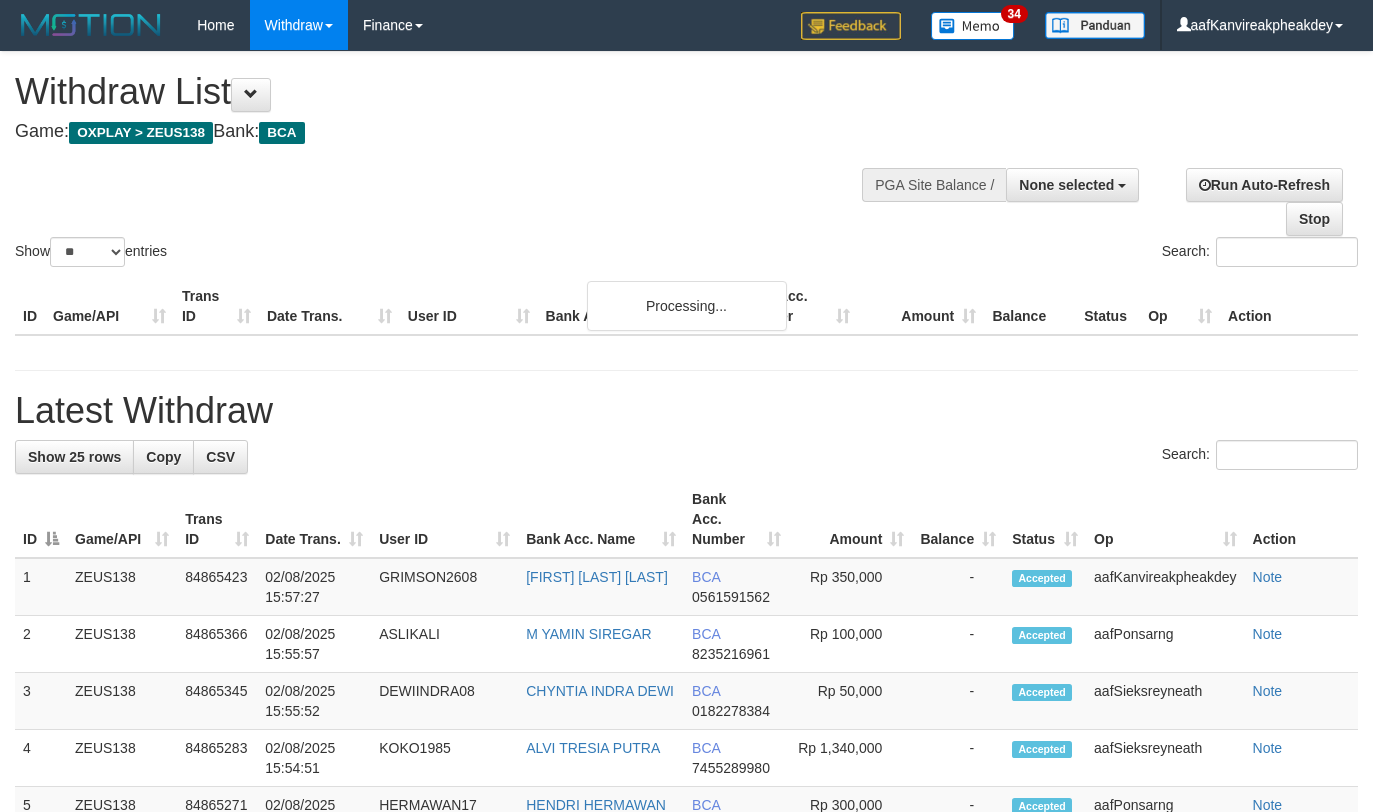 select 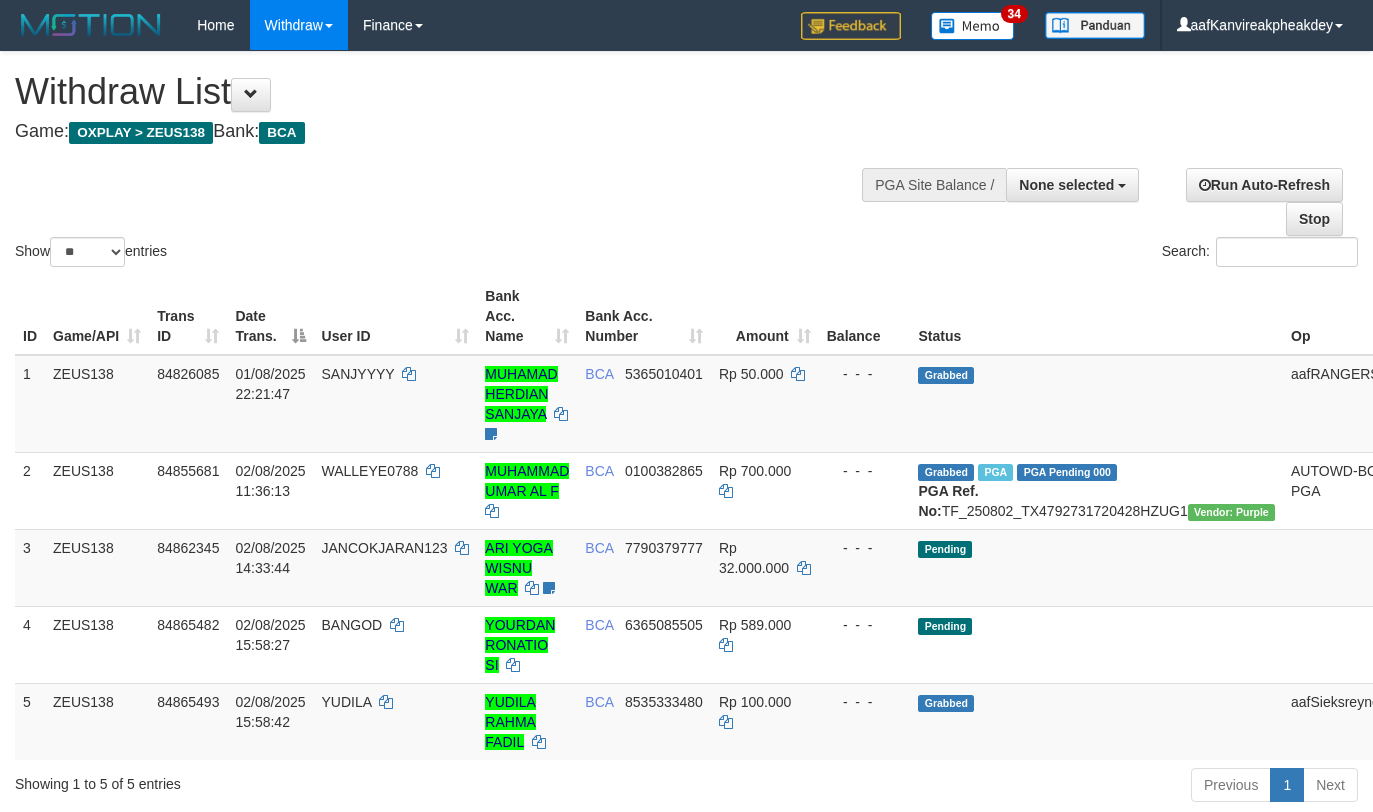 select 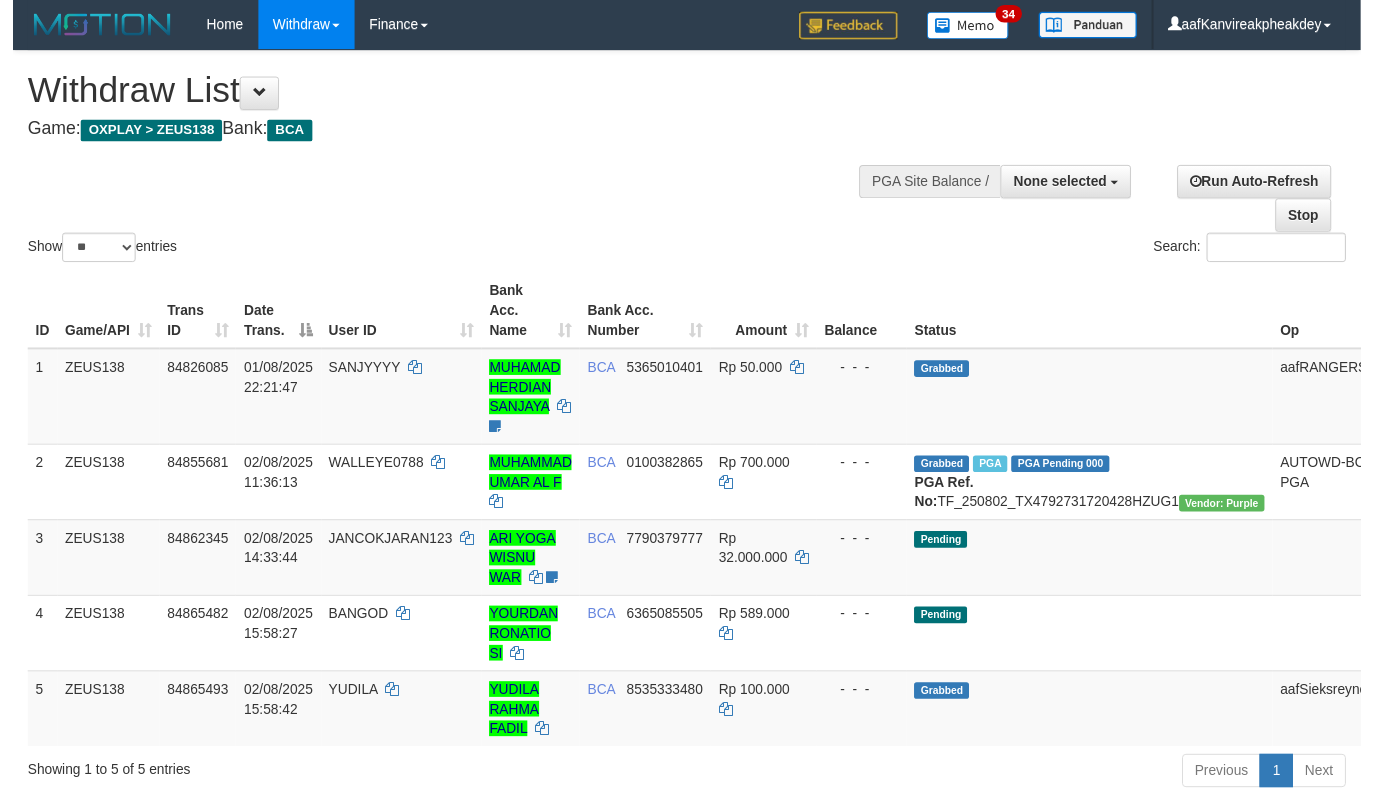 scroll, scrollTop: 0, scrollLeft: 0, axis: both 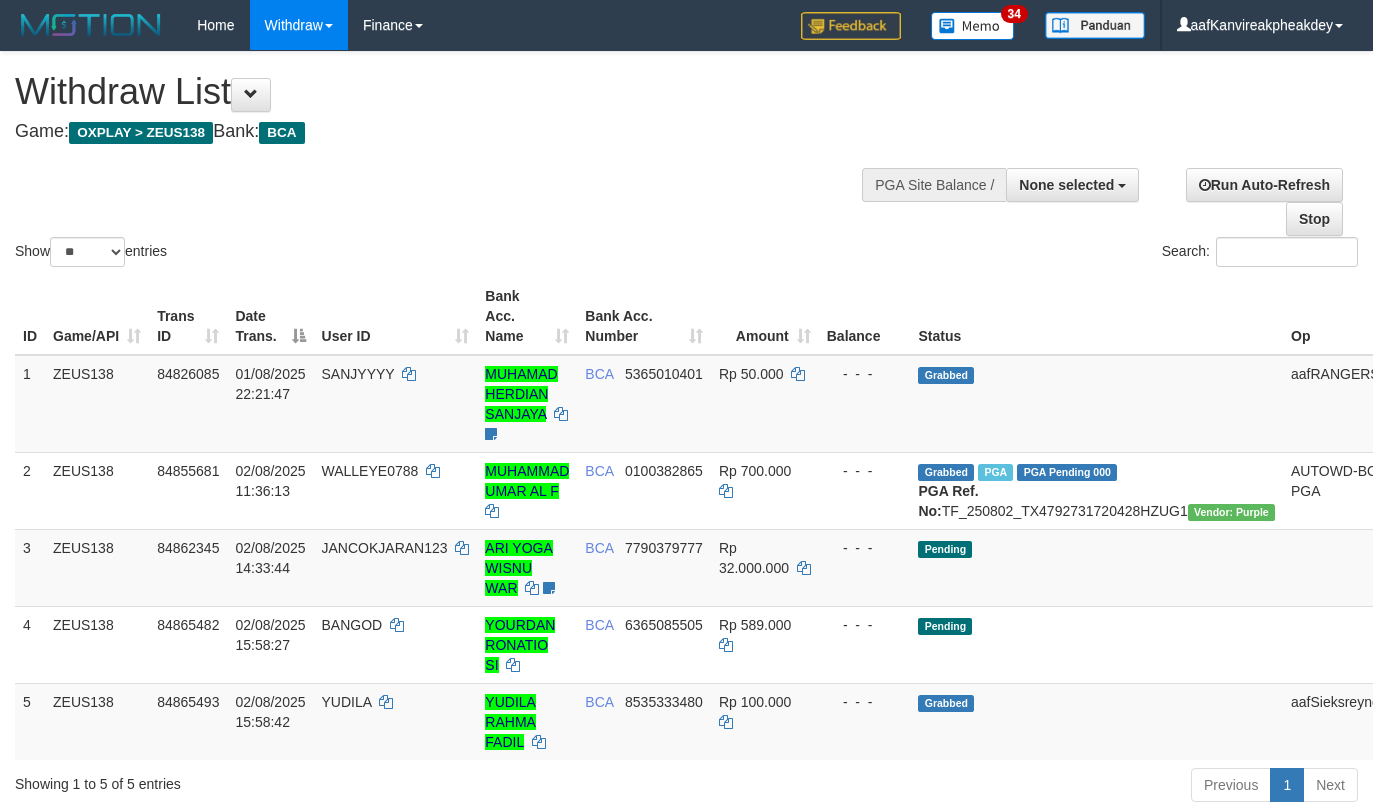 select 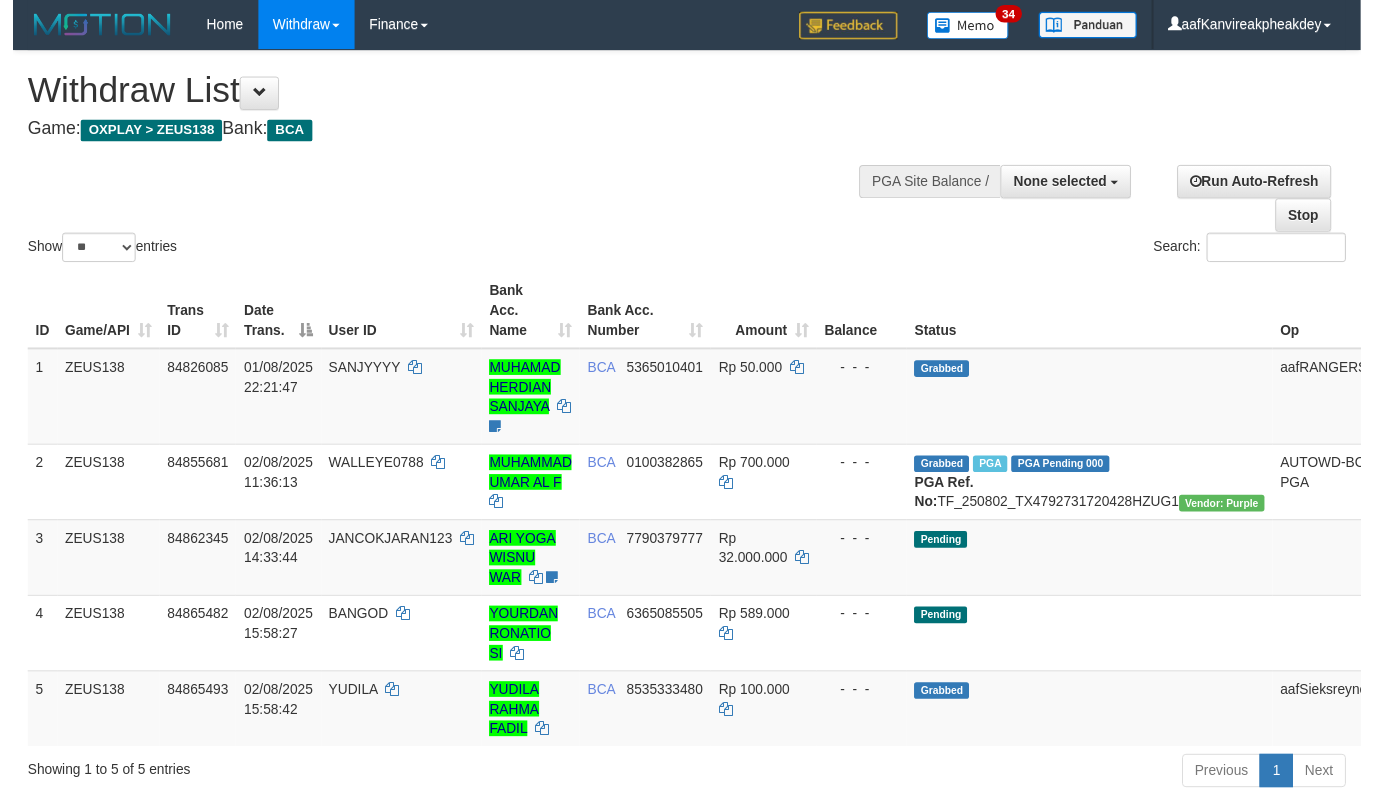 scroll, scrollTop: 0, scrollLeft: 0, axis: both 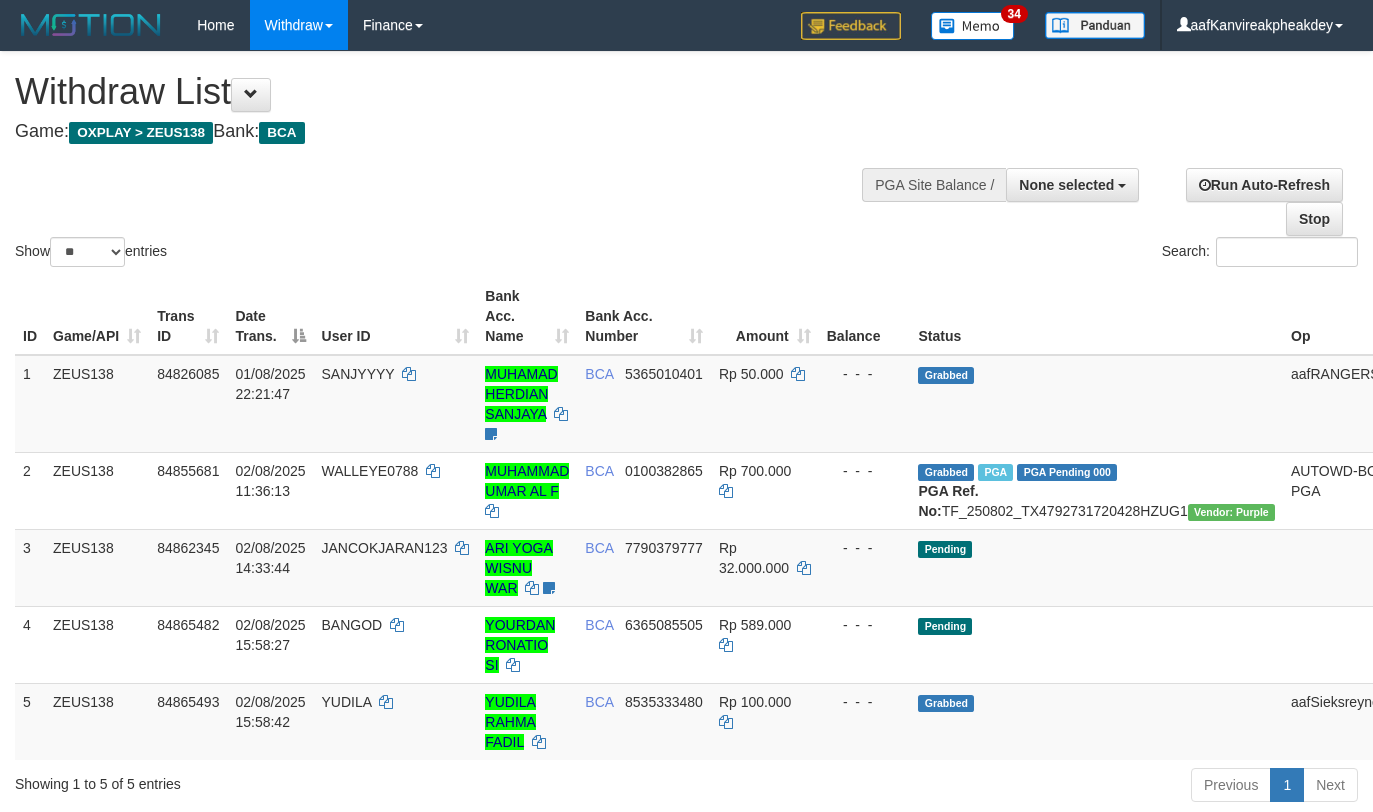 select 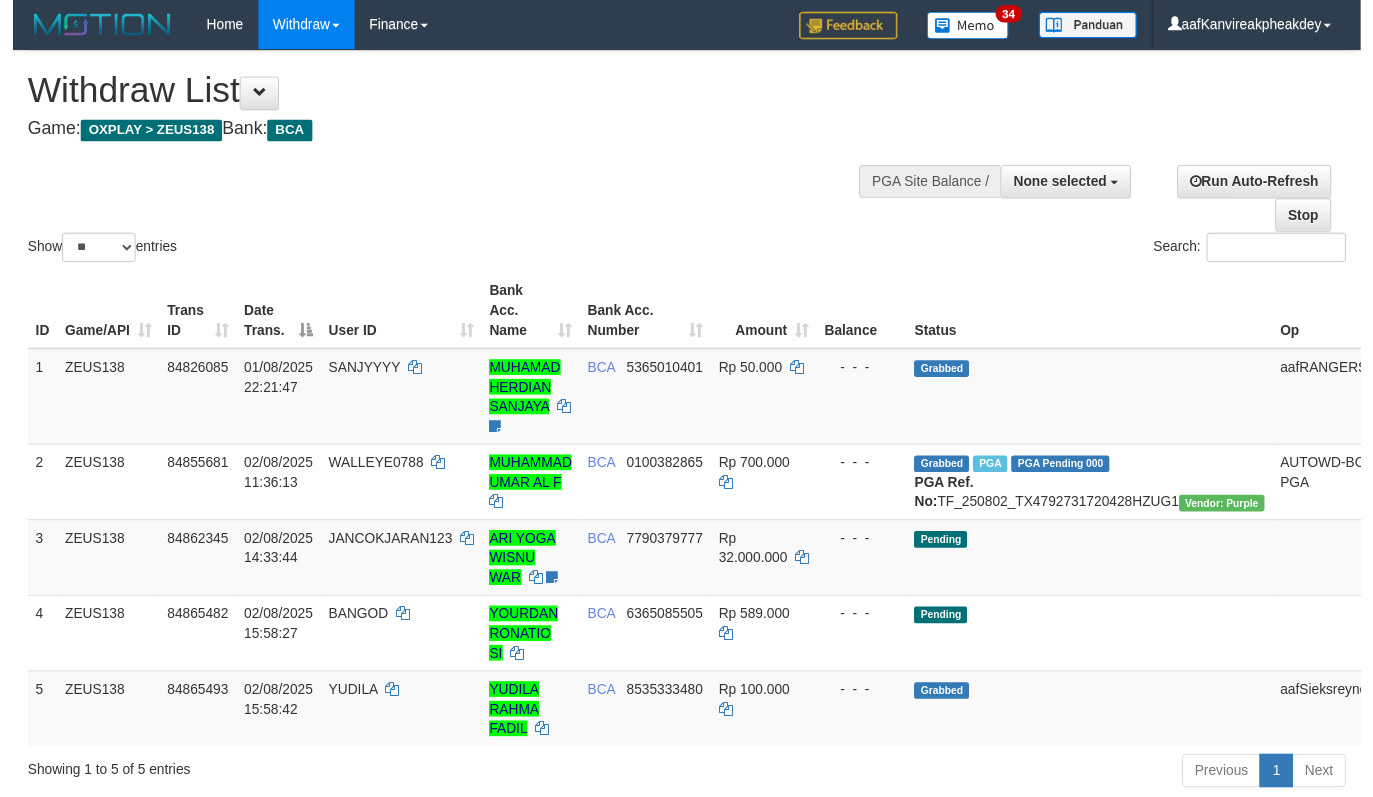 scroll, scrollTop: 0, scrollLeft: 0, axis: both 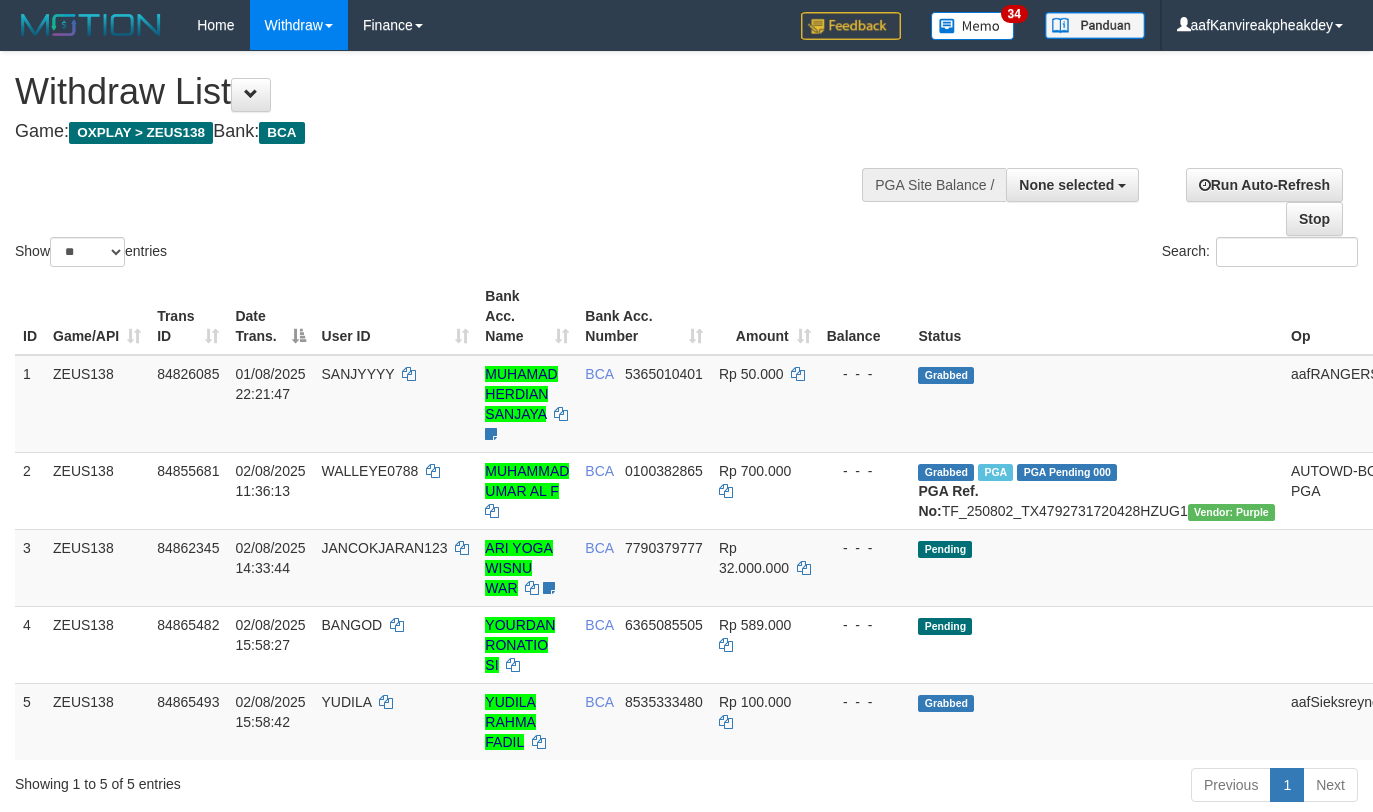 select 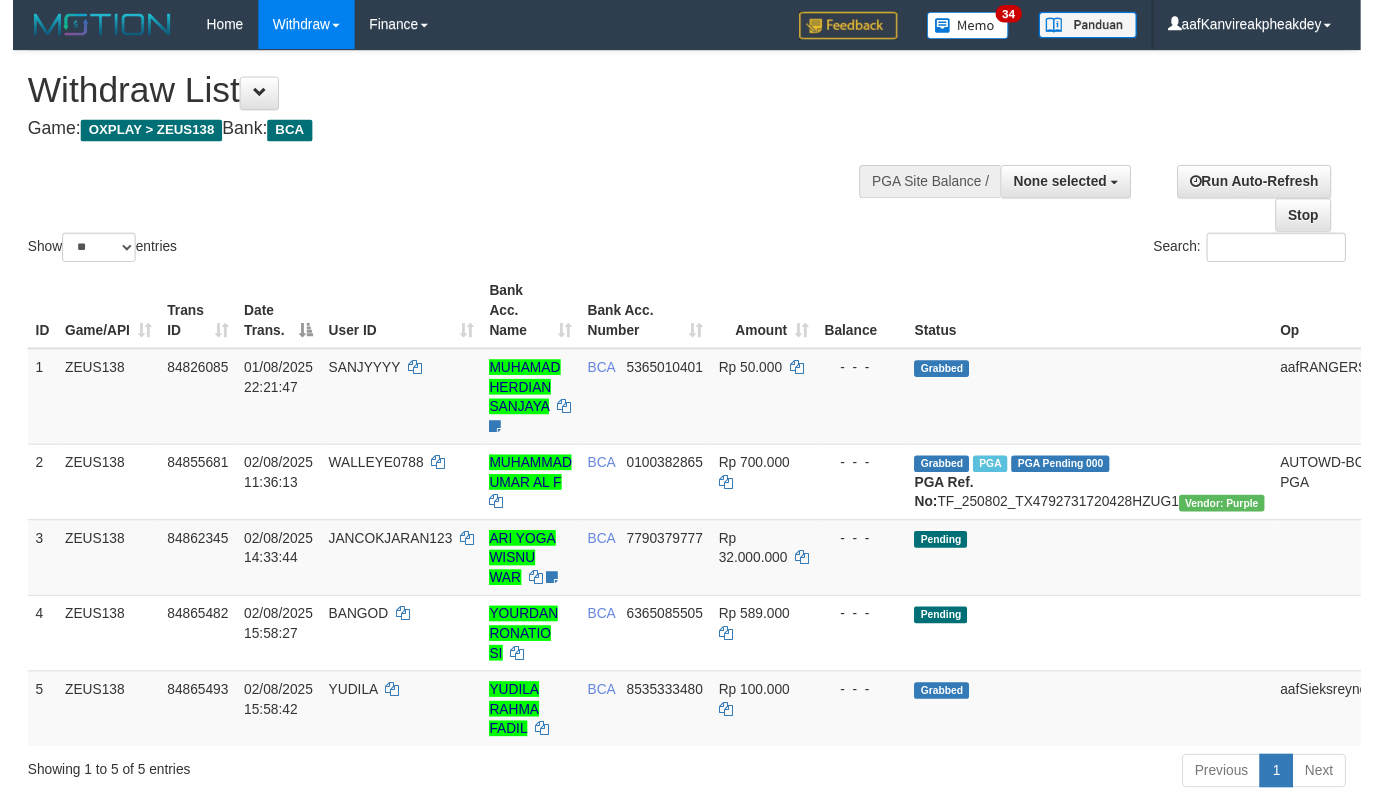 scroll, scrollTop: 0, scrollLeft: 0, axis: both 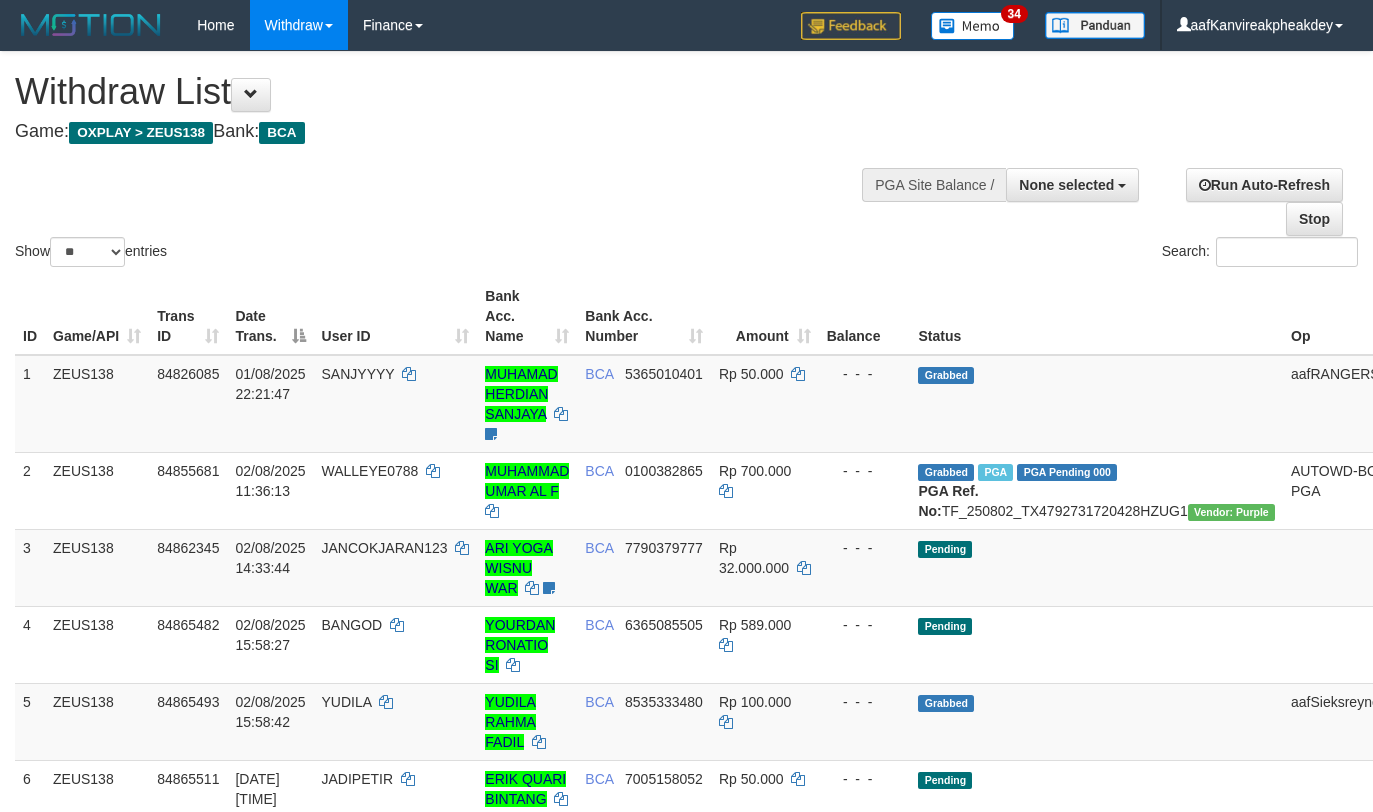 select 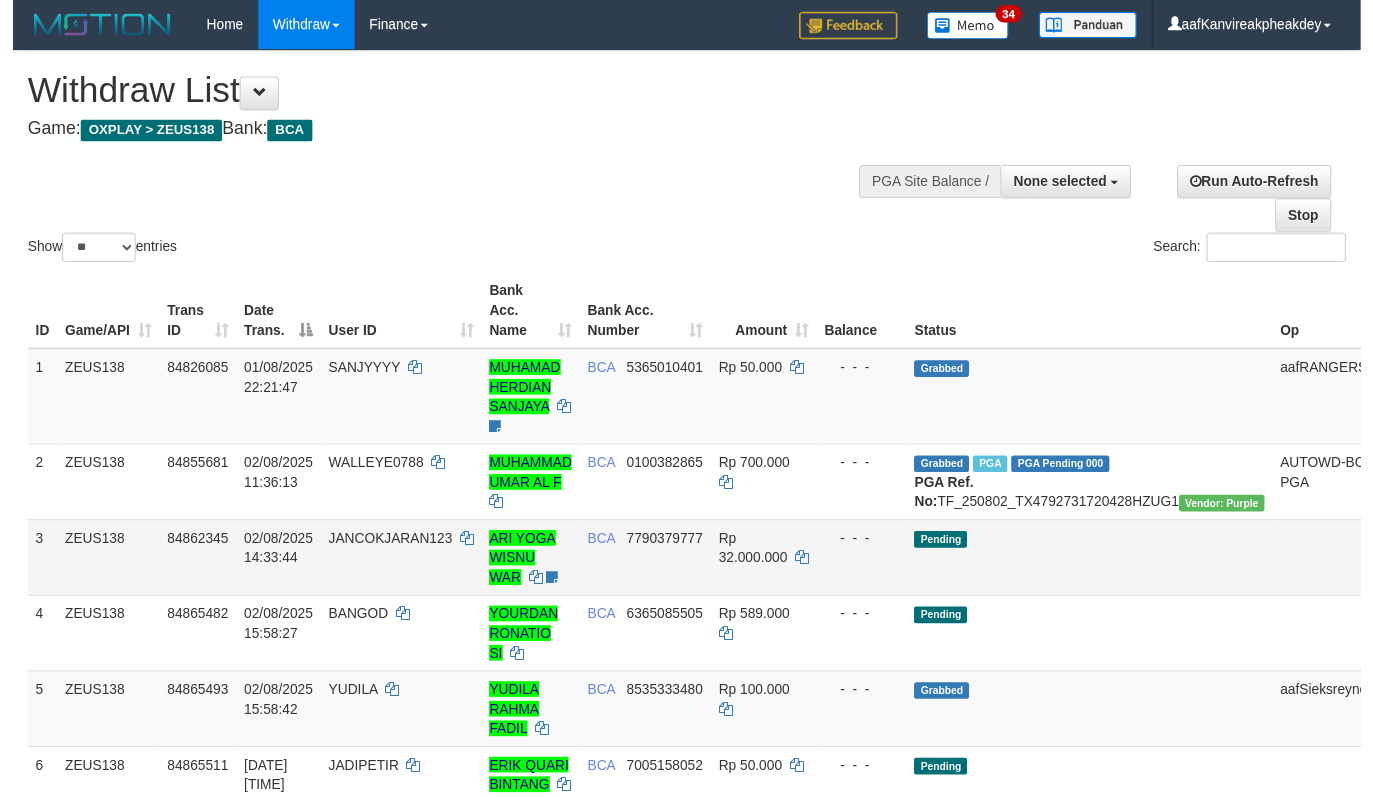 scroll, scrollTop: 133, scrollLeft: 0, axis: vertical 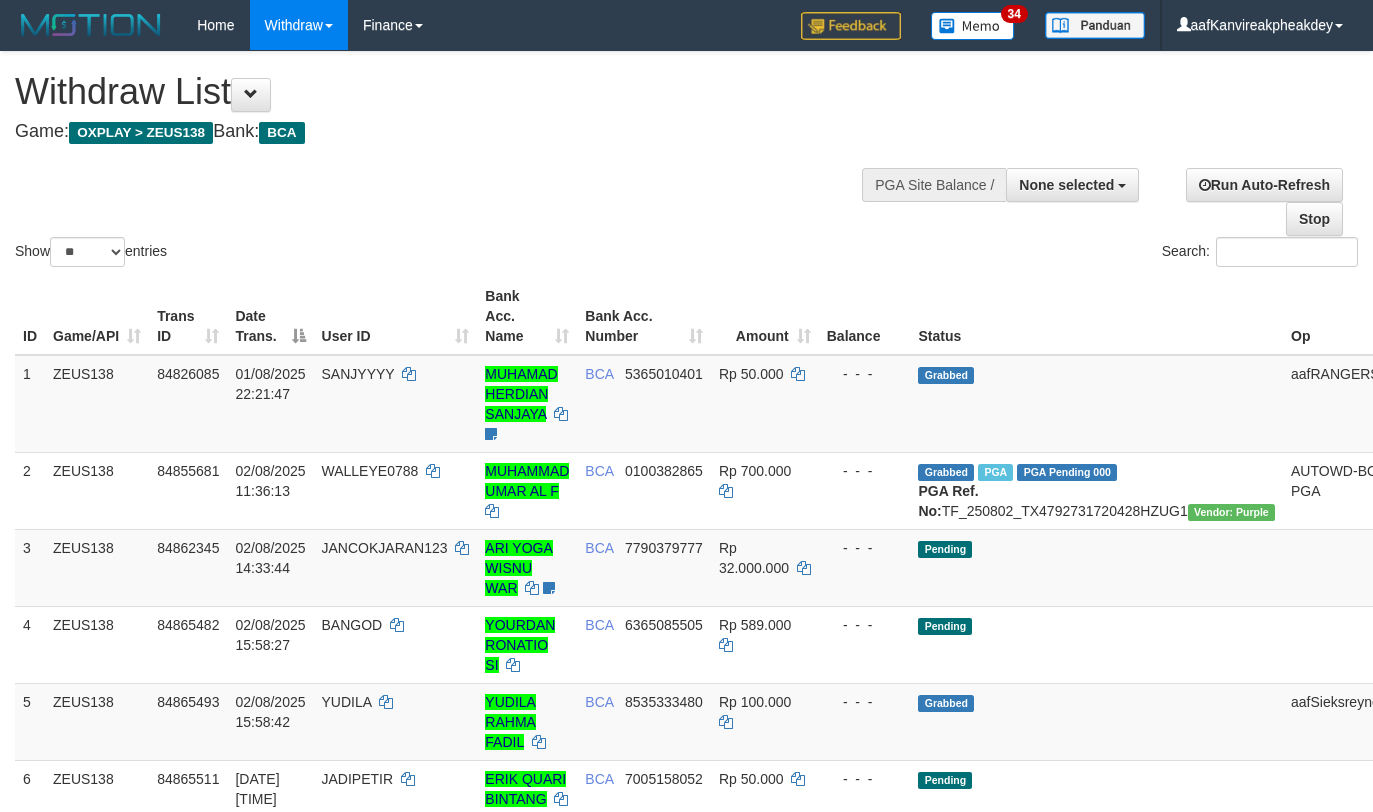 select 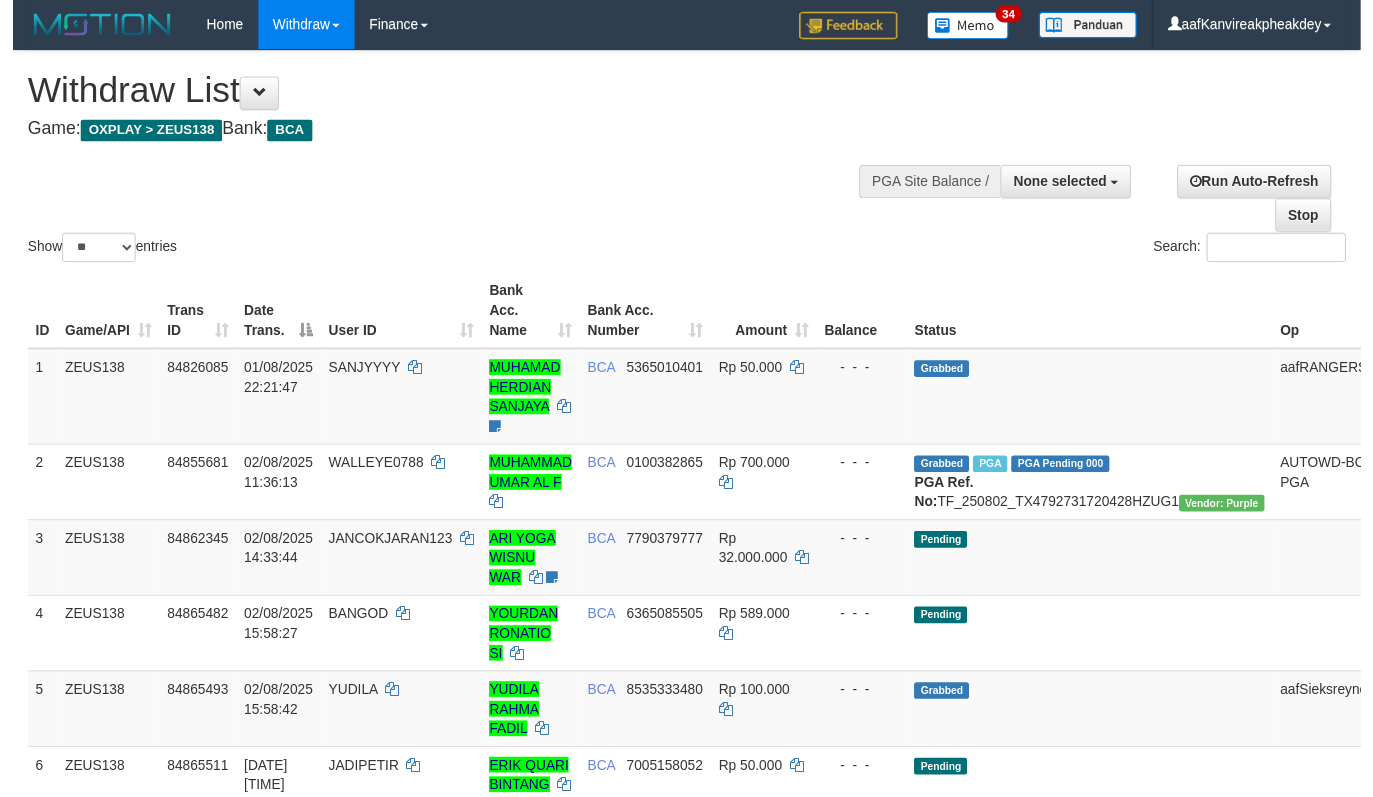 scroll, scrollTop: 134, scrollLeft: 0, axis: vertical 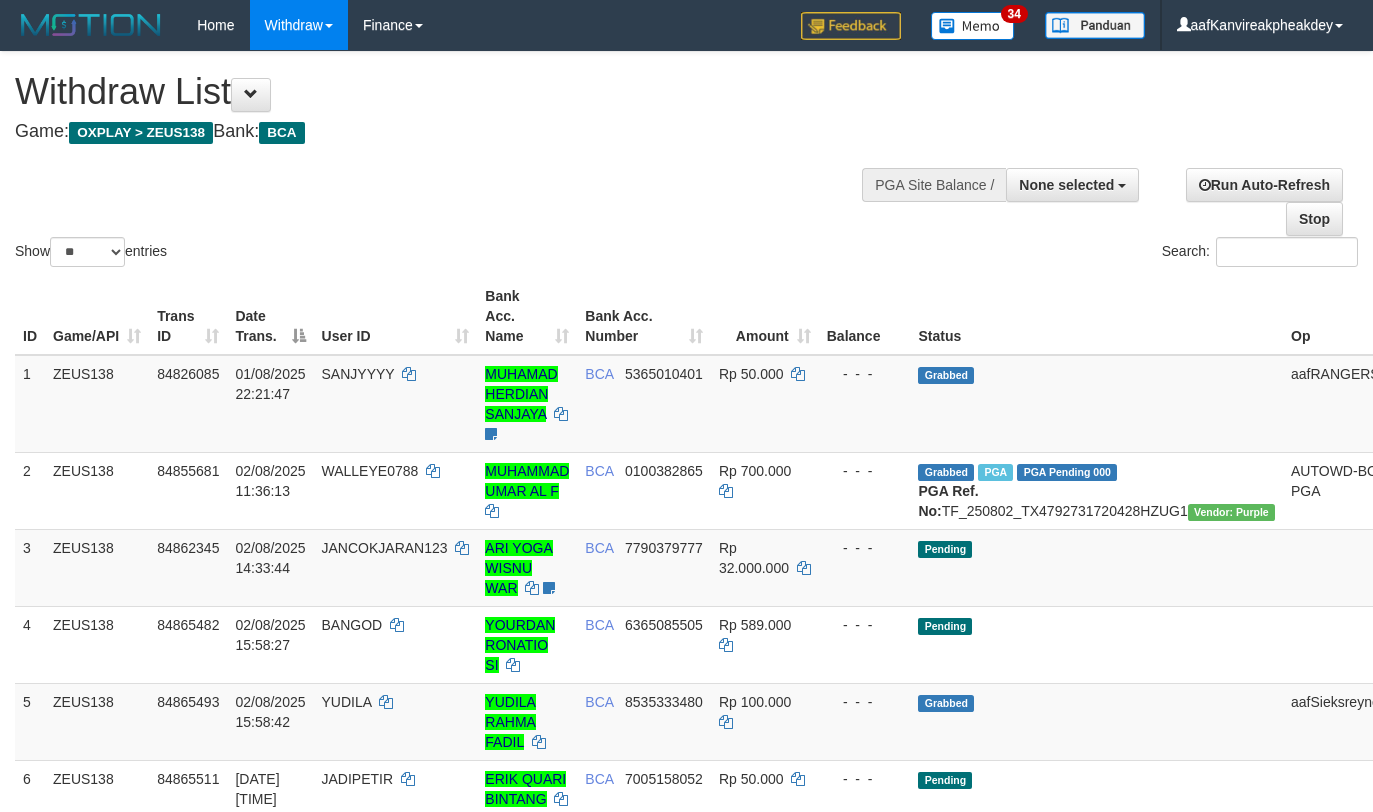 select 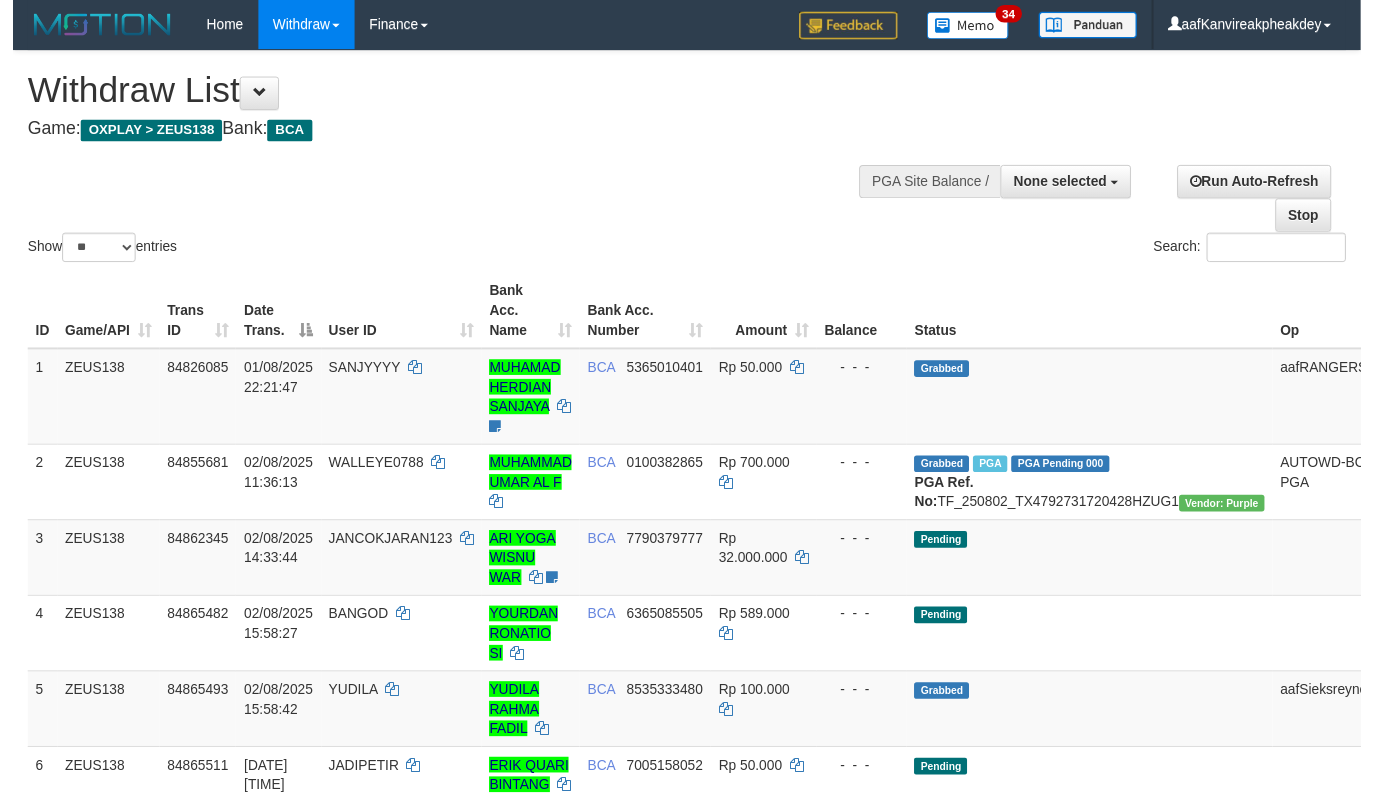 scroll, scrollTop: 134, scrollLeft: 0, axis: vertical 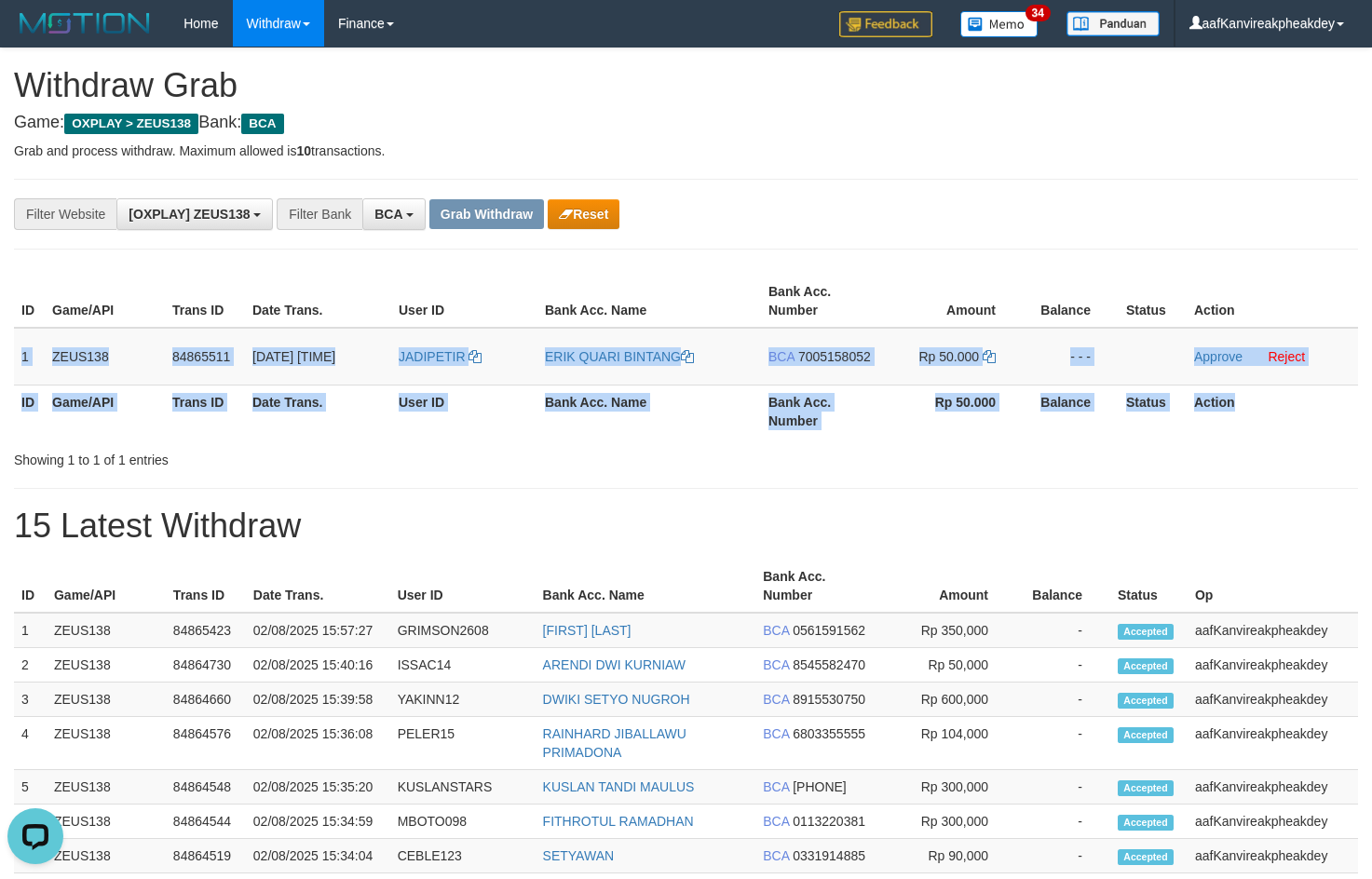 copy on "1
ZEUS138
84865511
02/08/2025 15:59:16
JADIPETIR
ERIK QUARI BINTANG
BCA
7005158052
Rp 50.000
- - -
Approve
Reject
ID Game/API Trans ID Date Trans. User ID Bank Acc. Name Bank Acc. Number Rp 50.000 Balance Status Action" 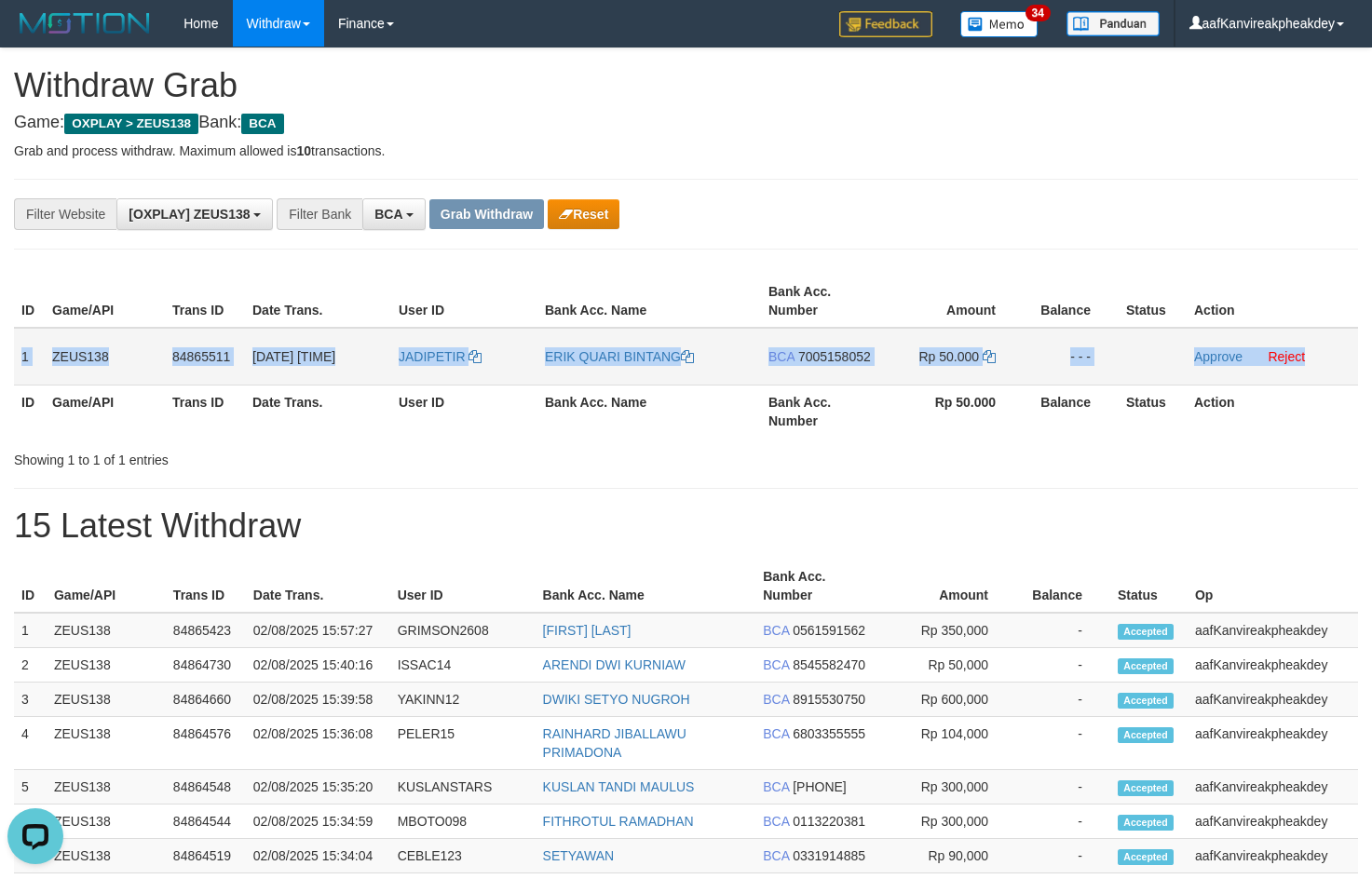 copy on "1
ZEUS138
84865511
02/08/2025 15:59:16
JADIPETIR
ERIK QUARI BINTANG
BCA
7005158052
Rp 50.000
- - -
Approve
Reject" 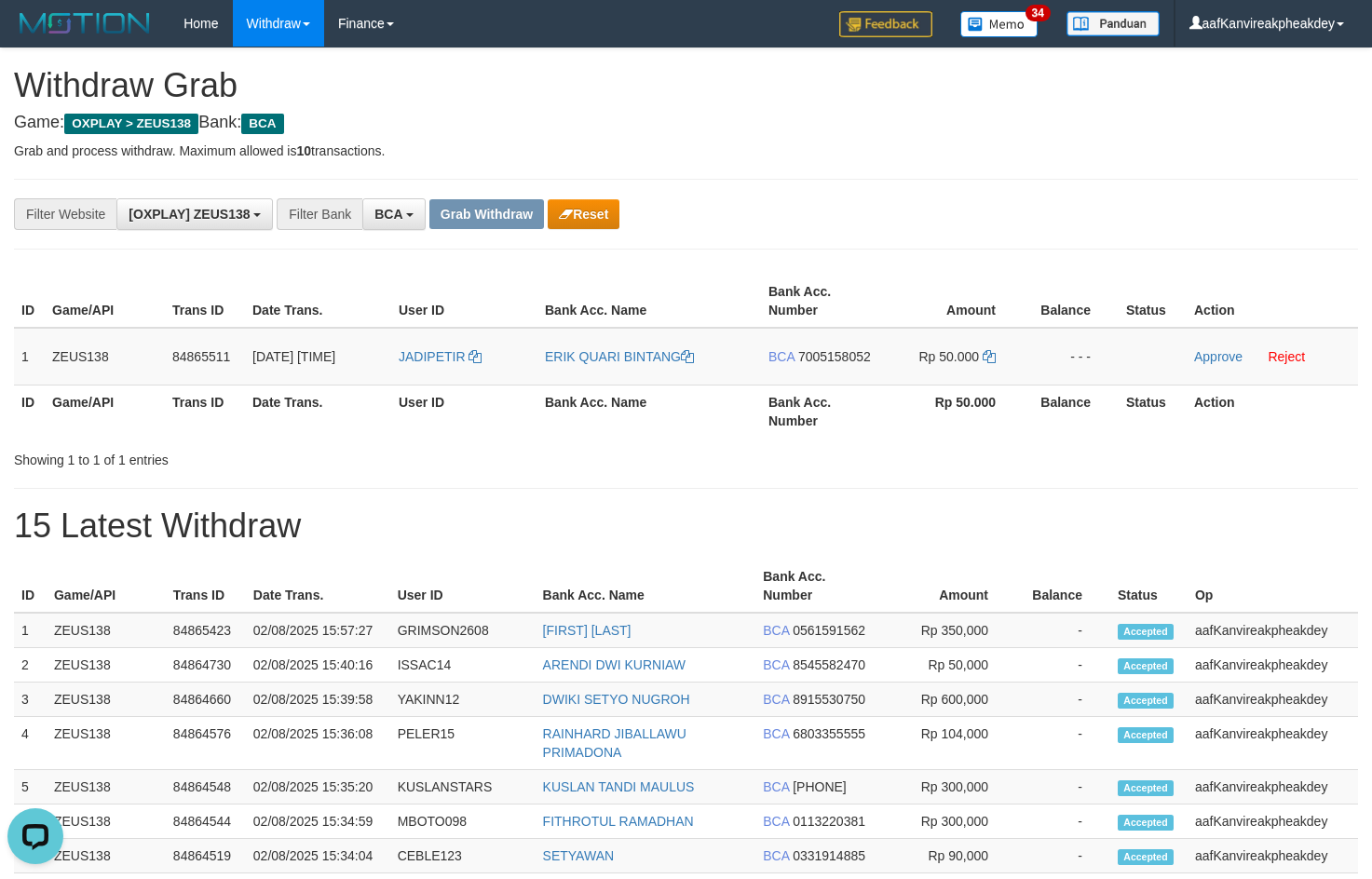 click on "Grab and process withdraw.
Maximum allowed is  10  transactions." at bounding box center (686, 151) 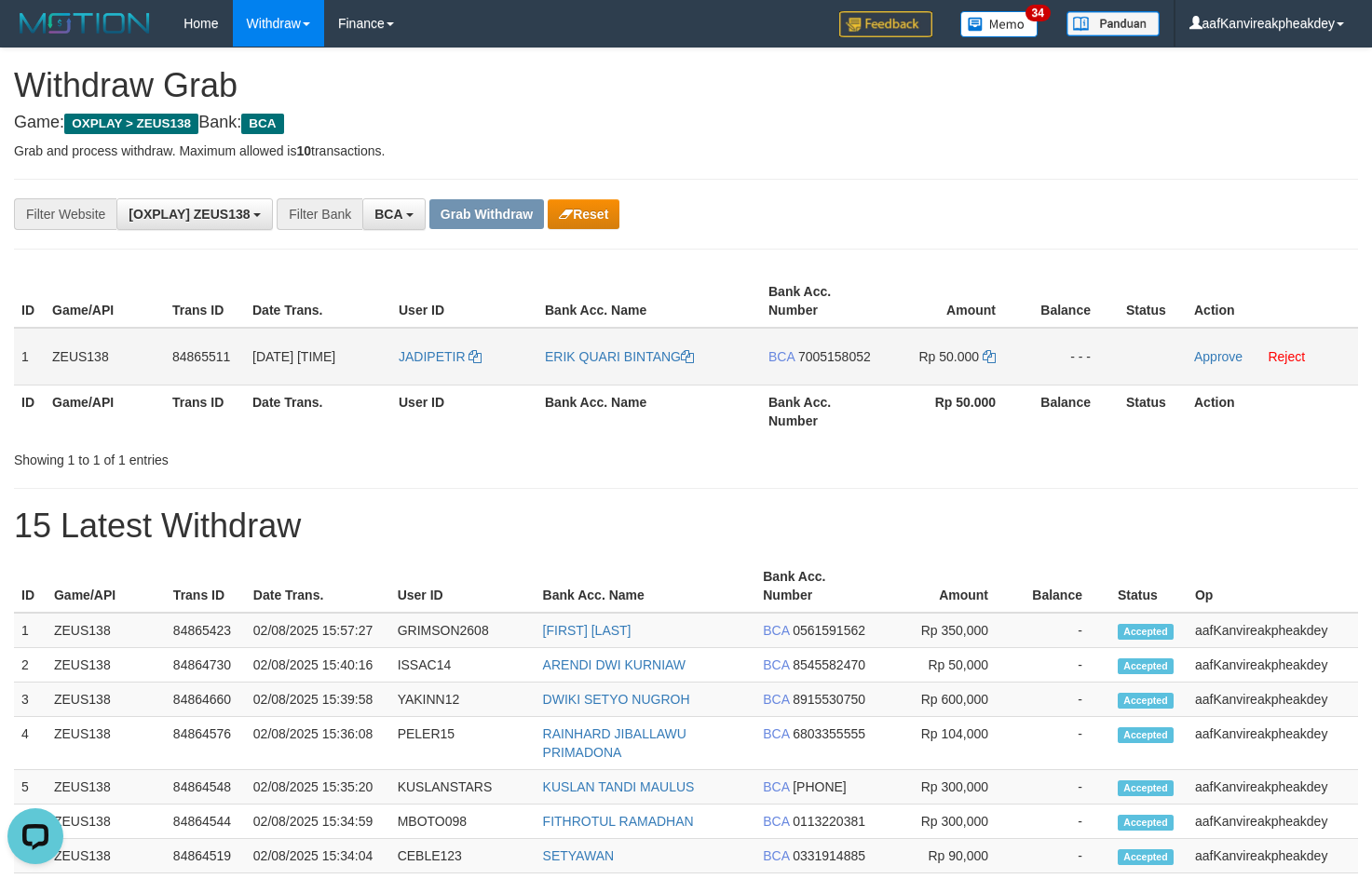 click on "7005158052" at bounding box center (835, 357) 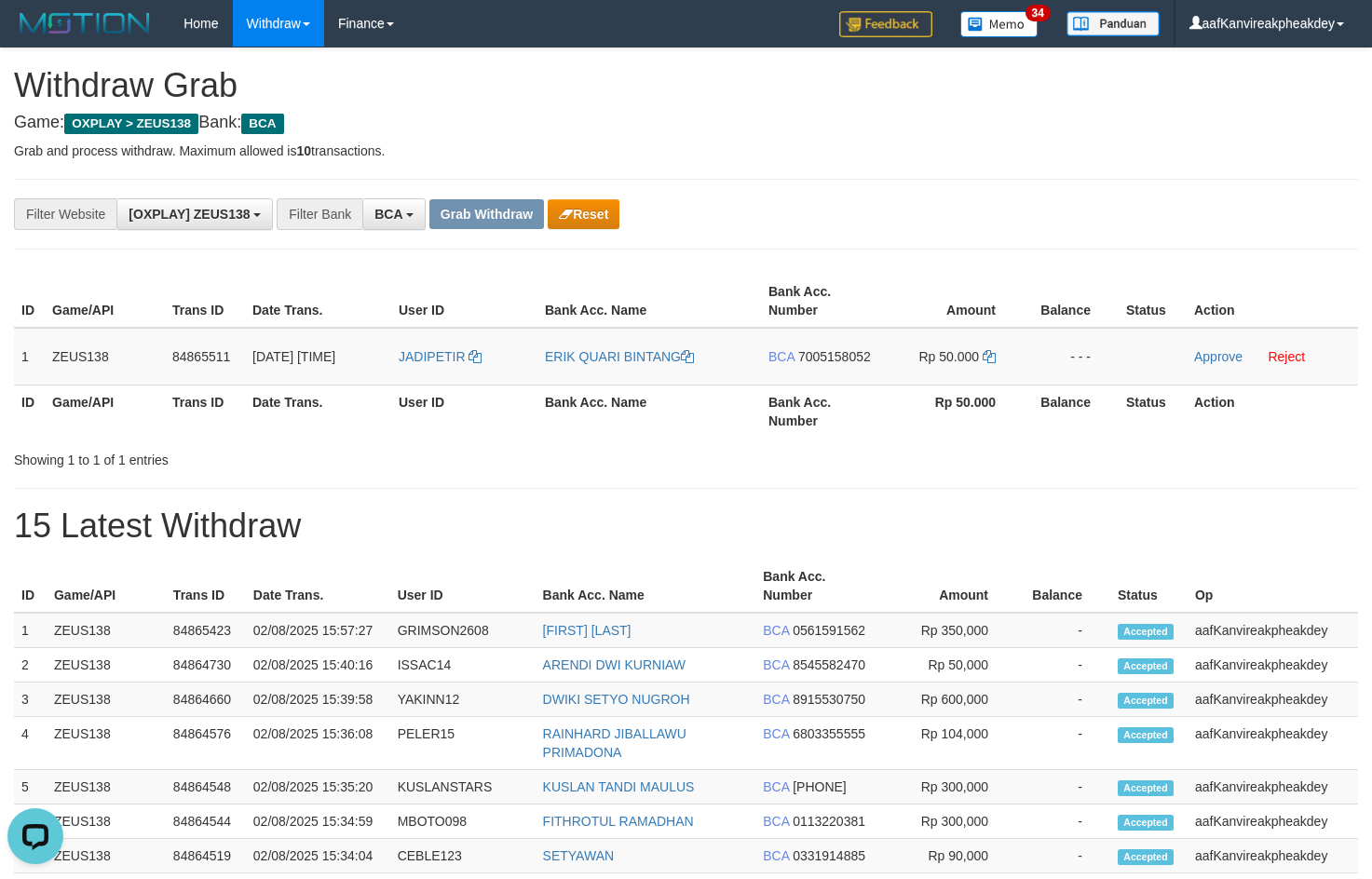 drag, startPoint x: 835, startPoint y: 356, endPoint x: 1385, endPoint y: 205, distance: 570.3516 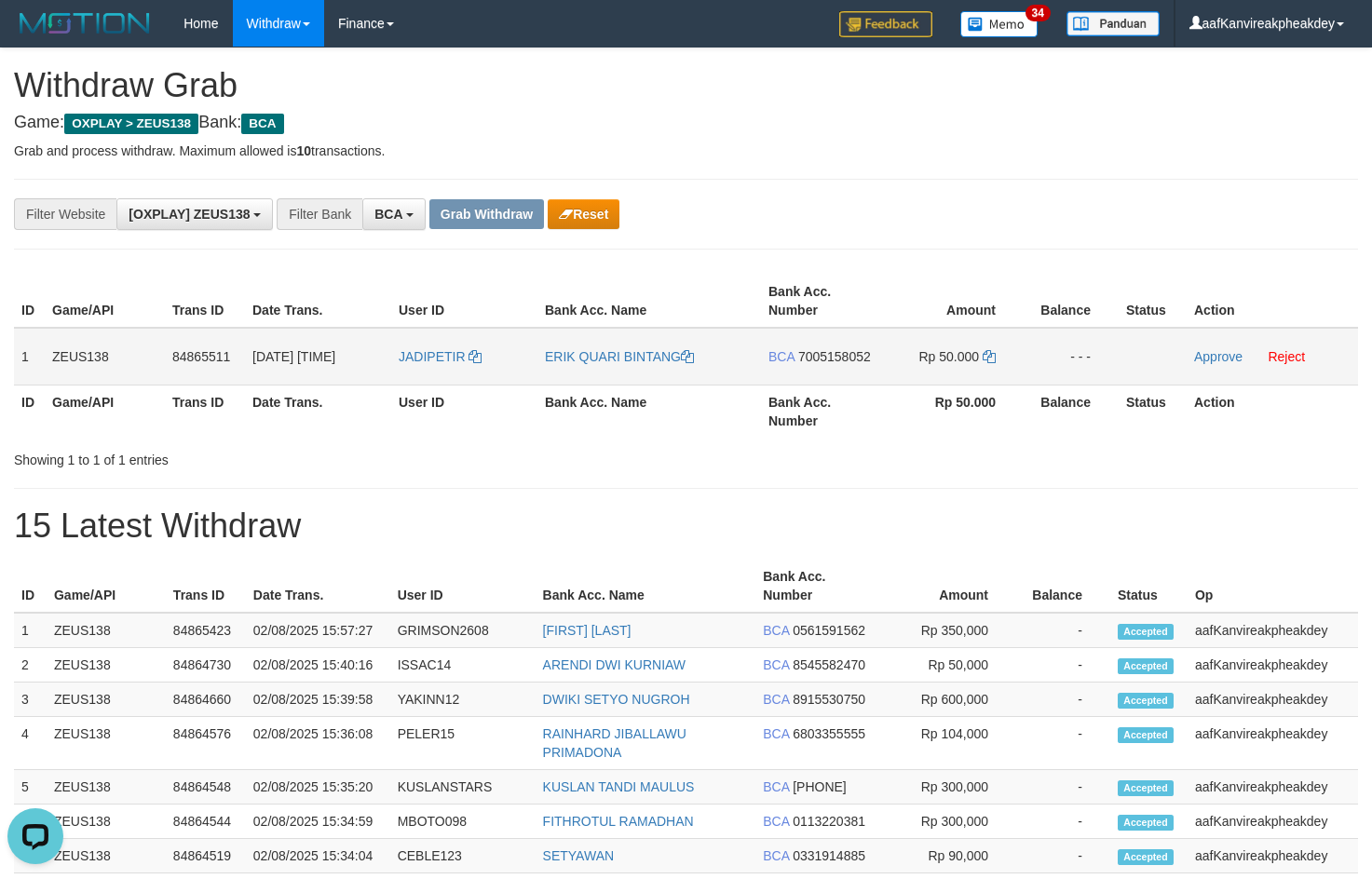 click on "JADIPETIR" at bounding box center [464, 357] 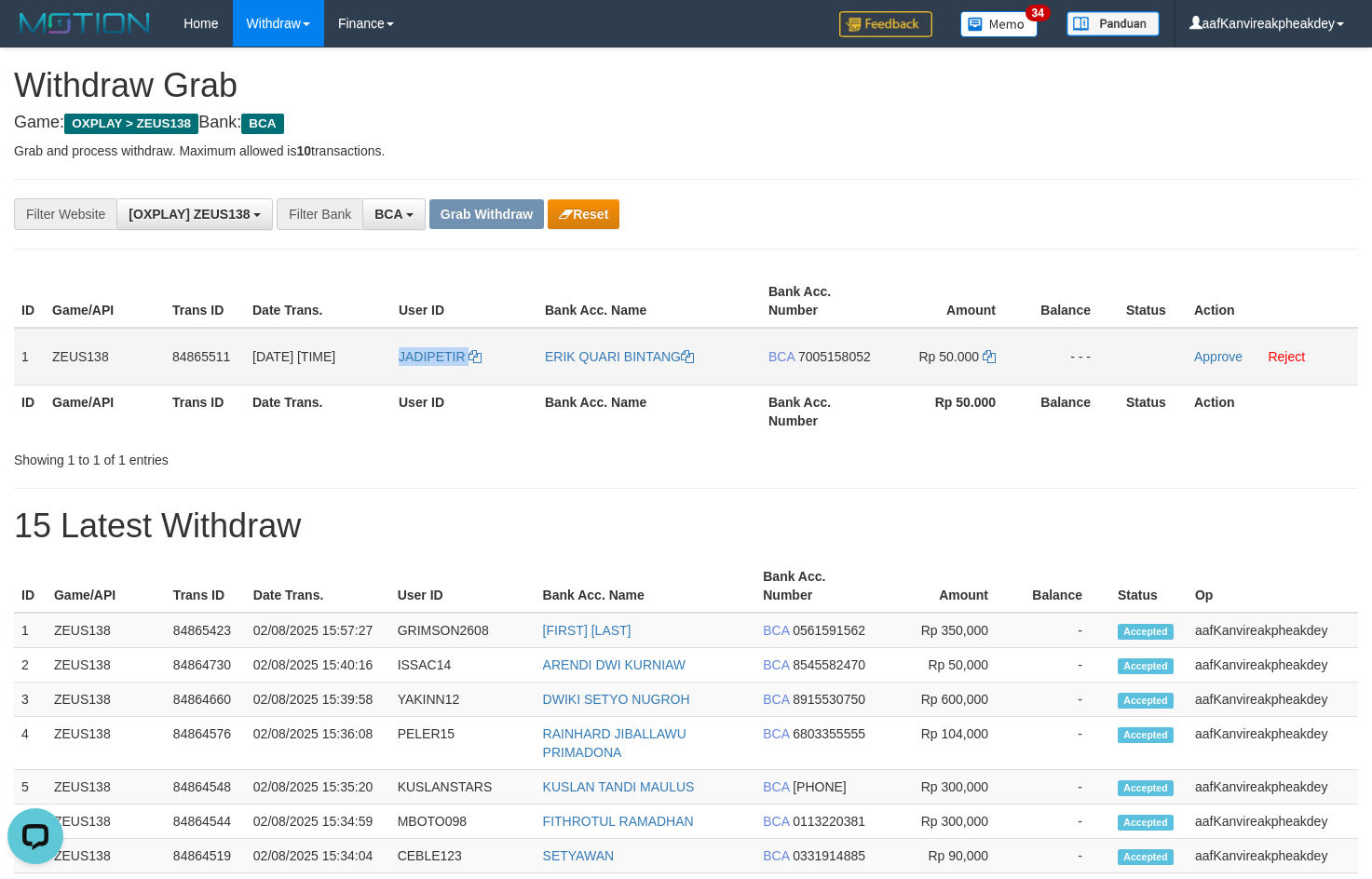 click on "JADIPETIR" at bounding box center [464, 357] 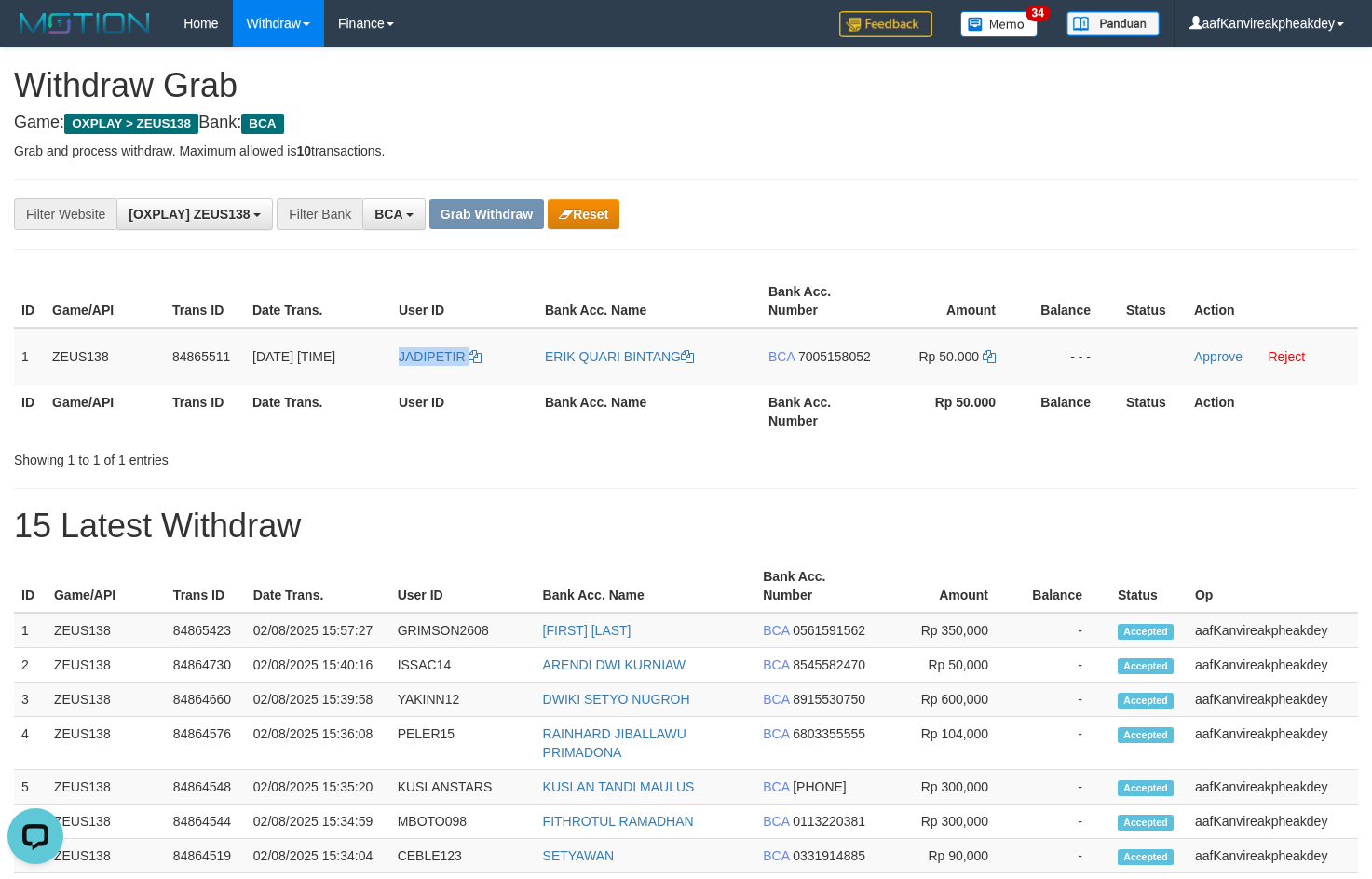 copy on "JADIPETIR" 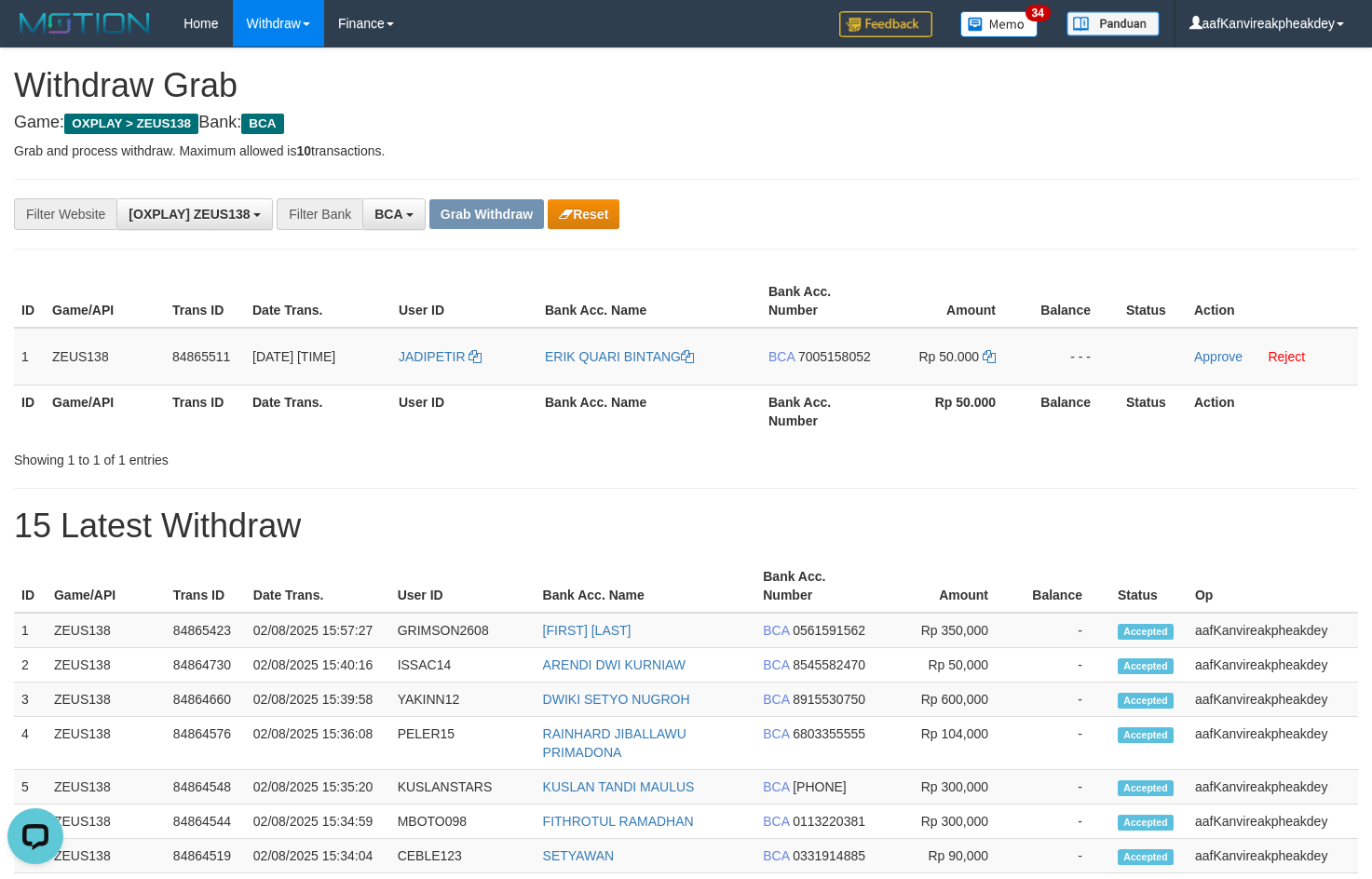 drag, startPoint x: 1021, startPoint y: 179, endPoint x: 1385, endPoint y: 434, distance: 444.43335 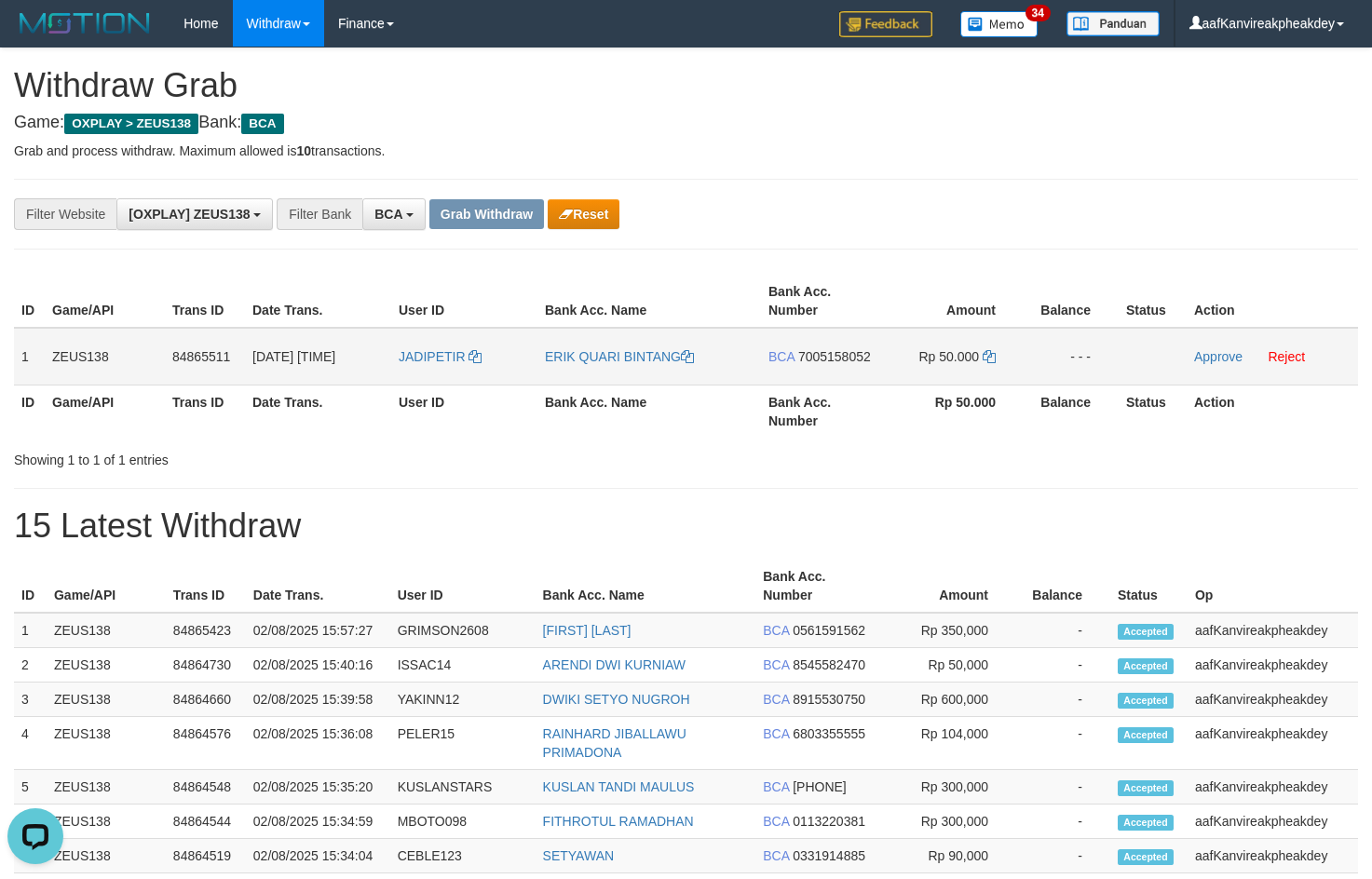 click on "7005158052" at bounding box center (835, 357) 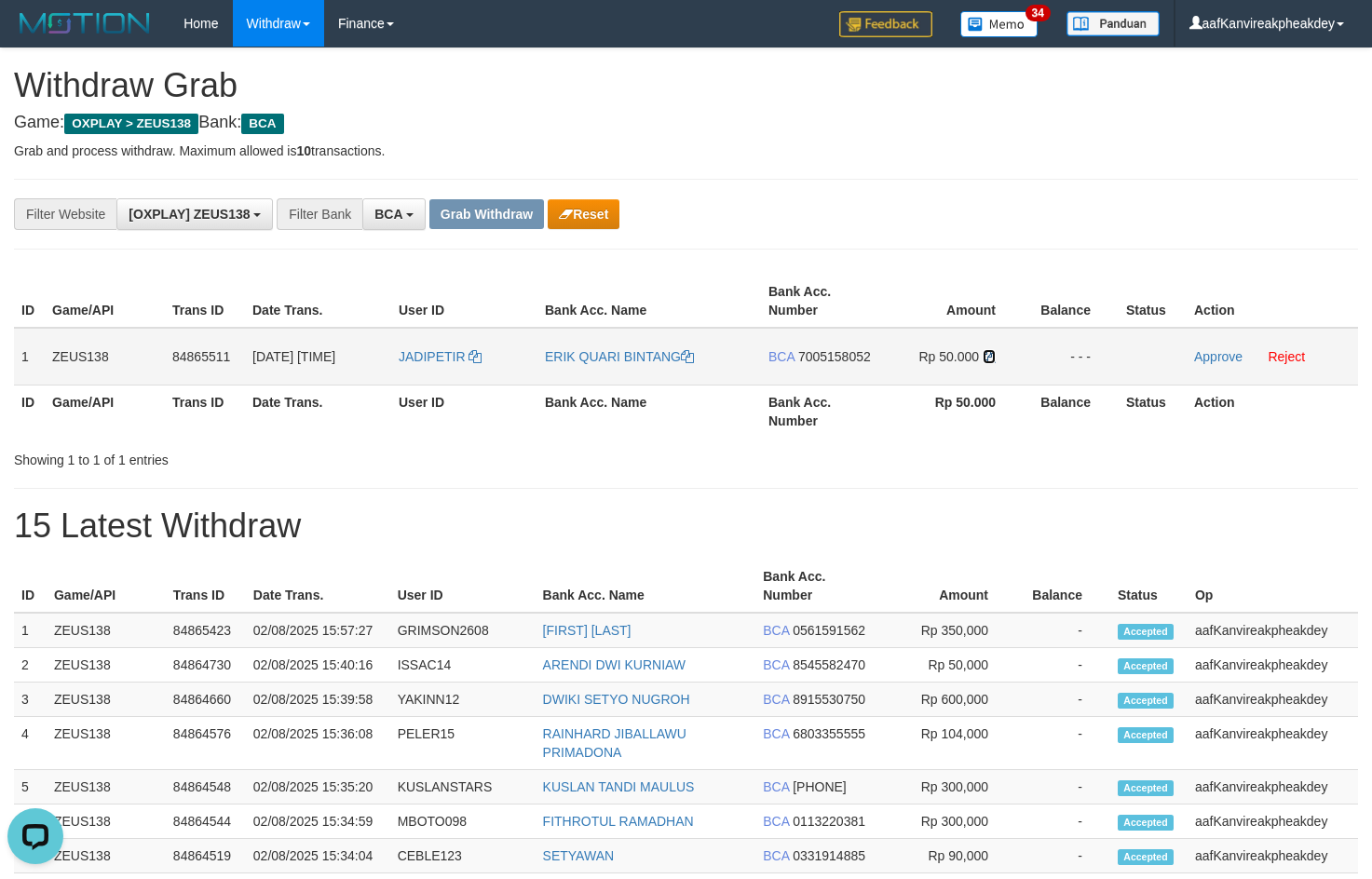 click at bounding box center (989, 357) 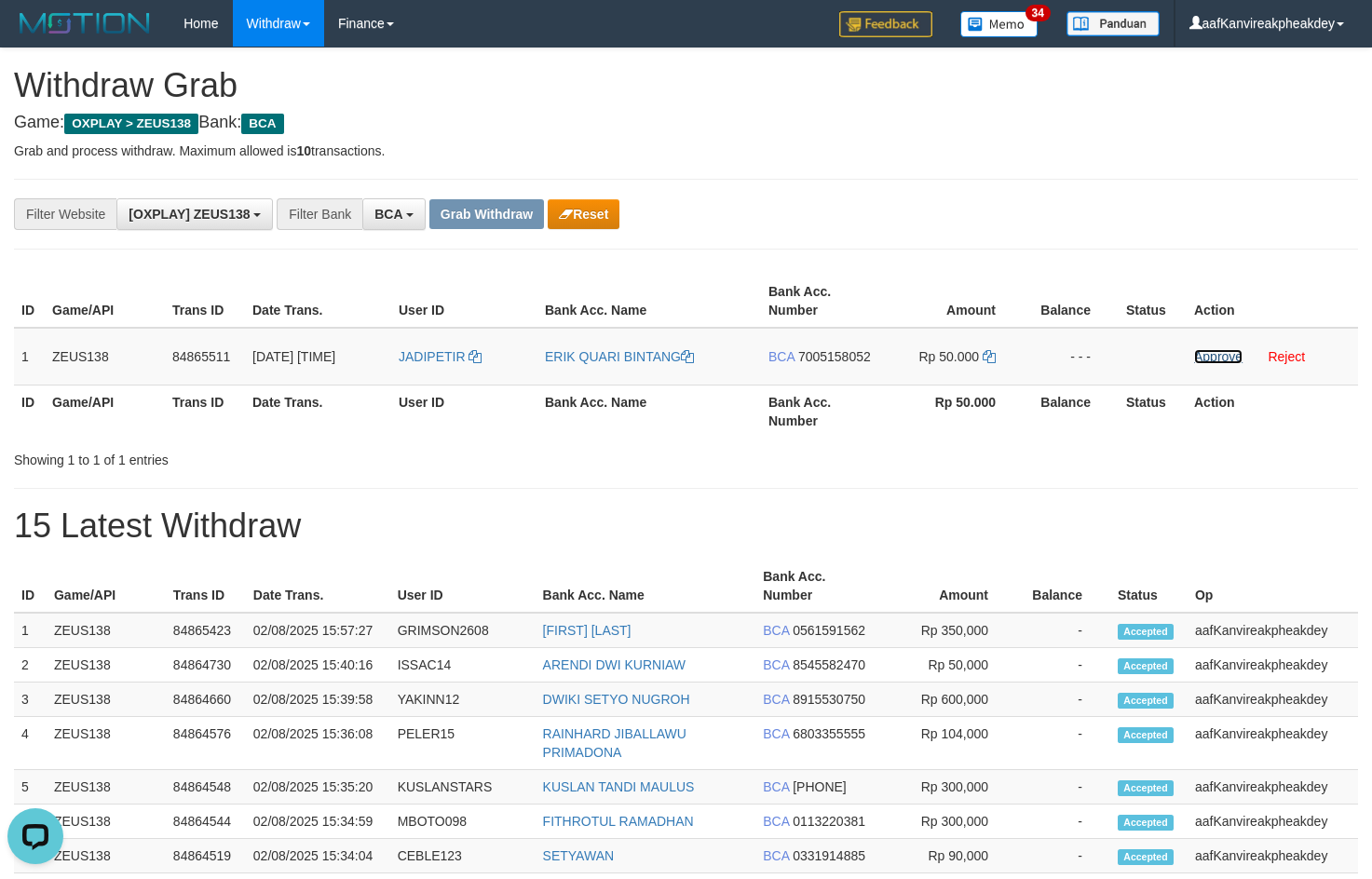click on "Approve" at bounding box center [1218, 357] 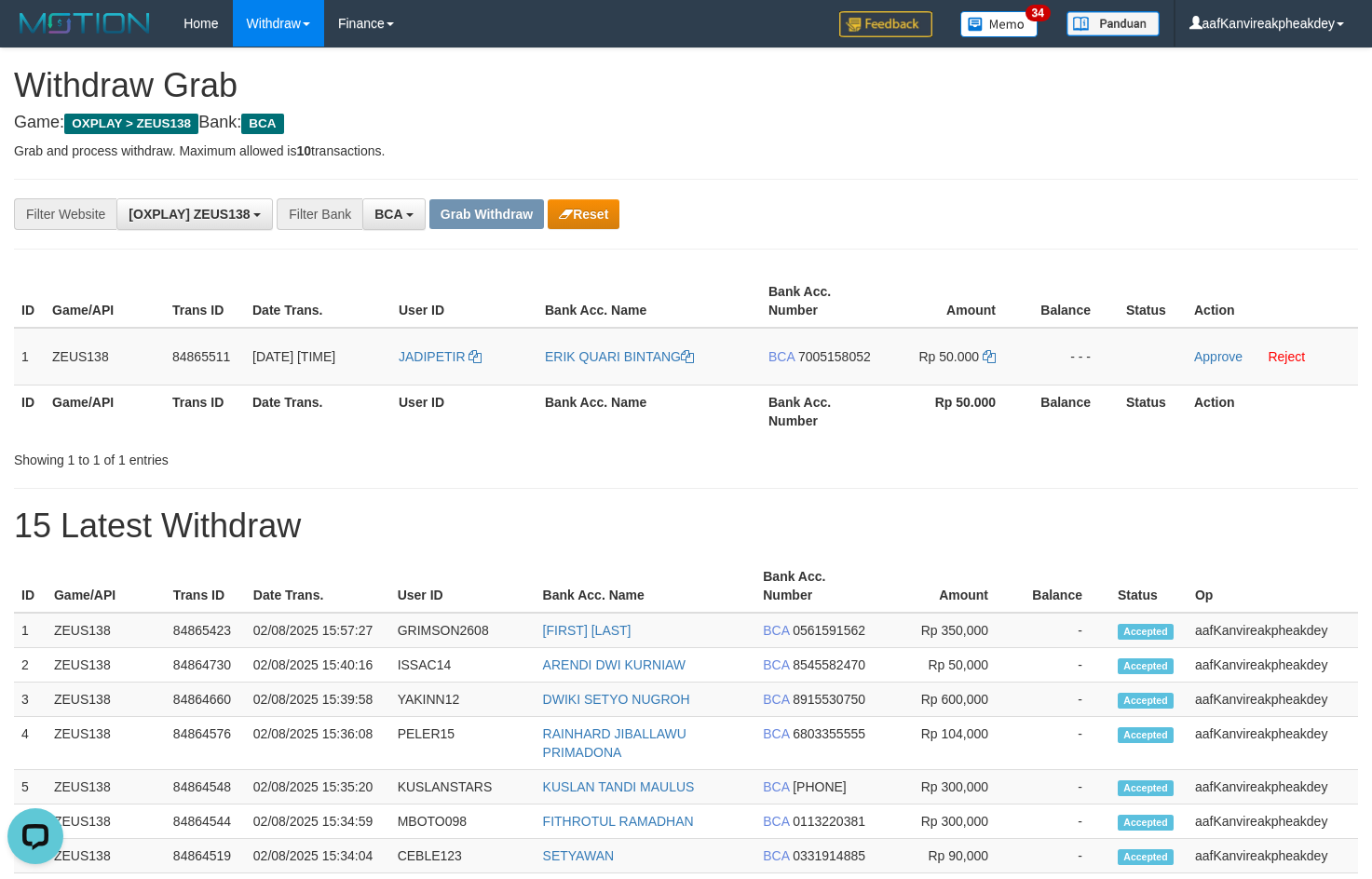 click on "Showing 1 to 1 of 1 entries" at bounding box center [686, 456] 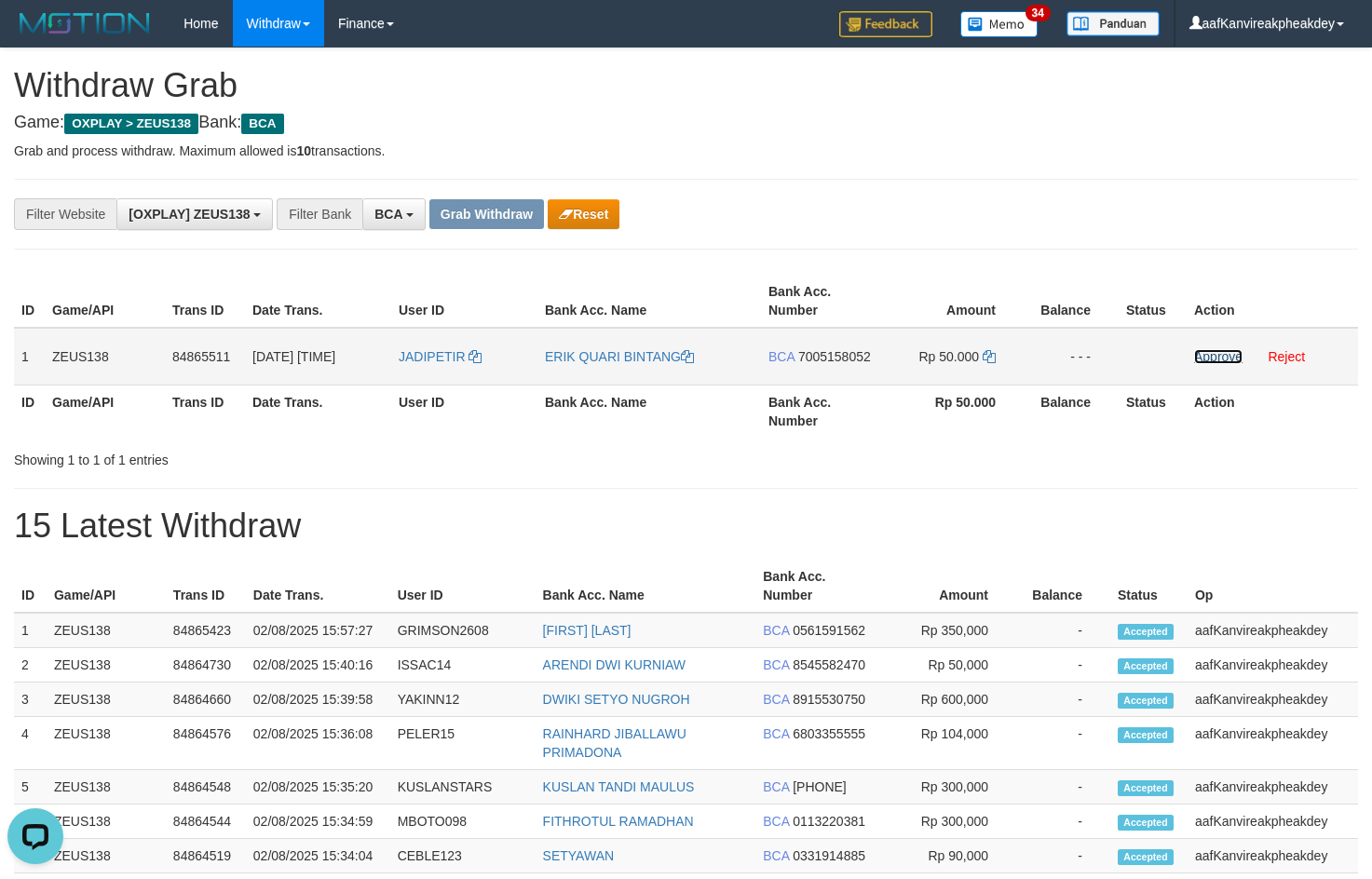 click on "Approve" at bounding box center [1218, 357] 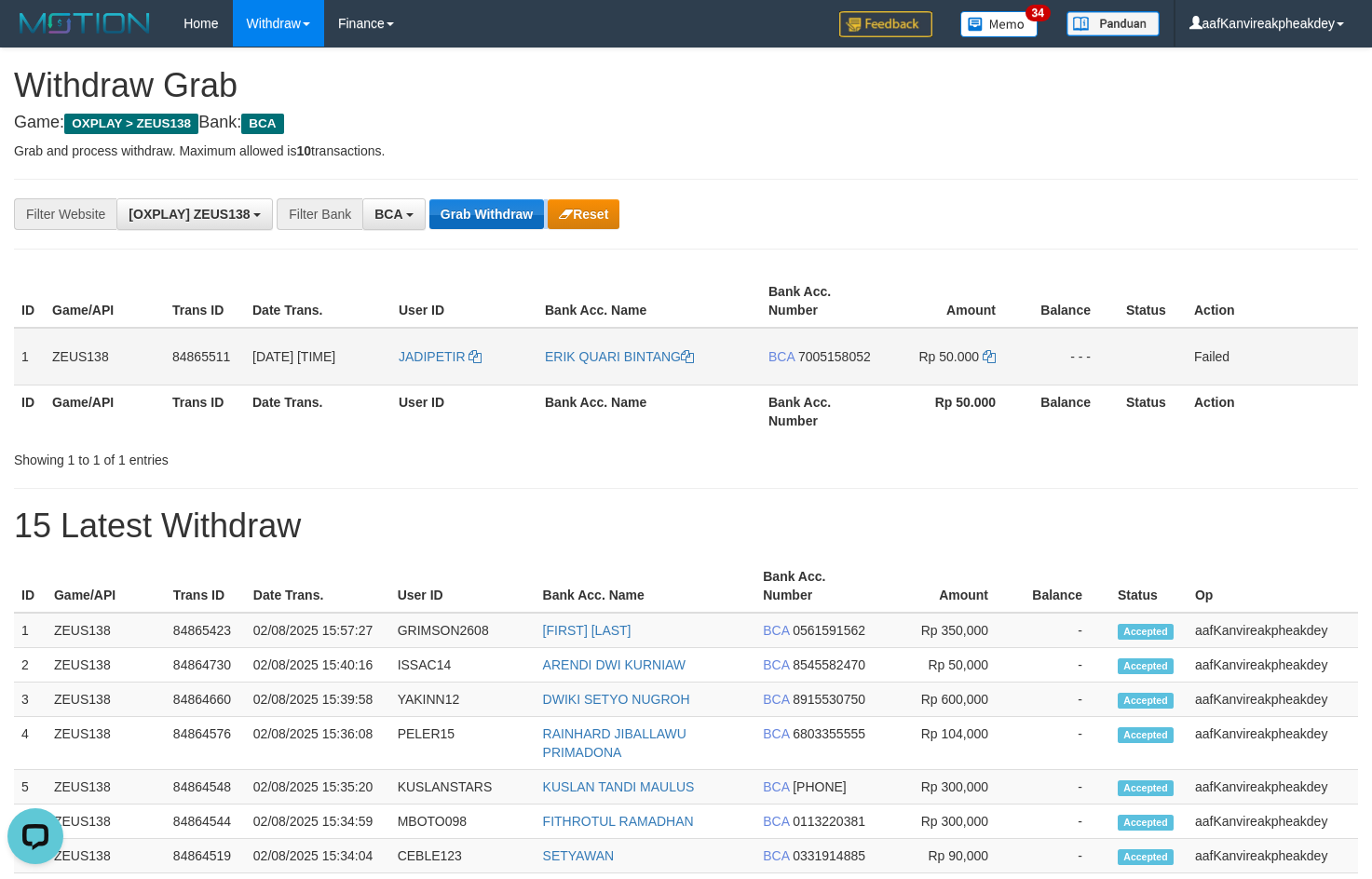 click on "**********" at bounding box center [572, 214] 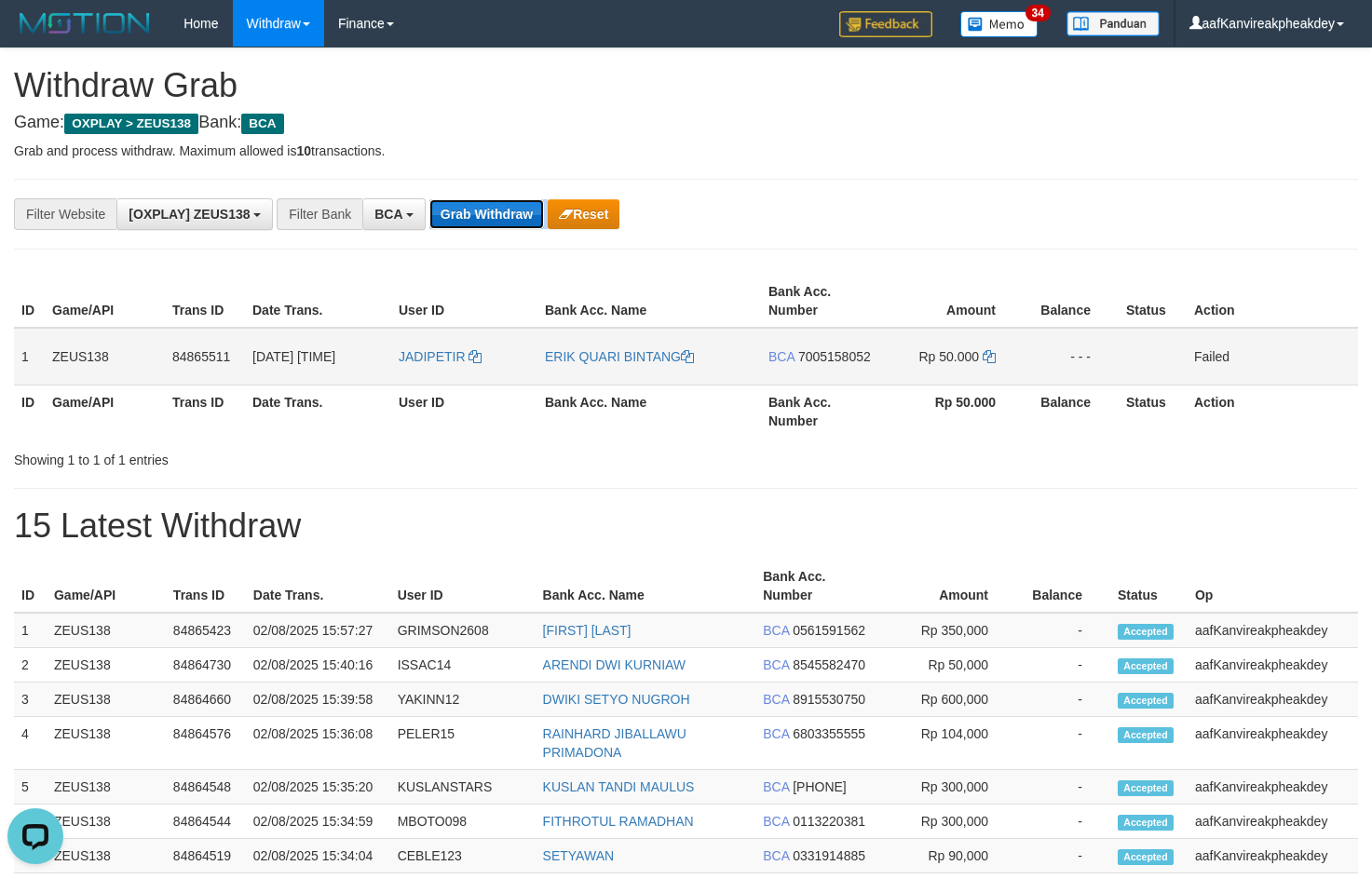 click on "Grab Withdraw" at bounding box center (486, 214) 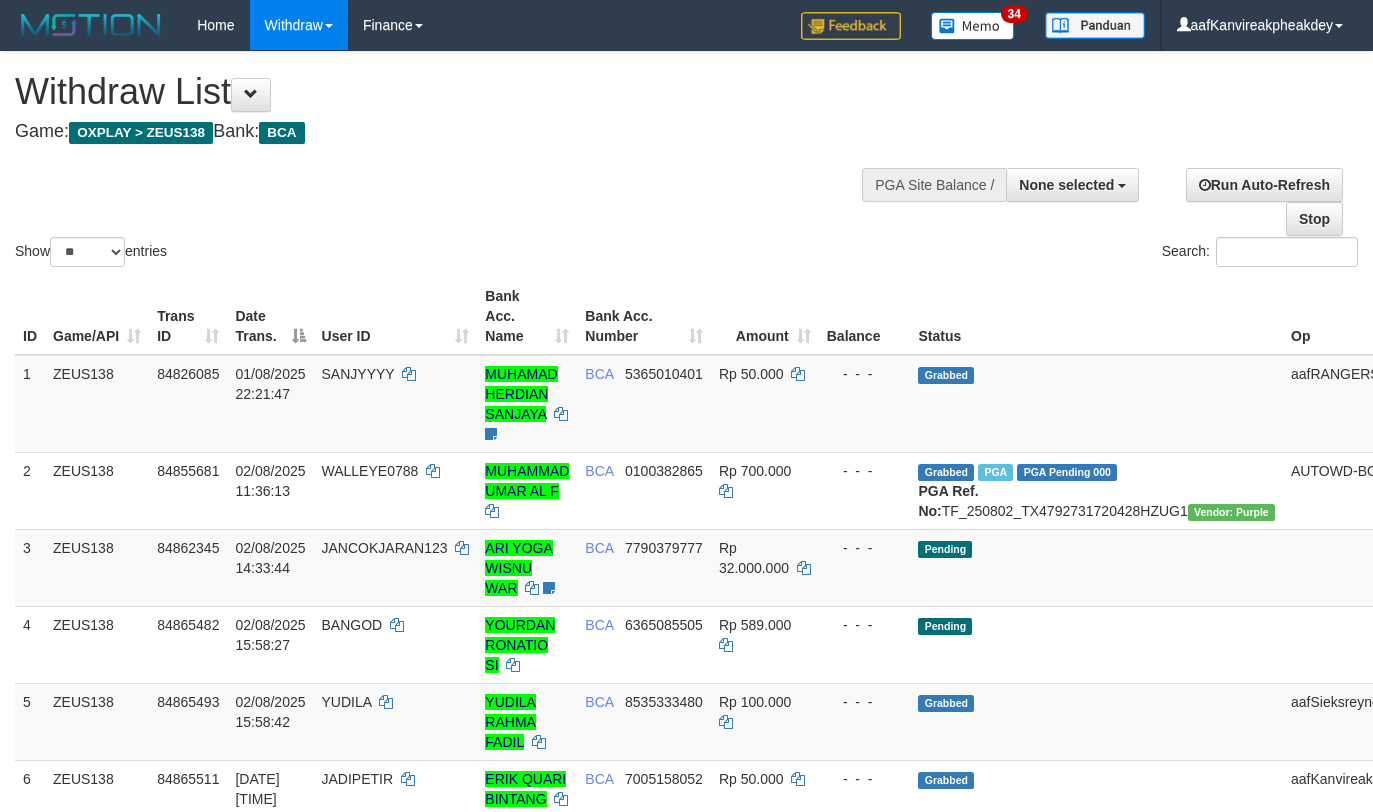 select 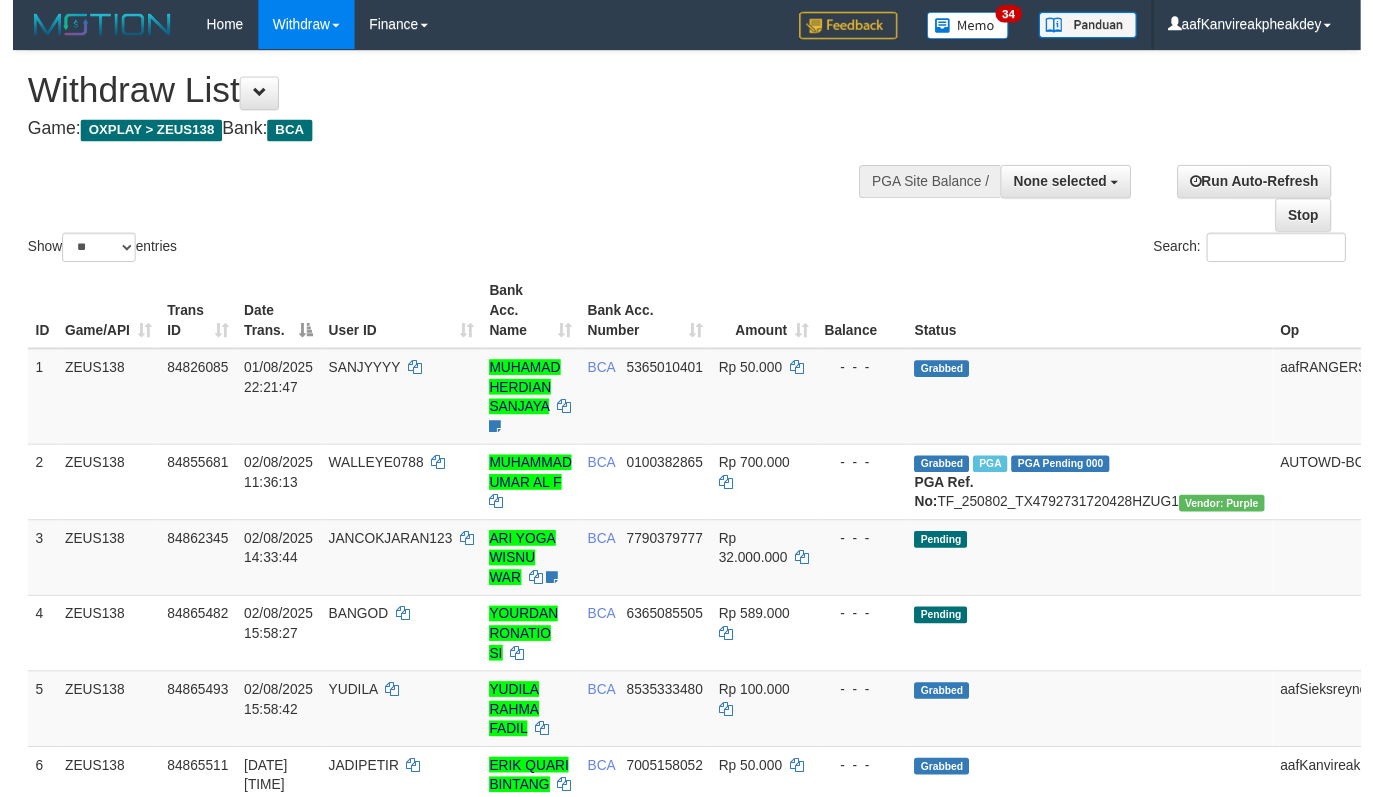 scroll, scrollTop: 134, scrollLeft: 0, axis: vertical 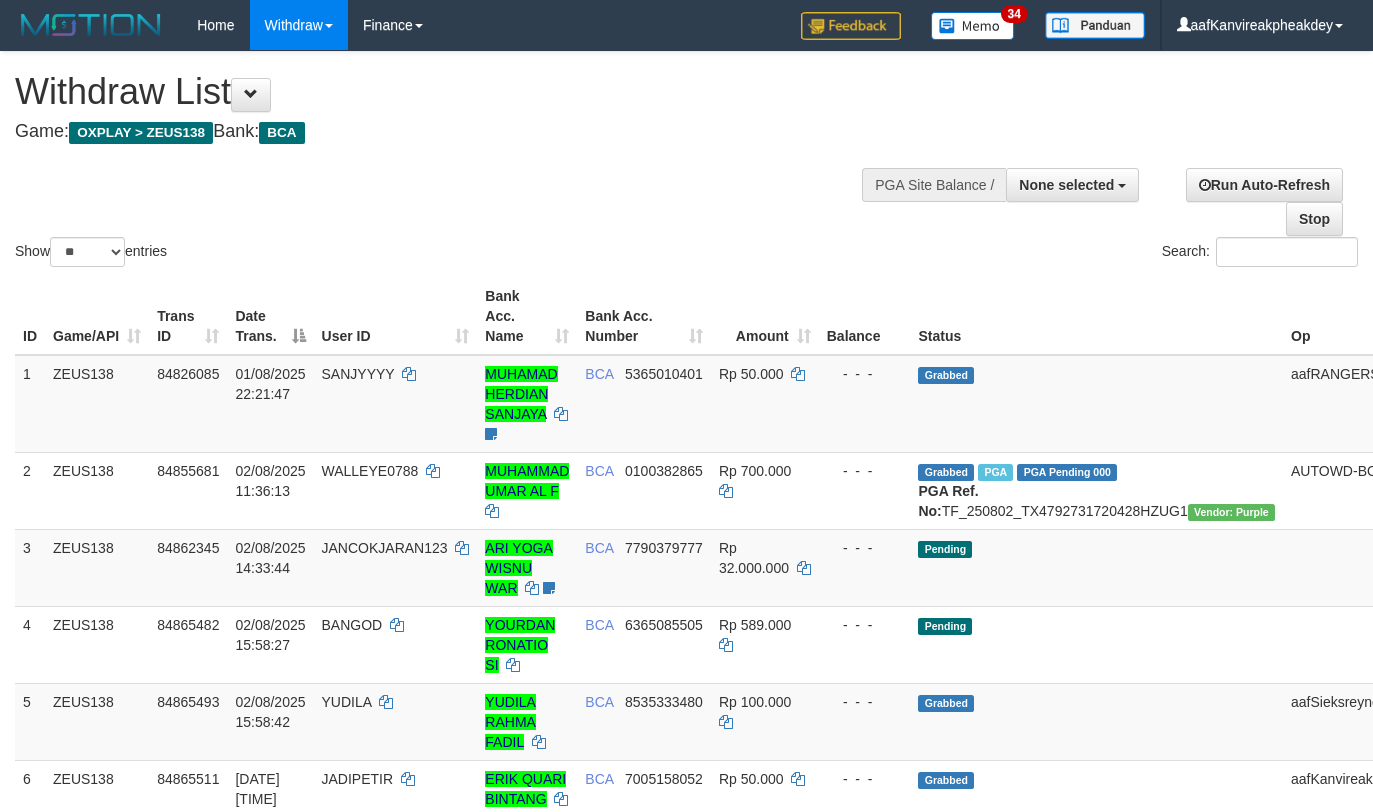 select 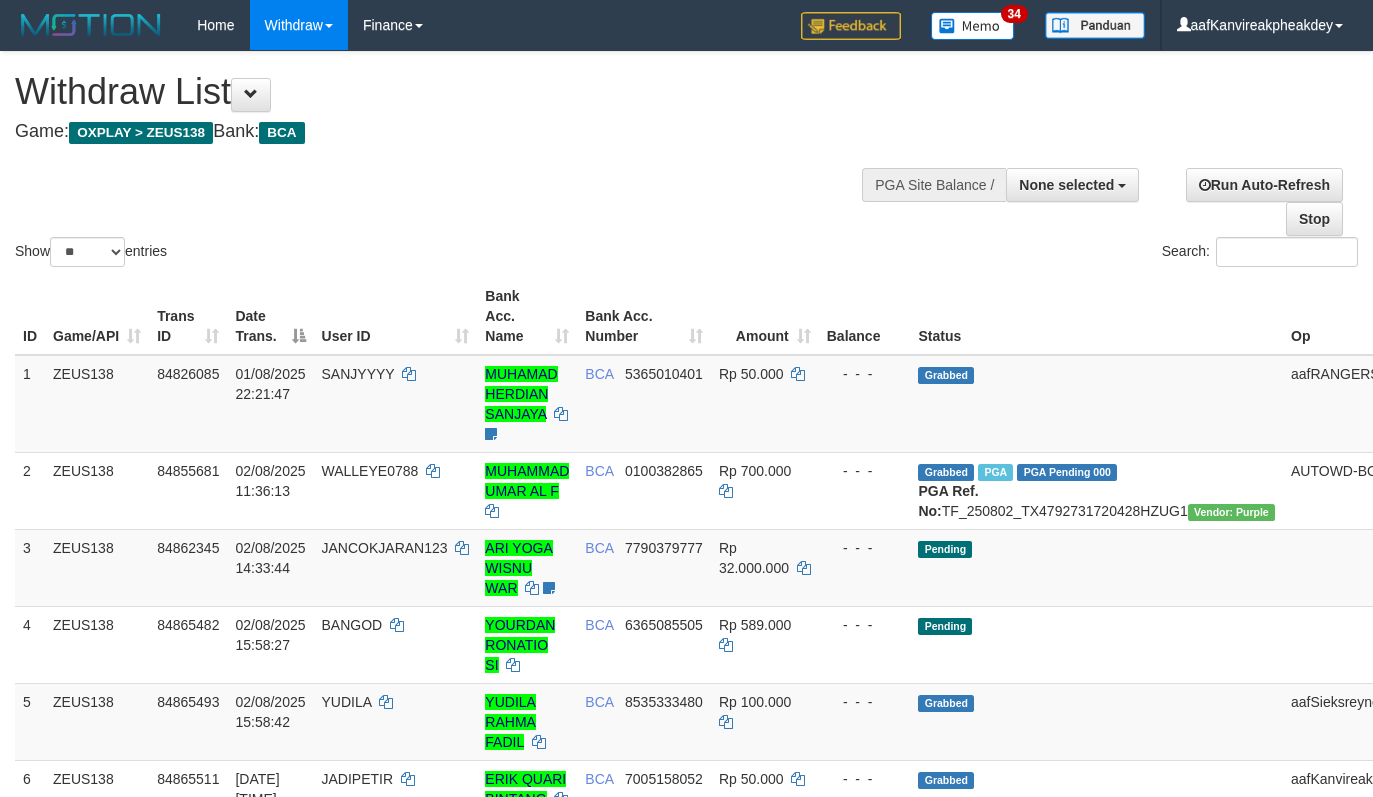 select 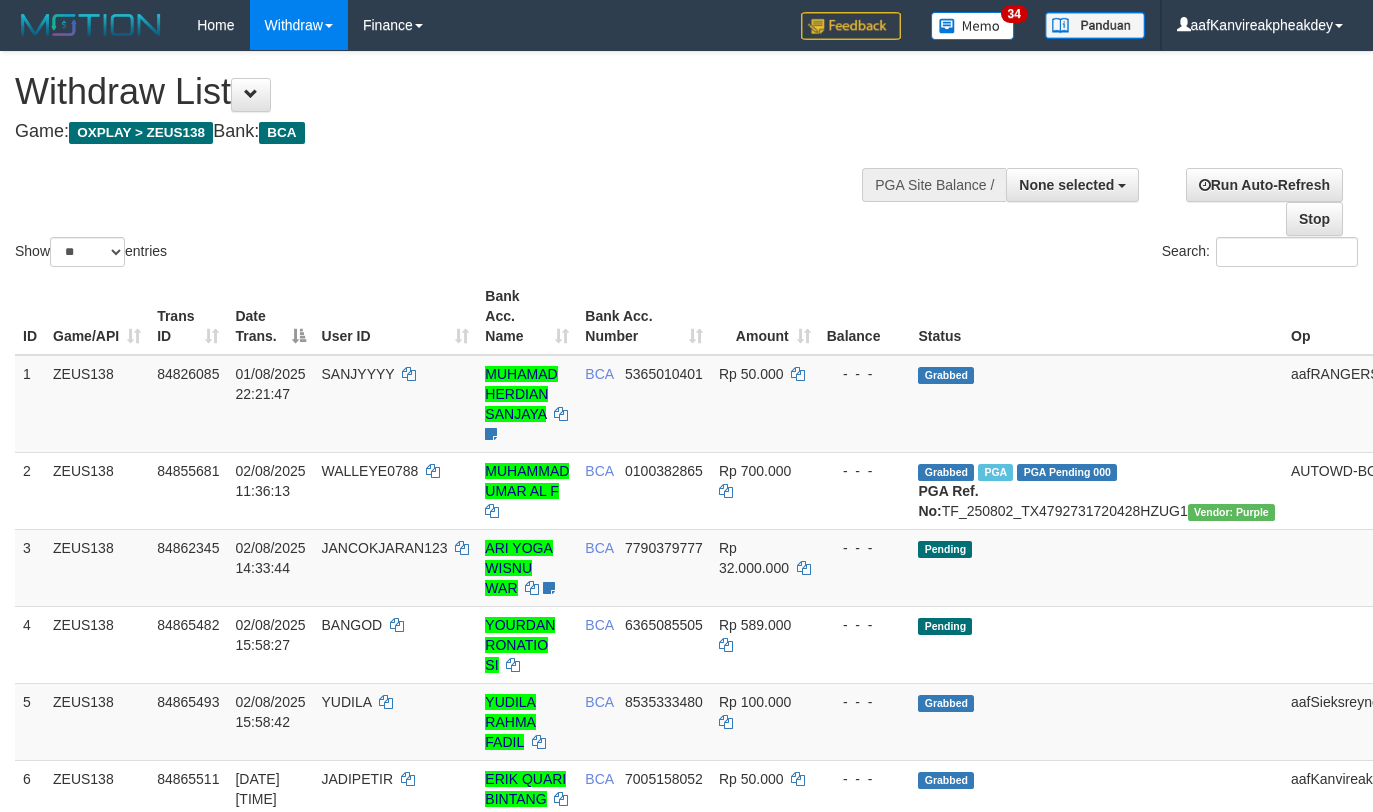 select 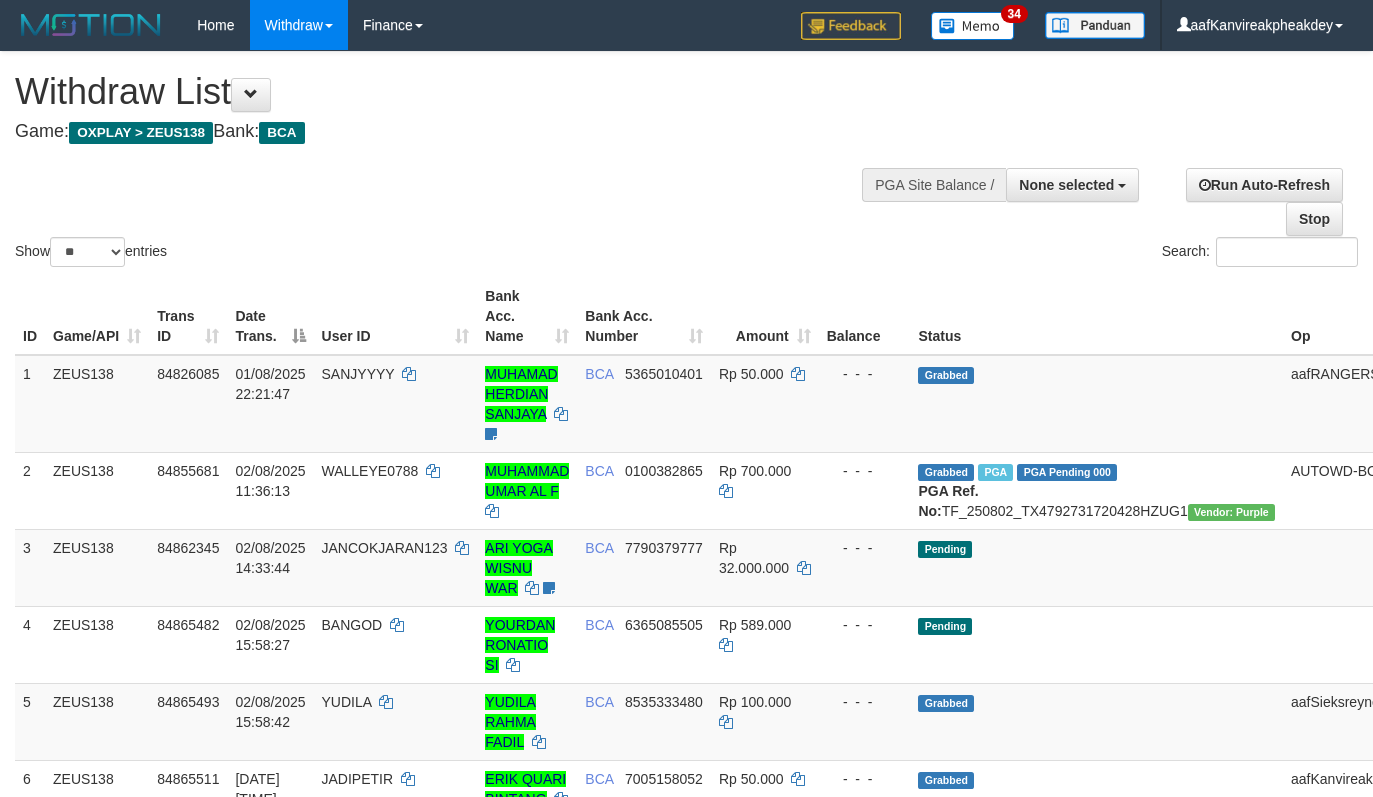 select 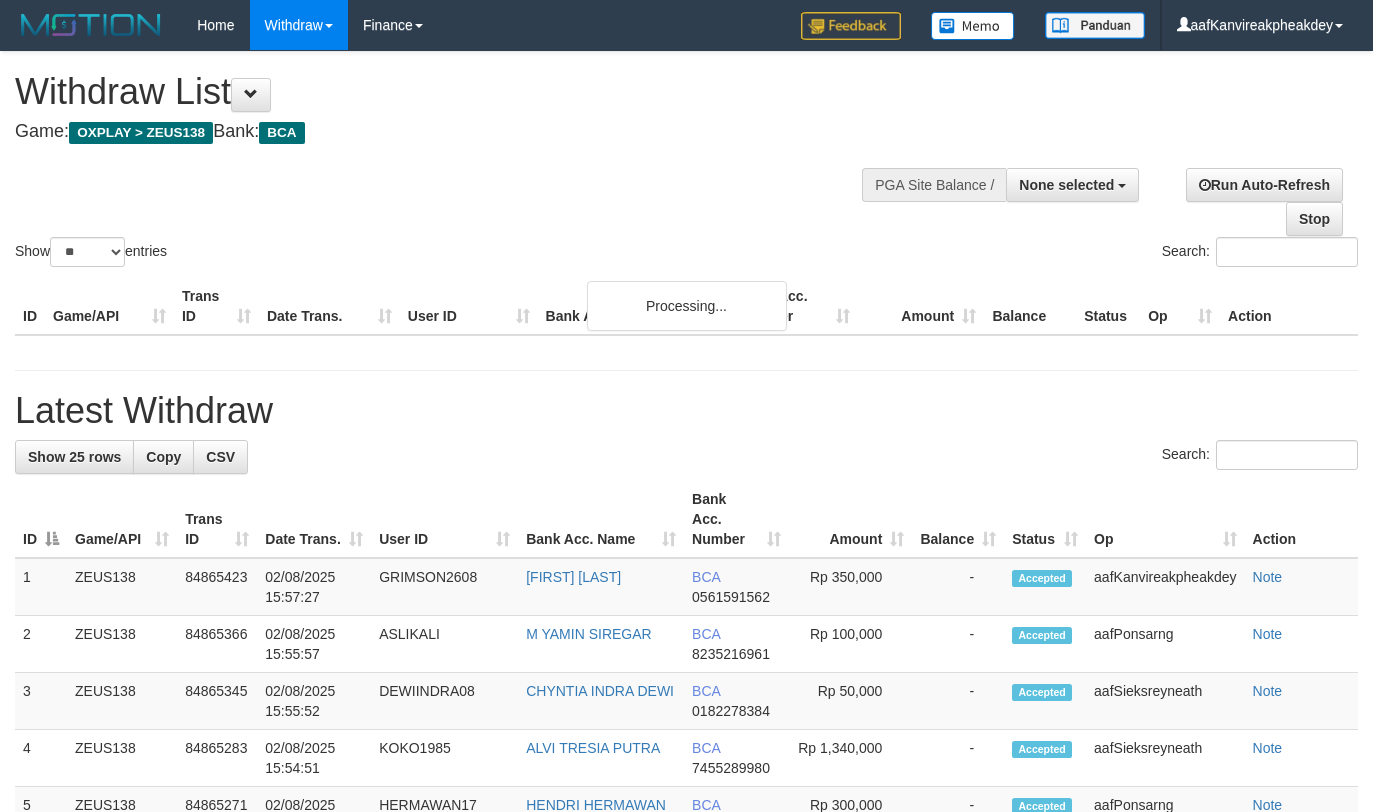 select 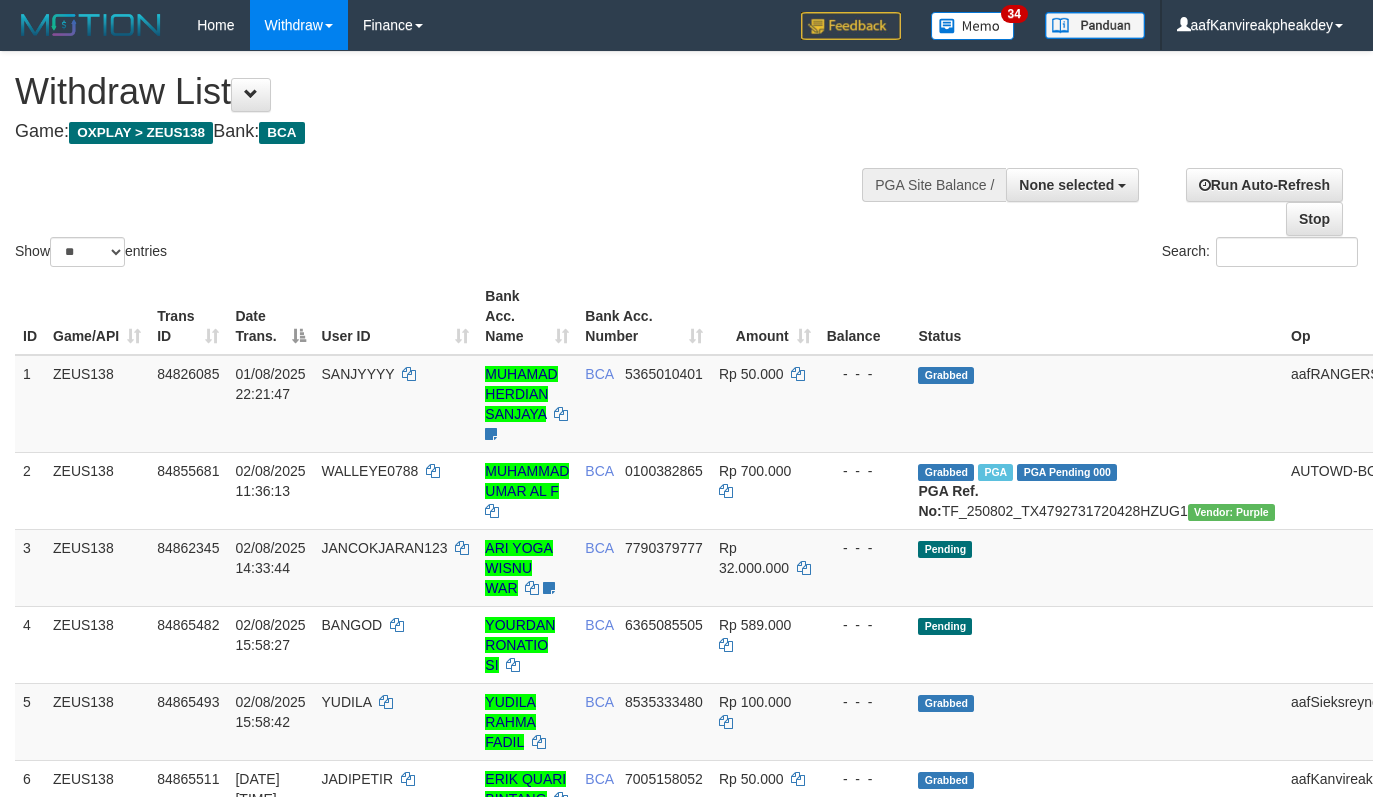 select 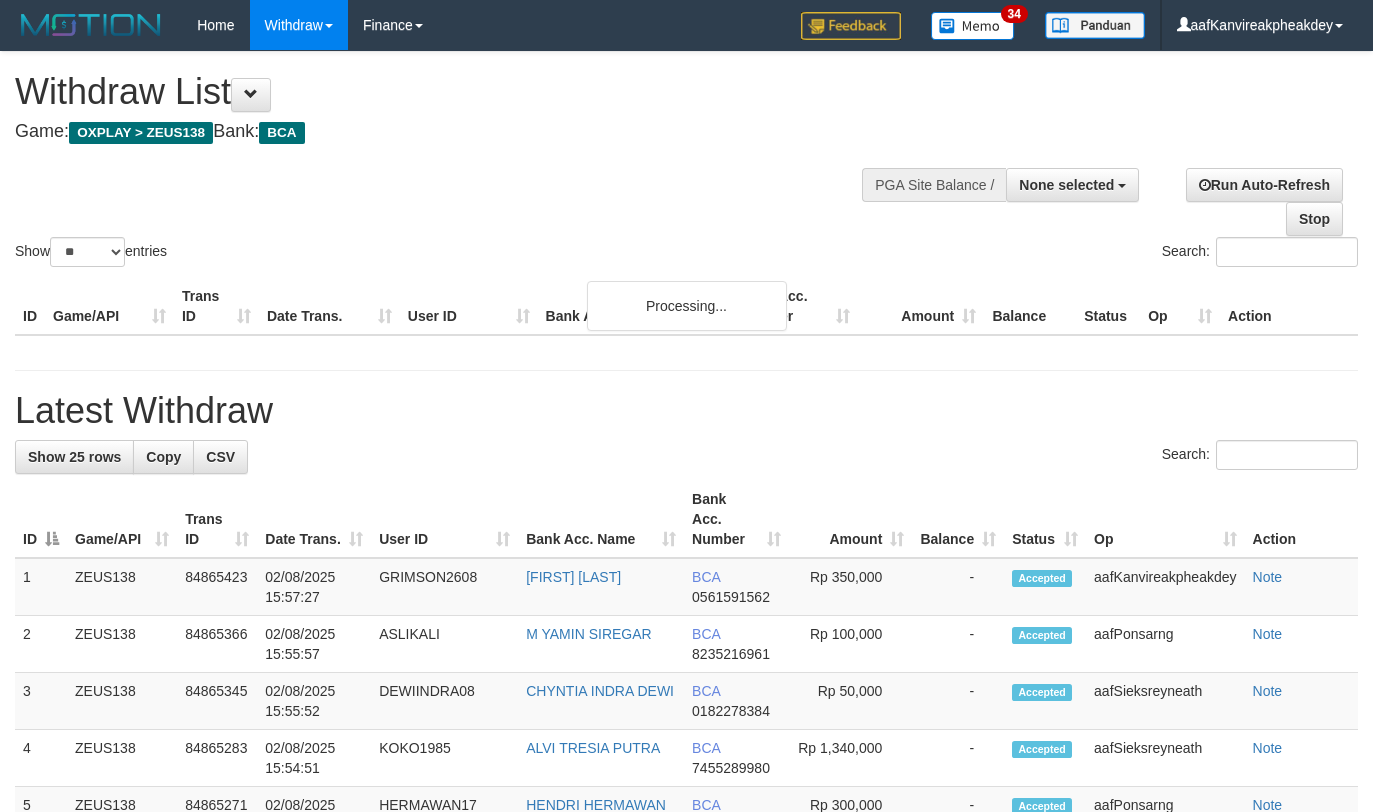 select 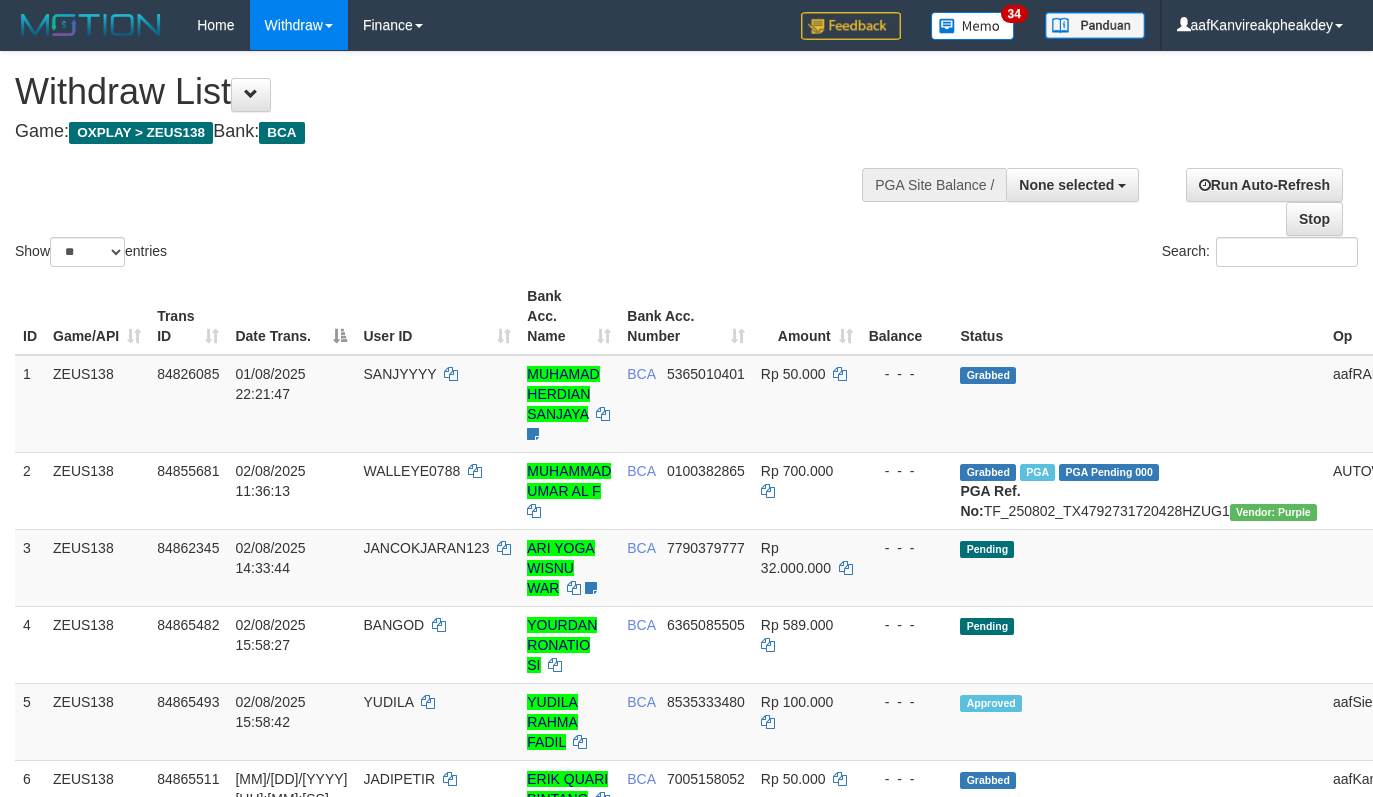 select 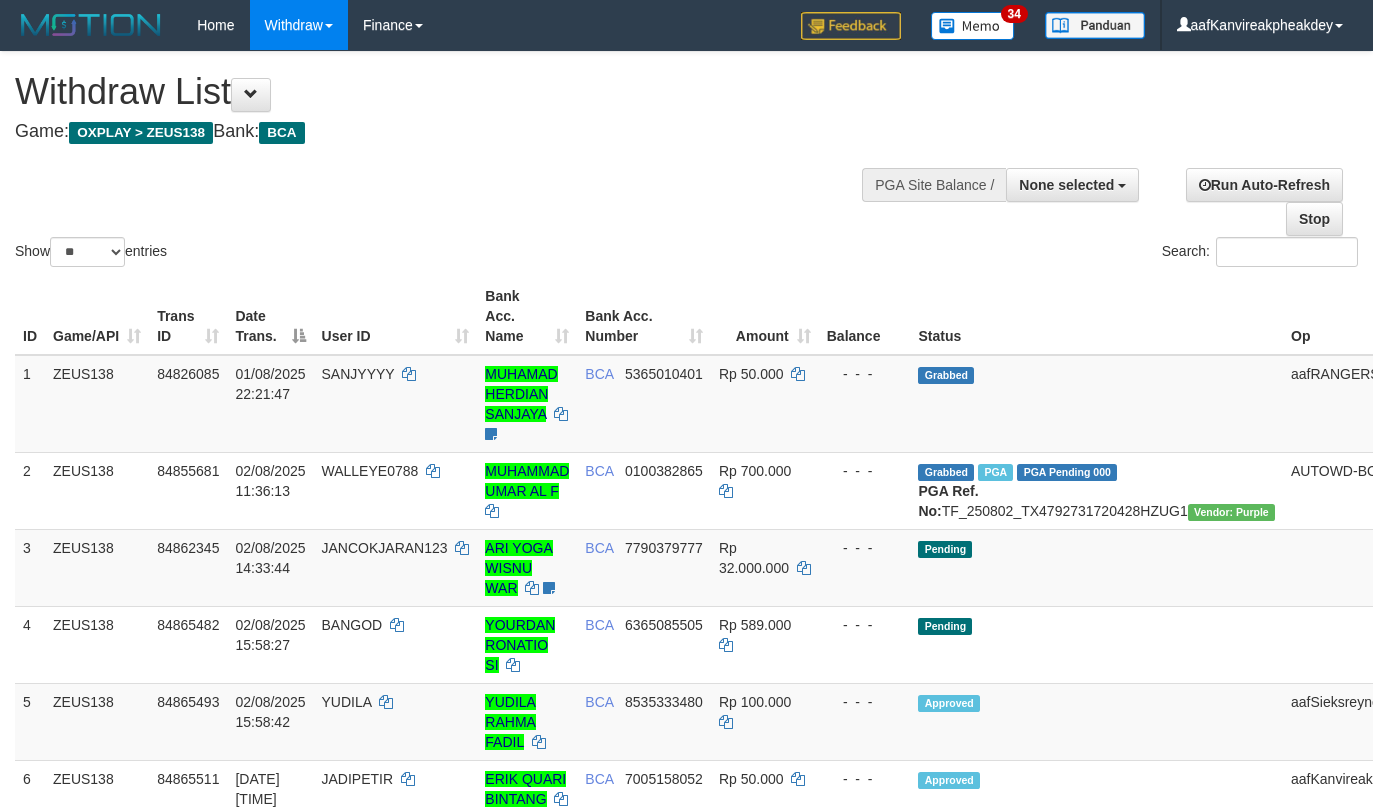 select 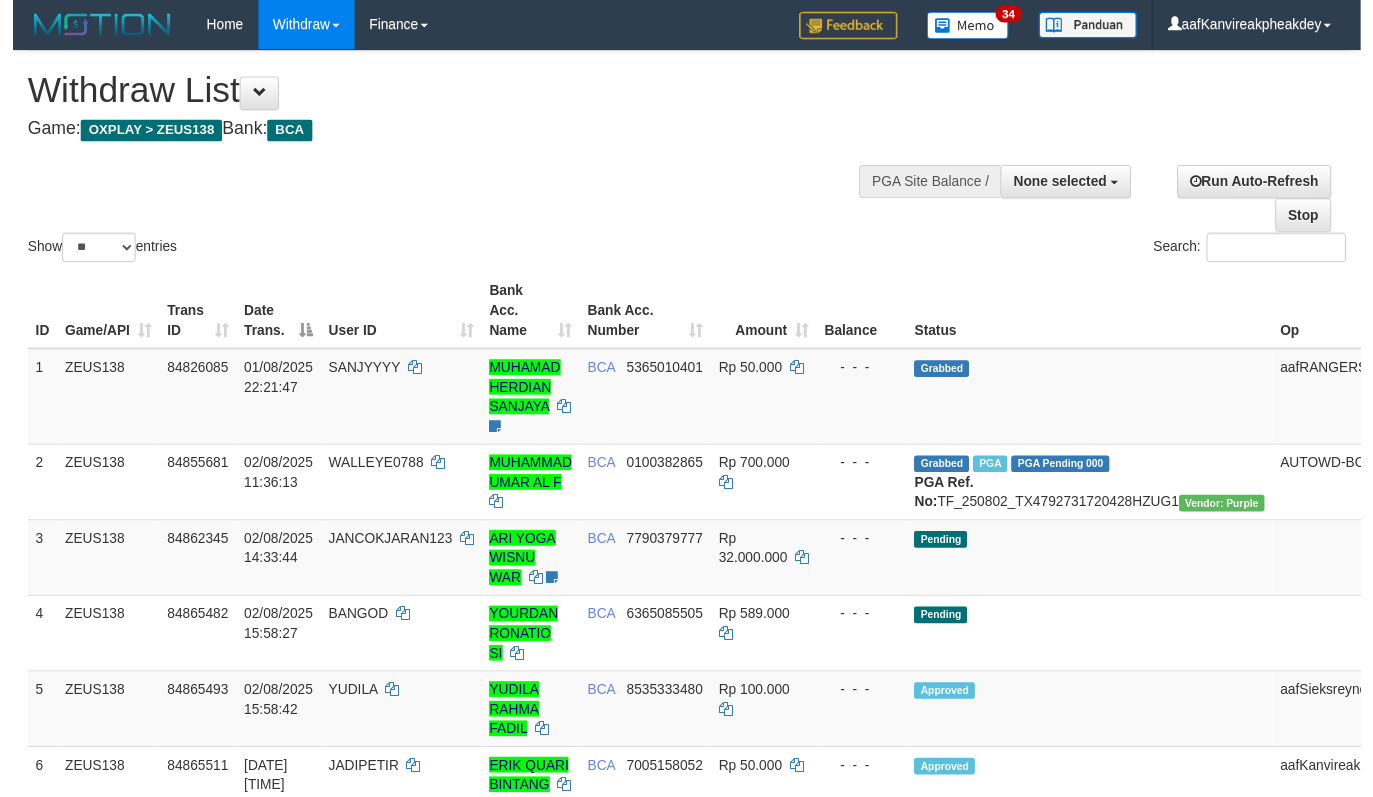 scroll, scrollTop: 1083, scrollLeft: 0, axis: vertical 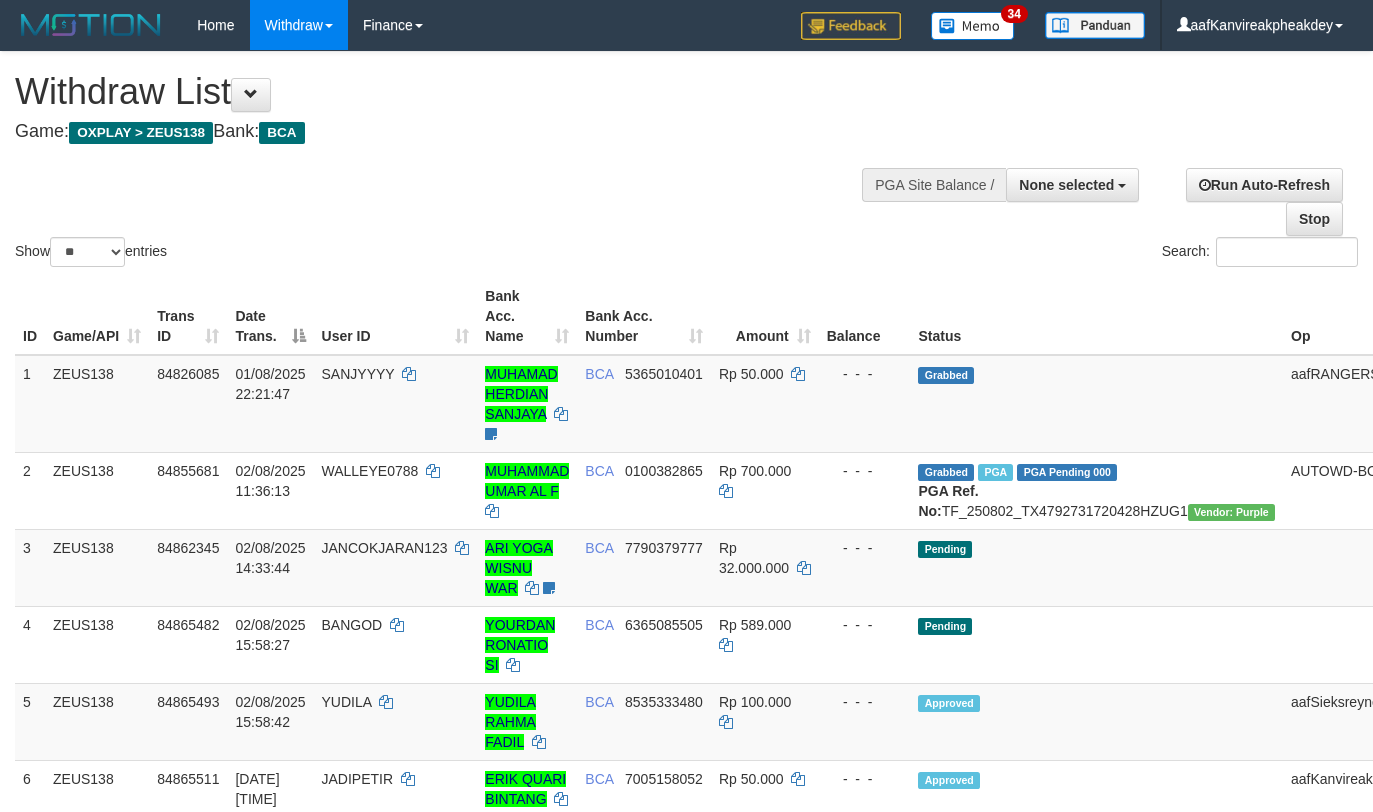 select 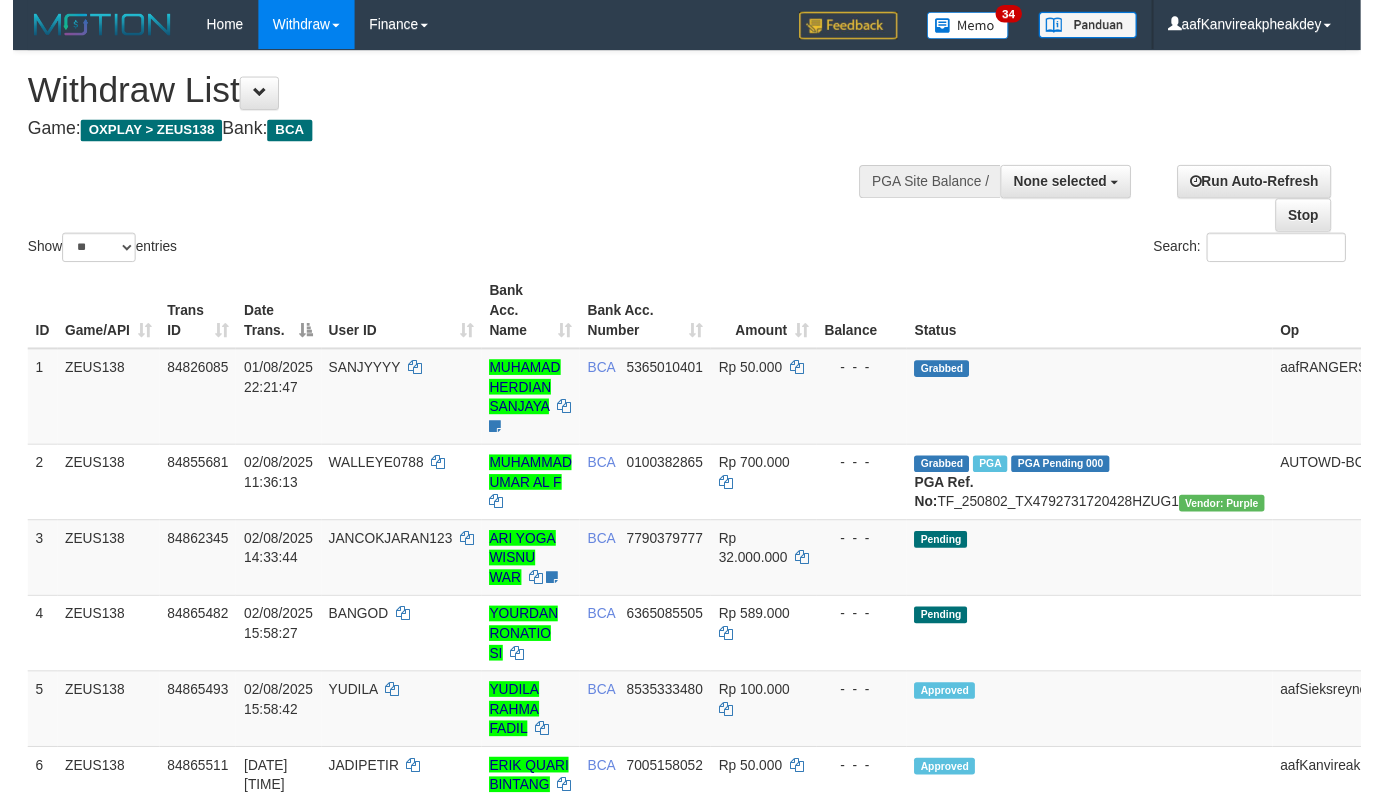 scroll, scrollTop: 1083, scrollLeft: 0, axis: vertical 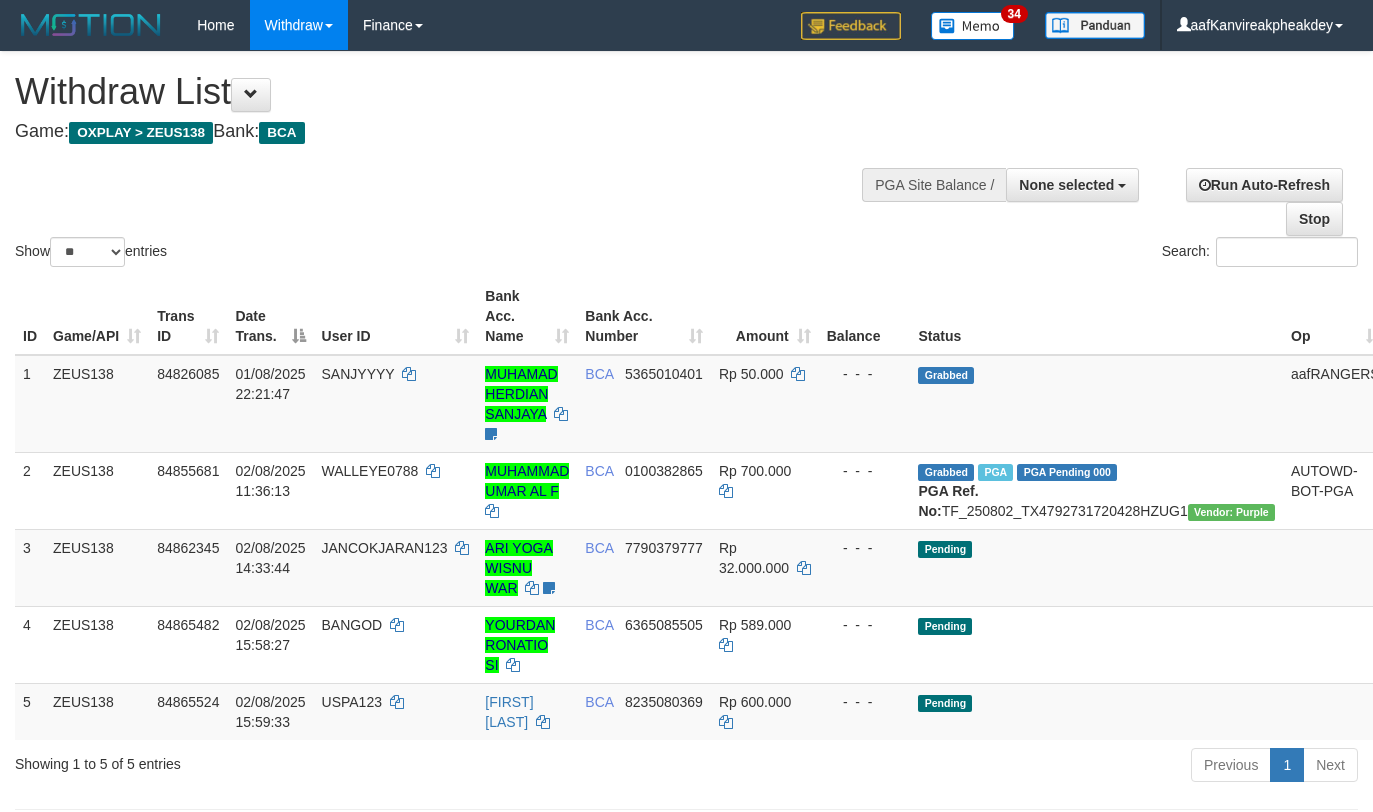 select 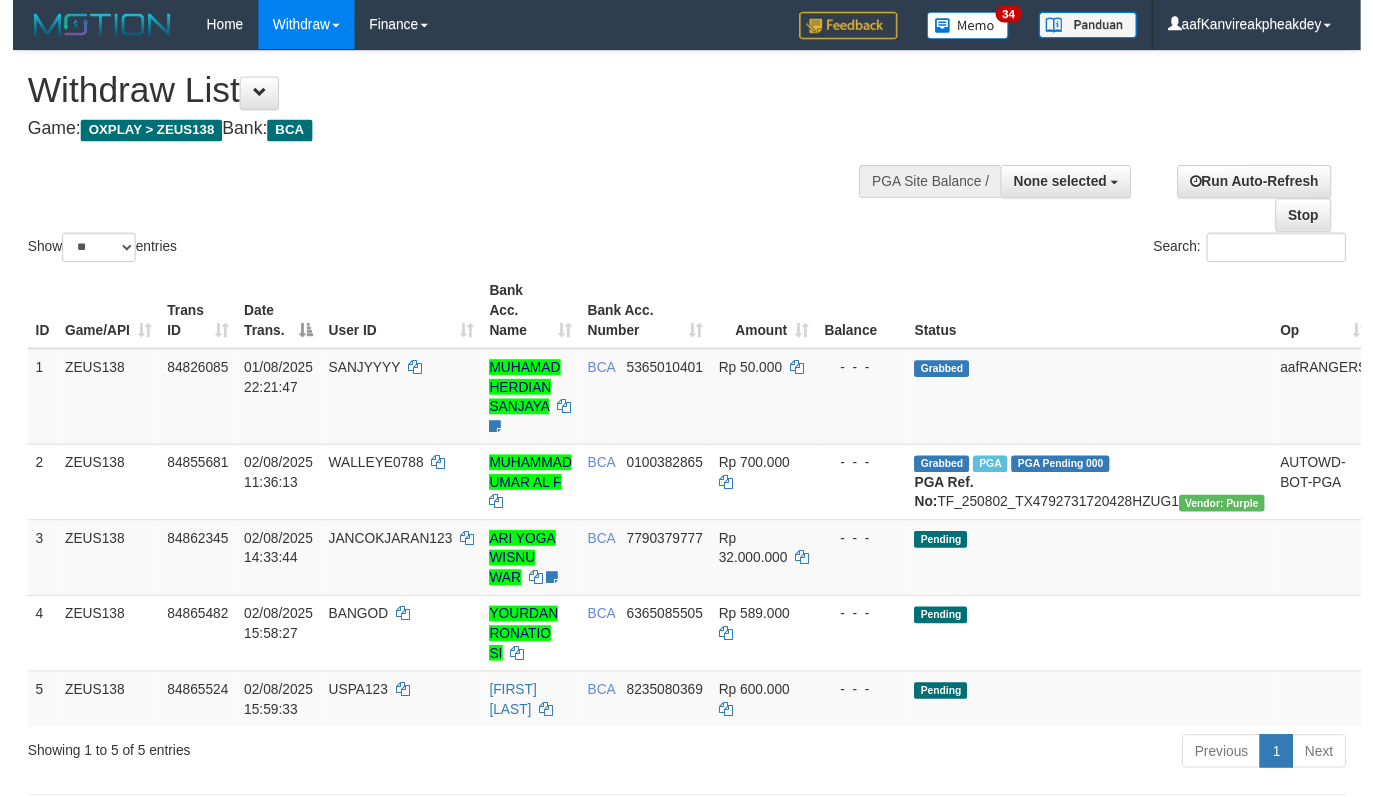 scroll, scrollTop: 0, scrollLeft: 0, axis: both 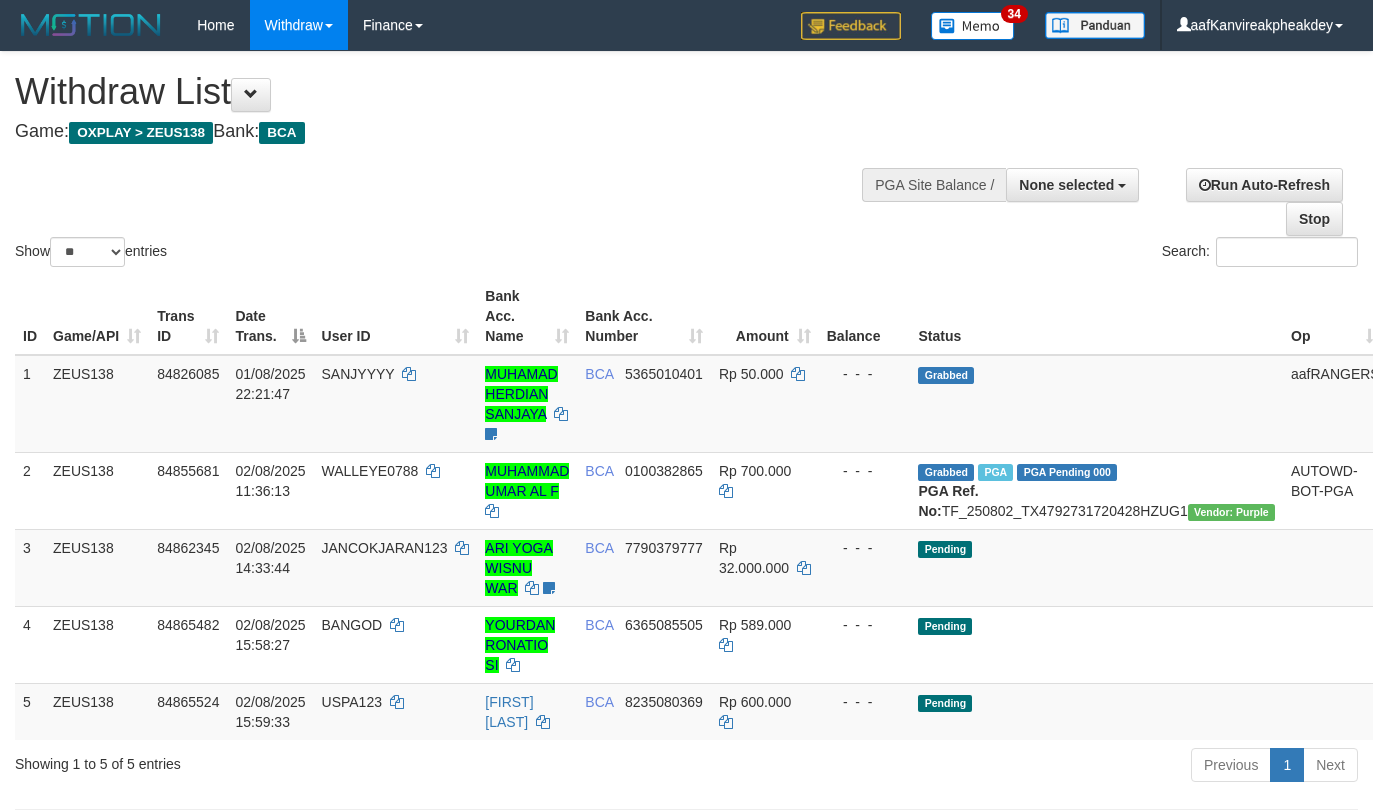 select 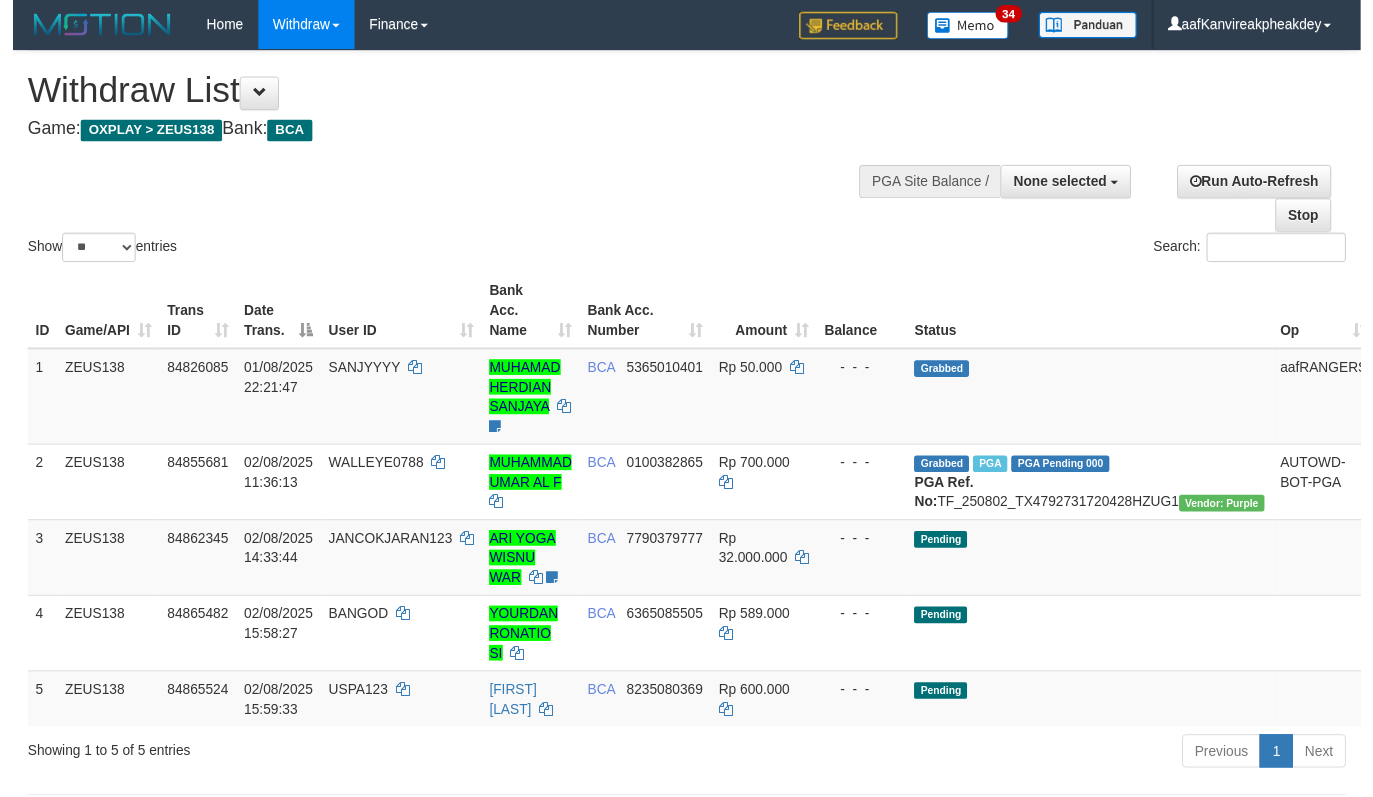 scroll, scrollTop: 0, scrollLeft: 0, axis: both 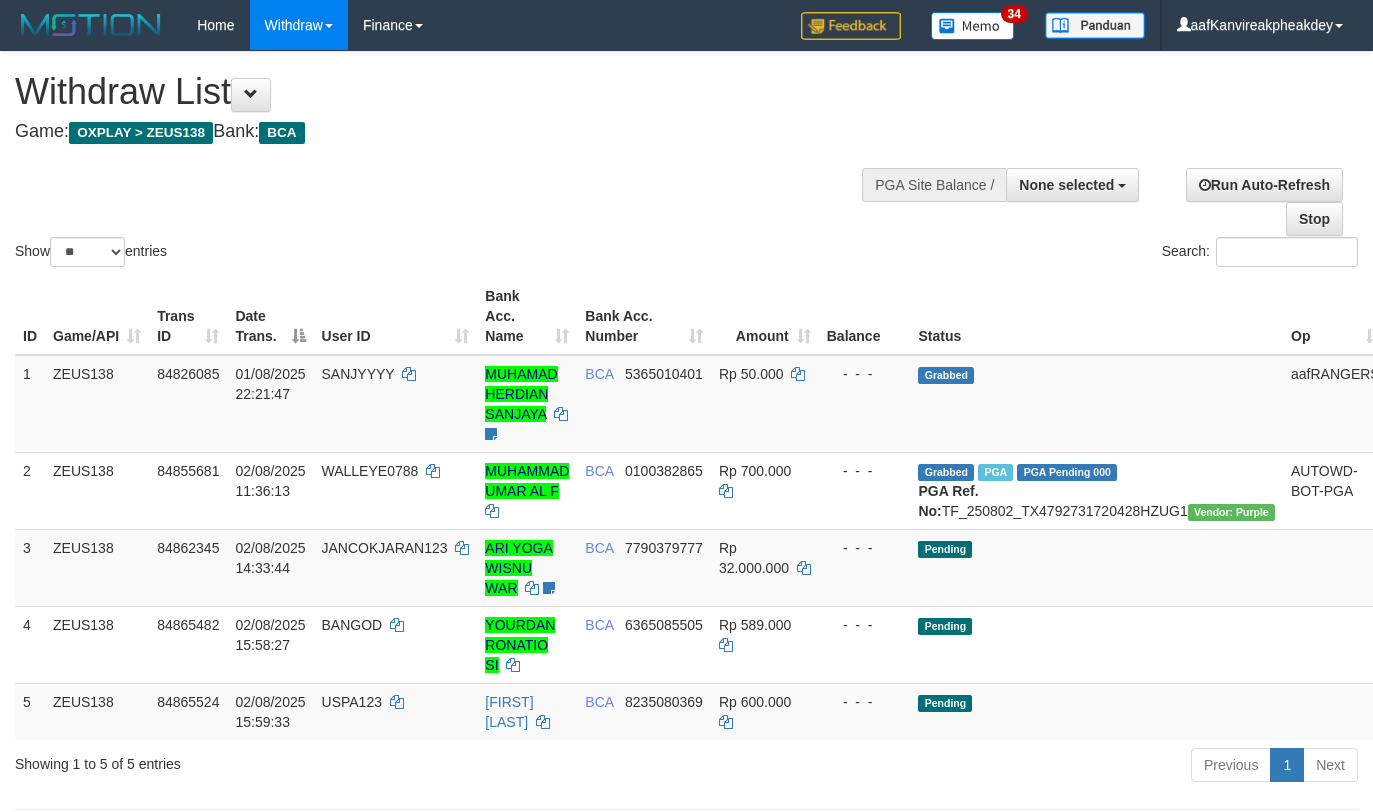 select 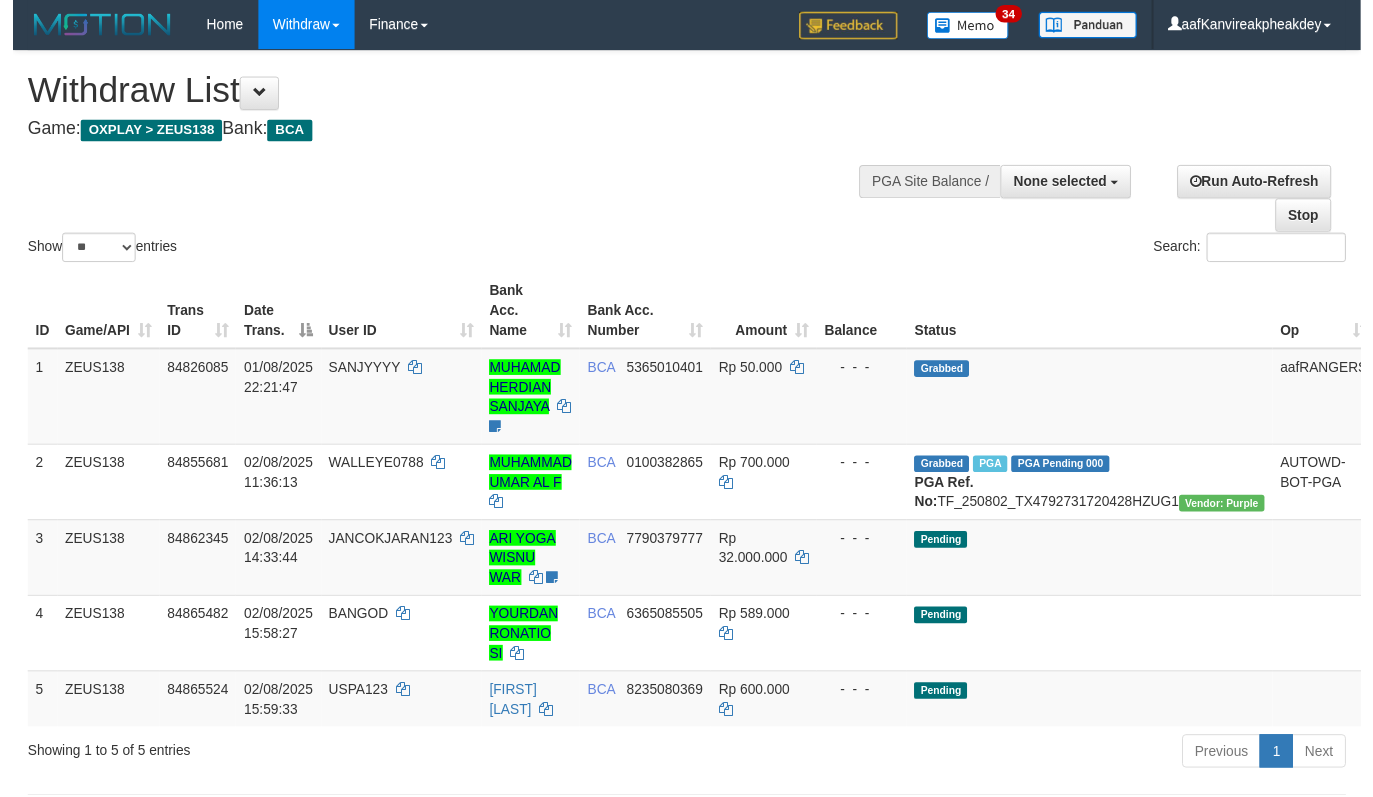 scroll, scrollTop: 0, scrollLeft: 0, axis: both 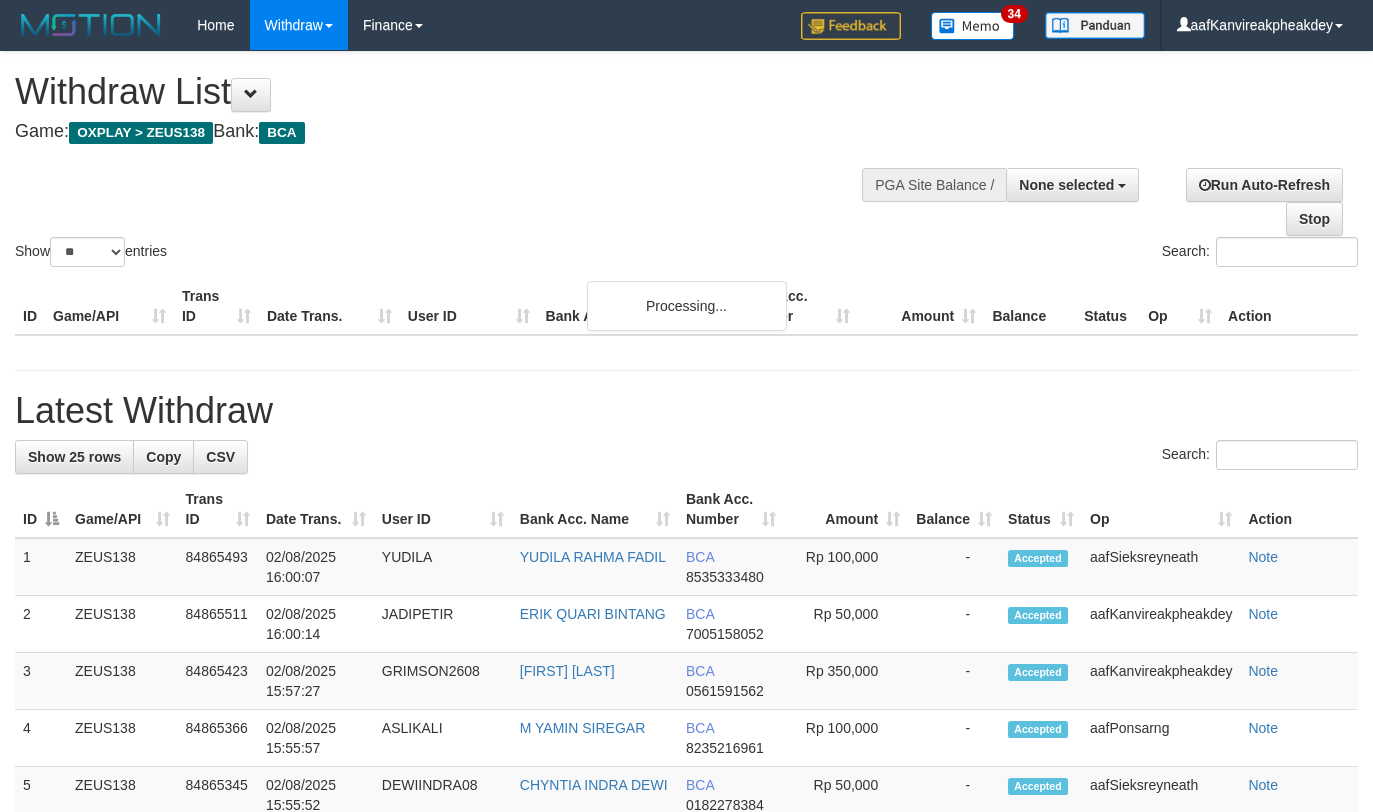 select 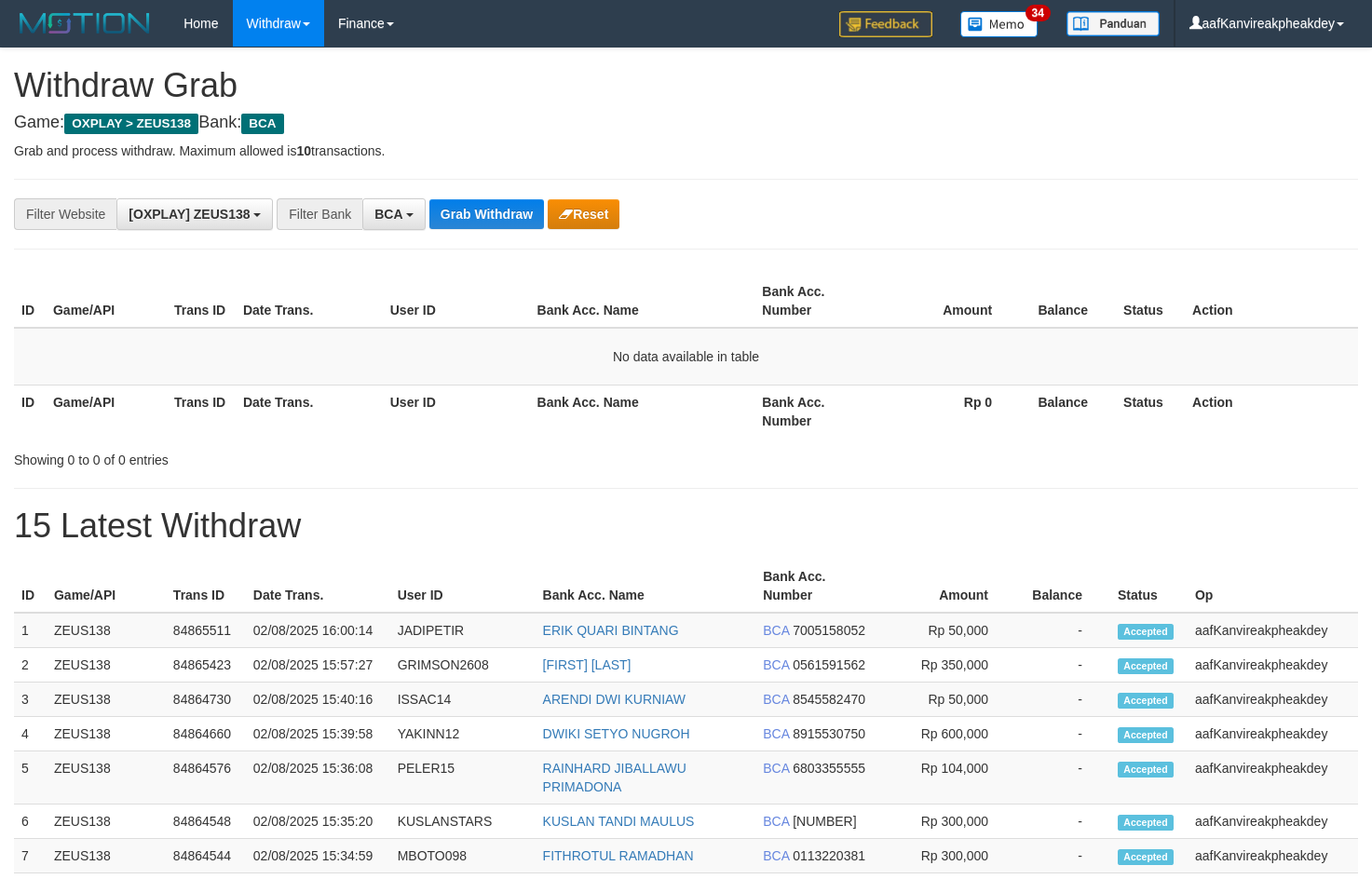 scroll, scrollTop: 0, scrollLeft: 0, axis: both 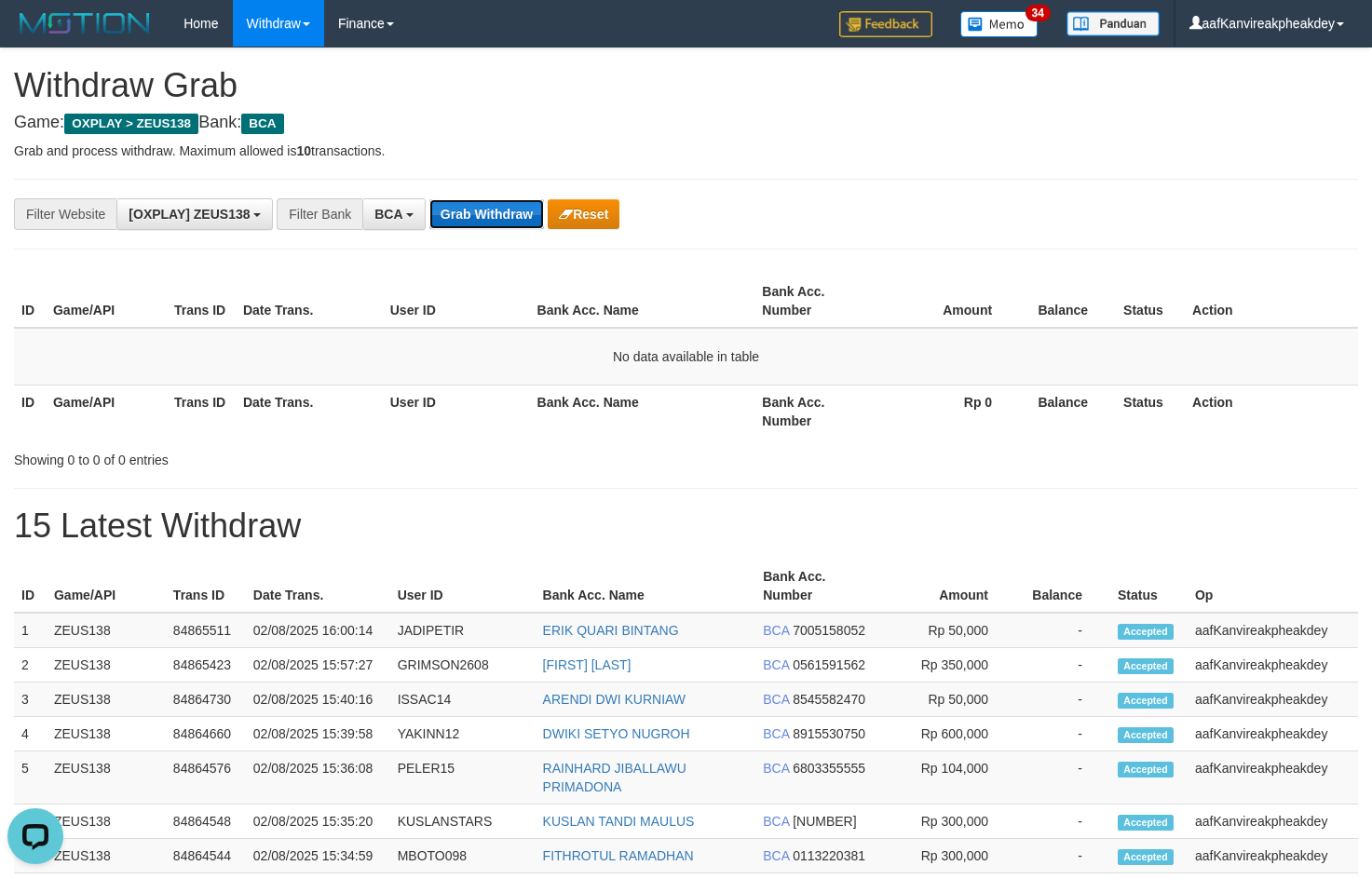 click on "Grab Withdraw" at bounding box center [486, 214] 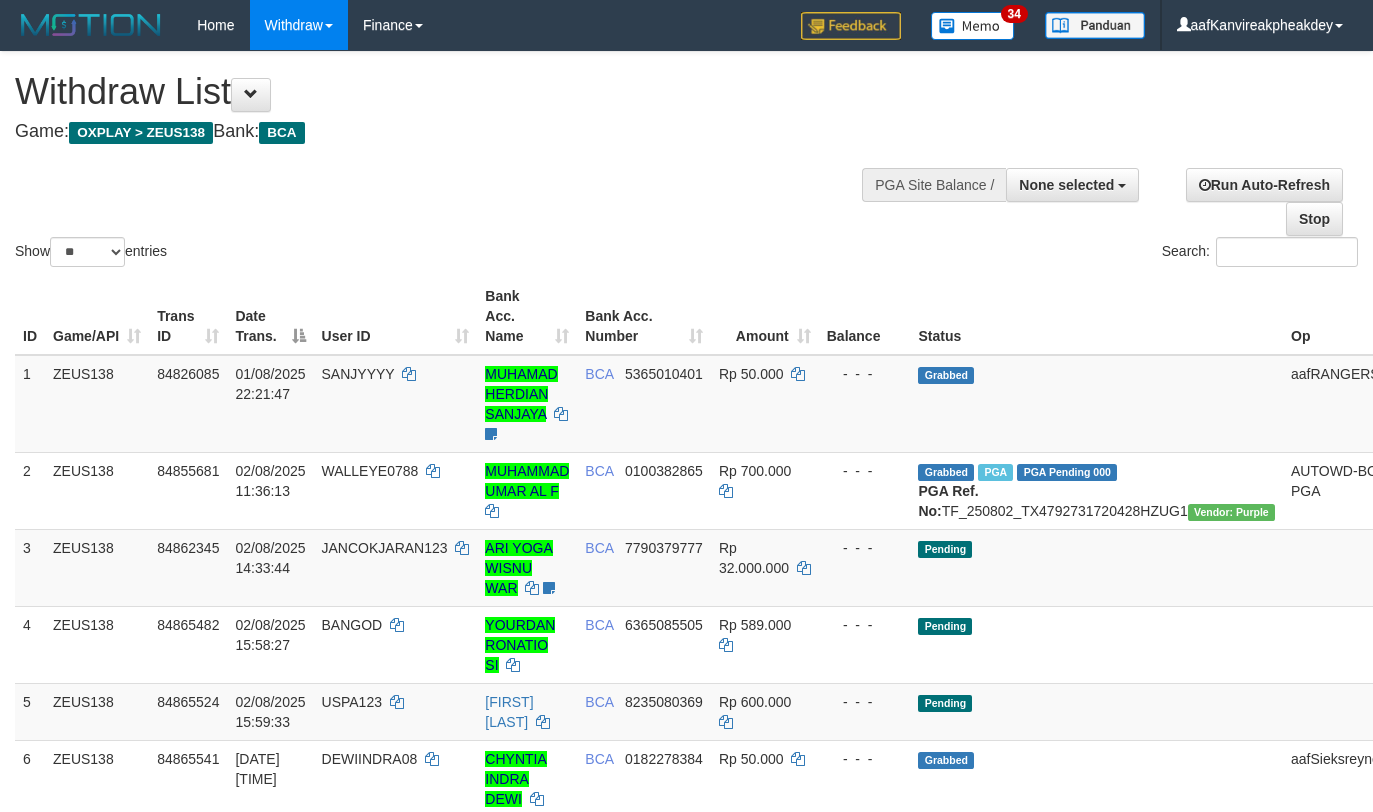 select 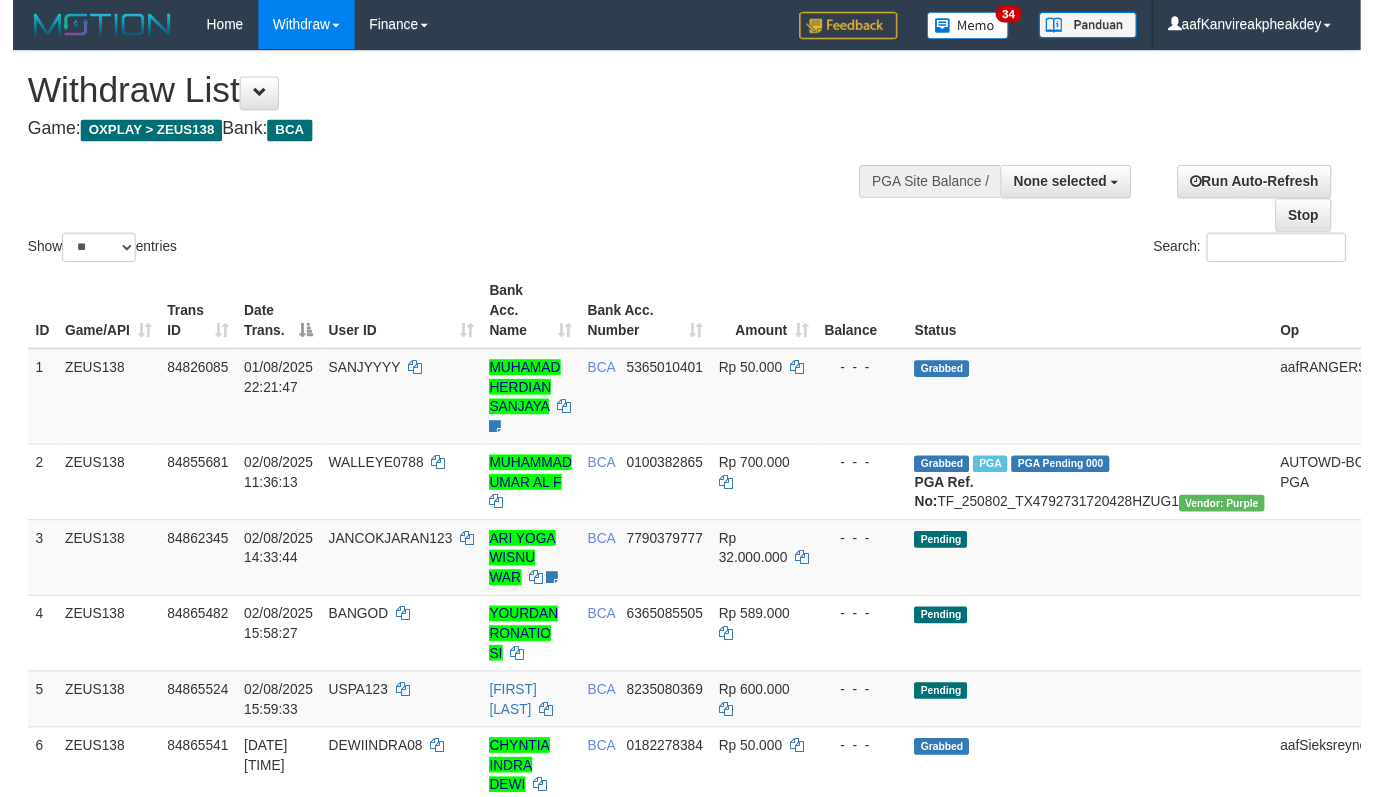 scroll, scrollTop: 0, scrollLeft: 0, axis: both 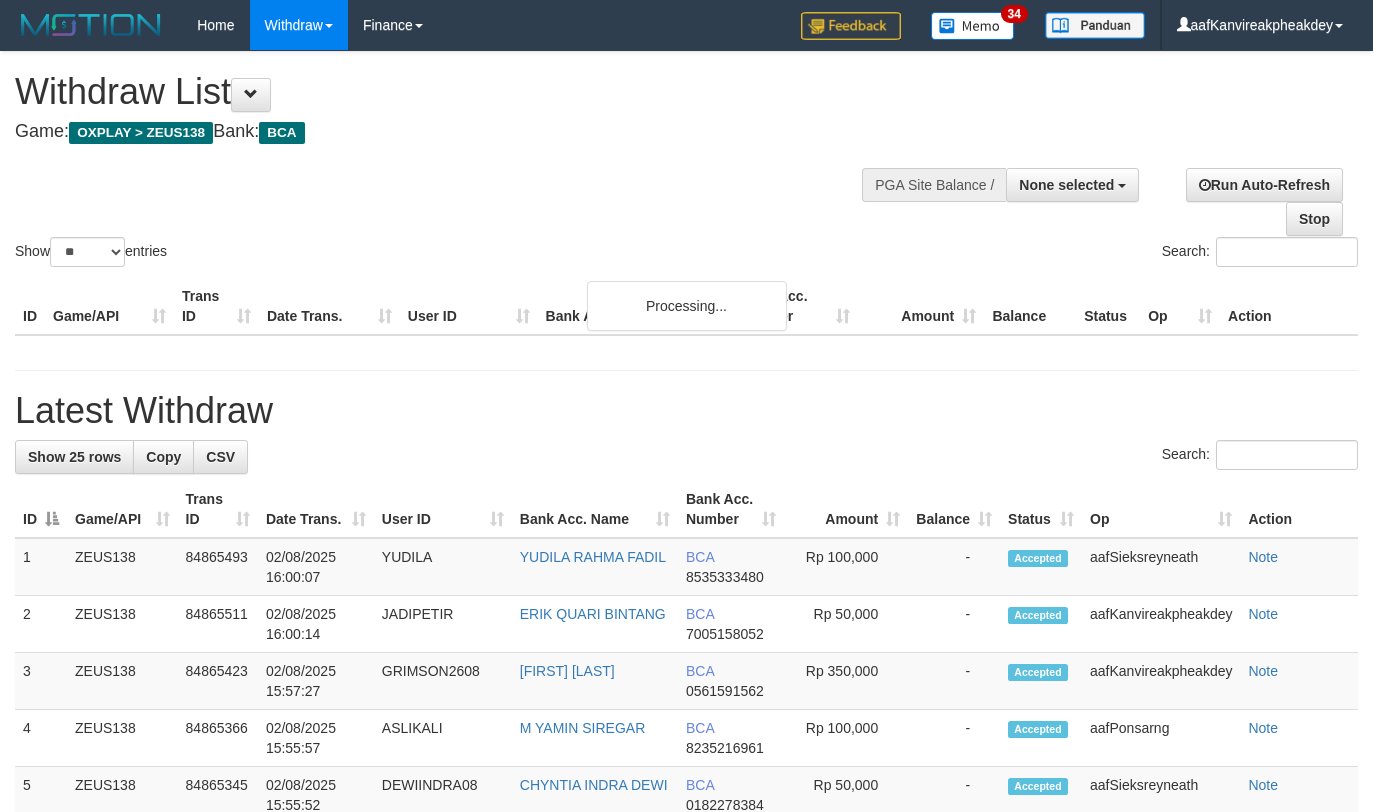 select 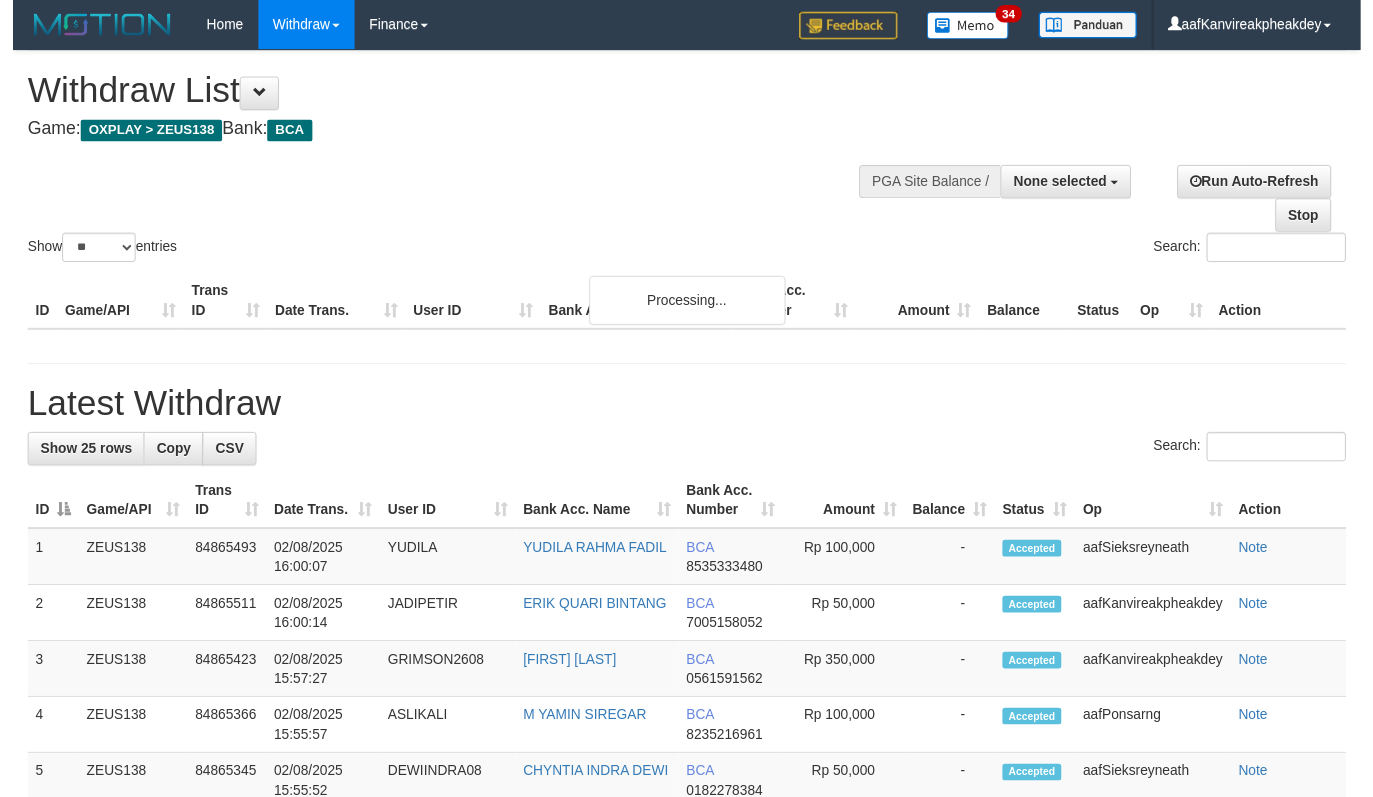 scroll, scrollTop: 0, scrollLeft: 0, axis: both 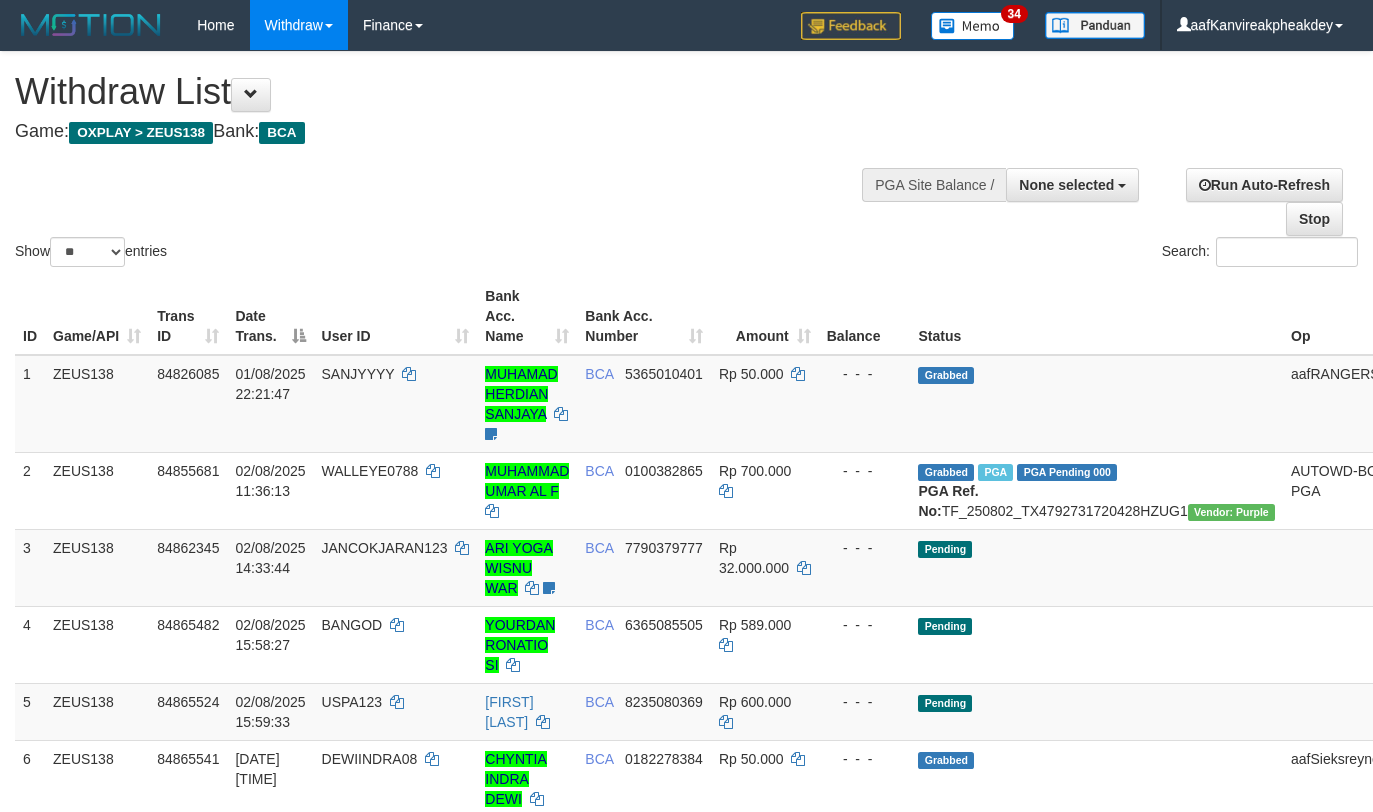 select 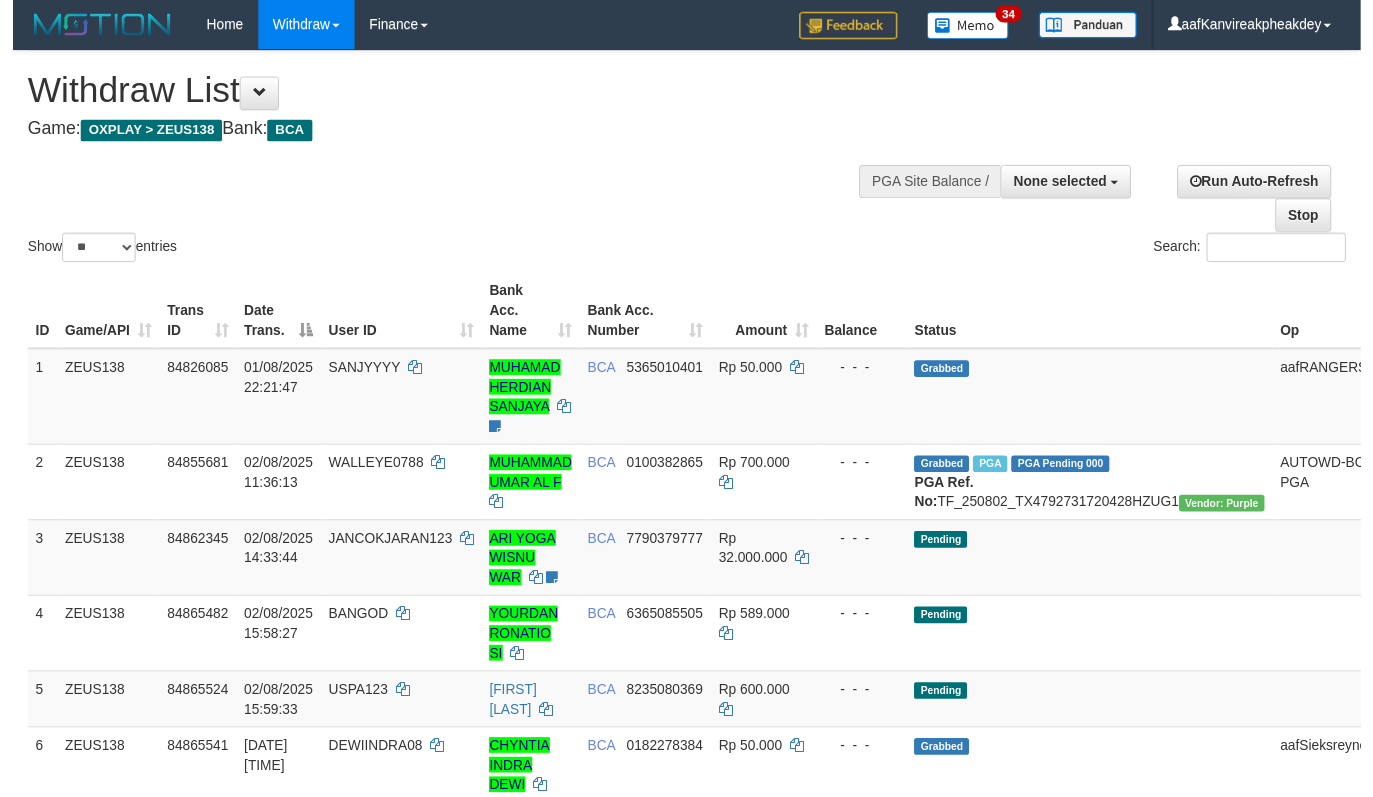 scroll, scrollTop: 0, scrollLeft: 0, axis: both 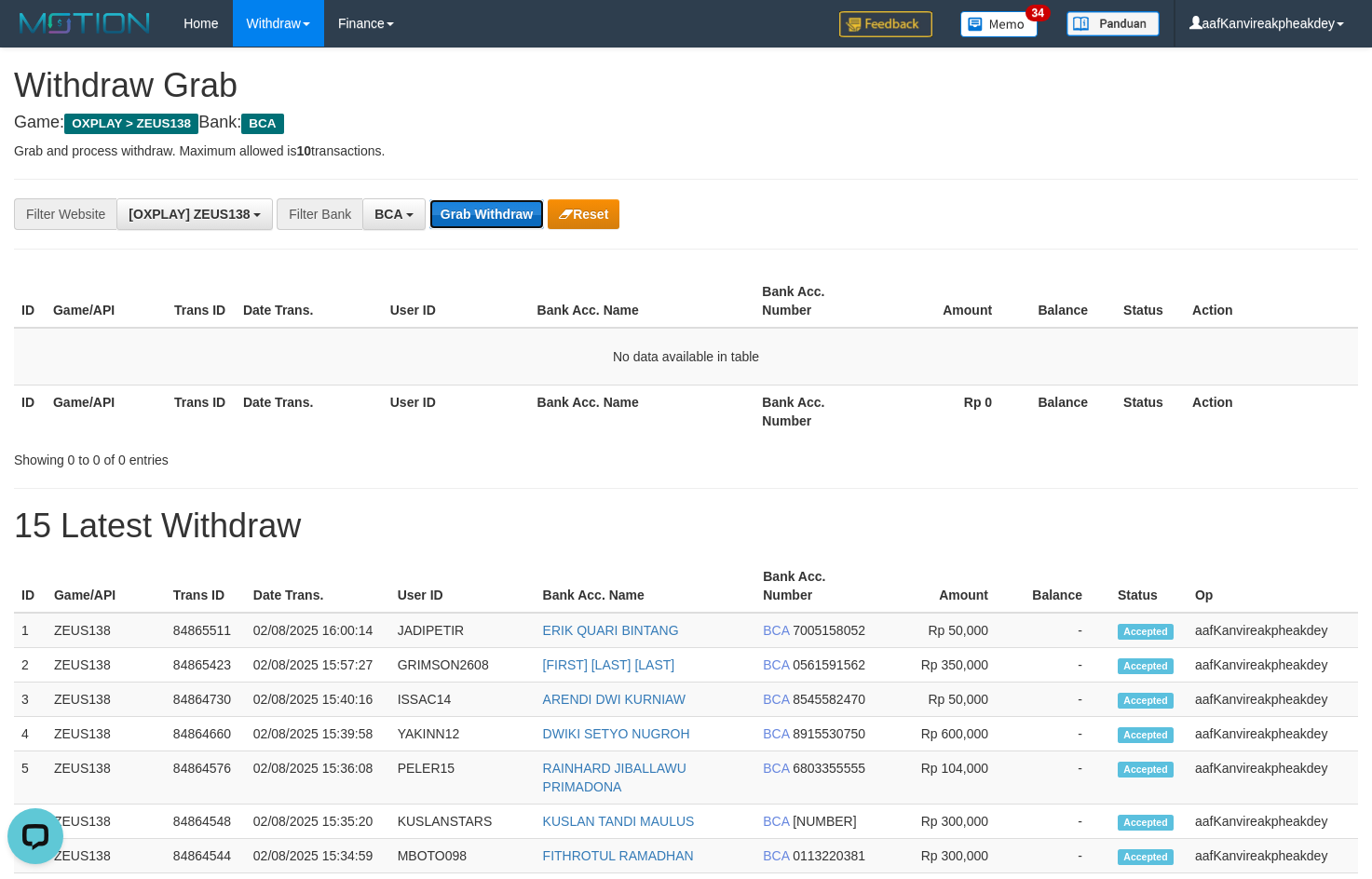 click on "Grab Withdraw" at bounding box center (486, 214) 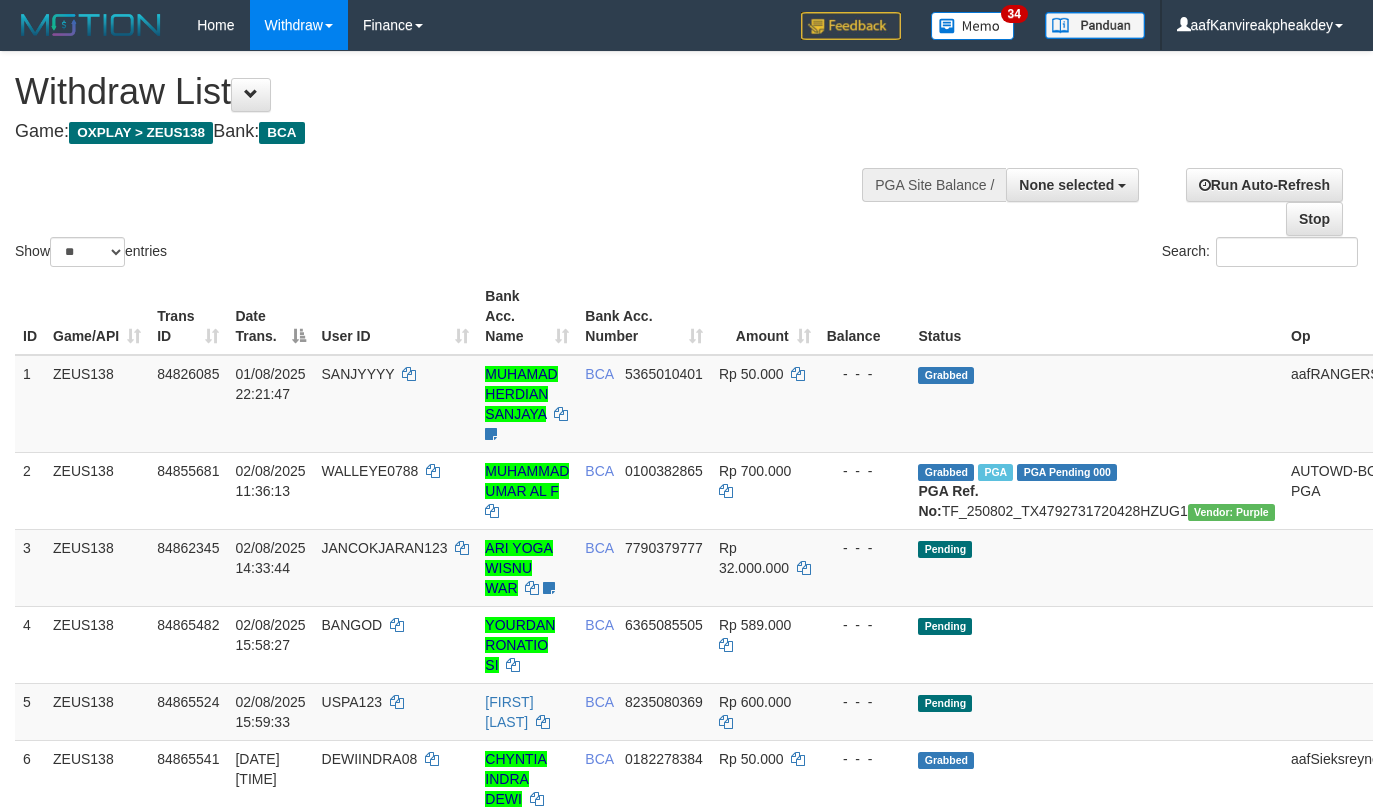 select 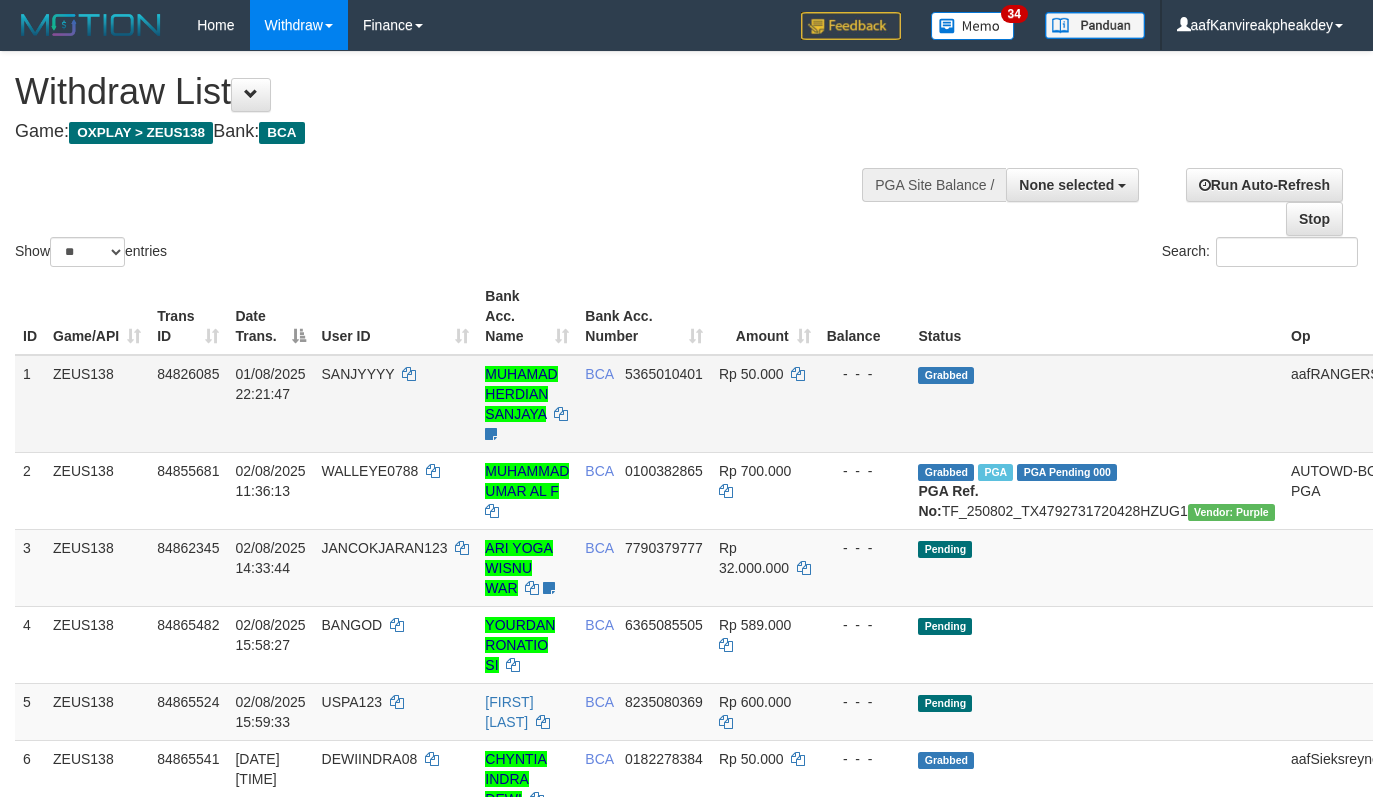 scroll, scrollTop: 9, scrollLeft: 0, axis: vertical 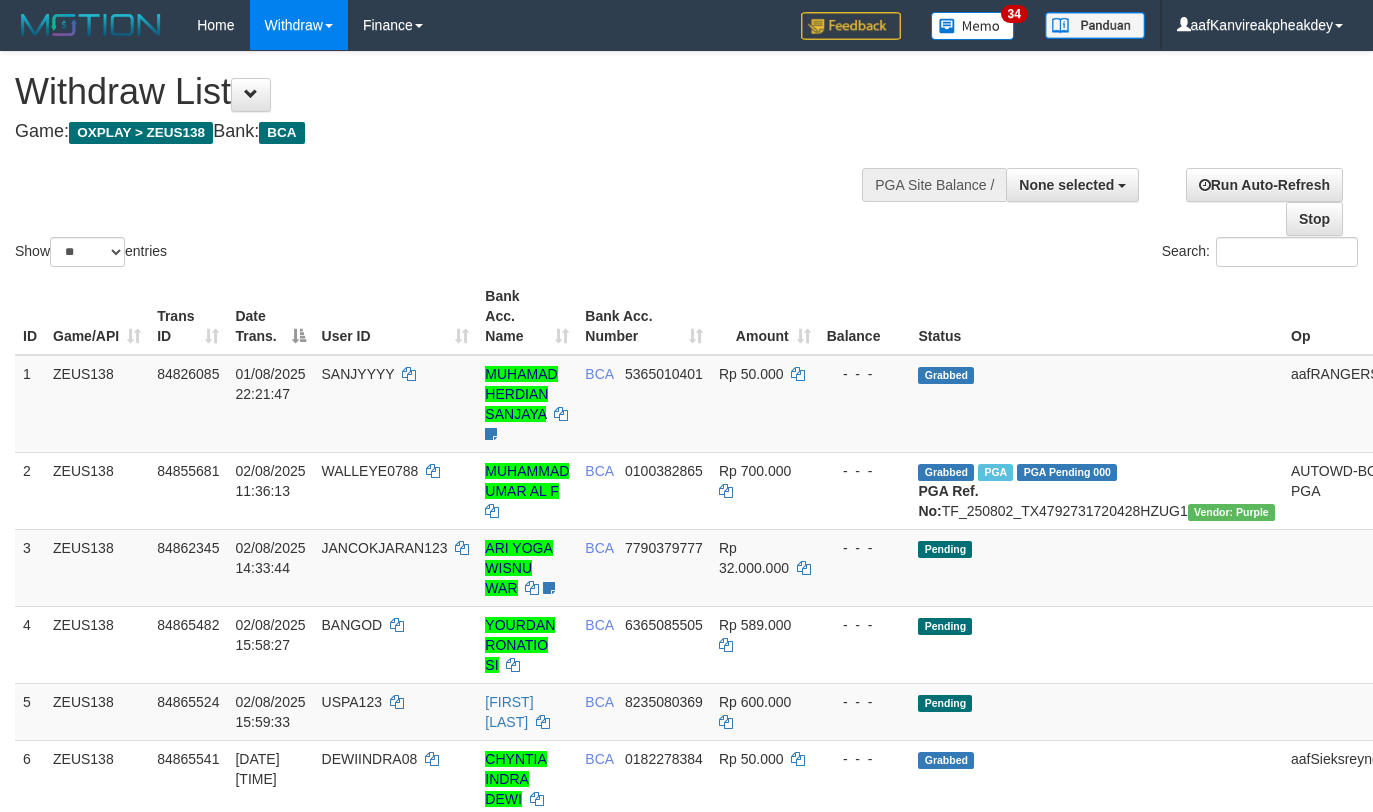 select 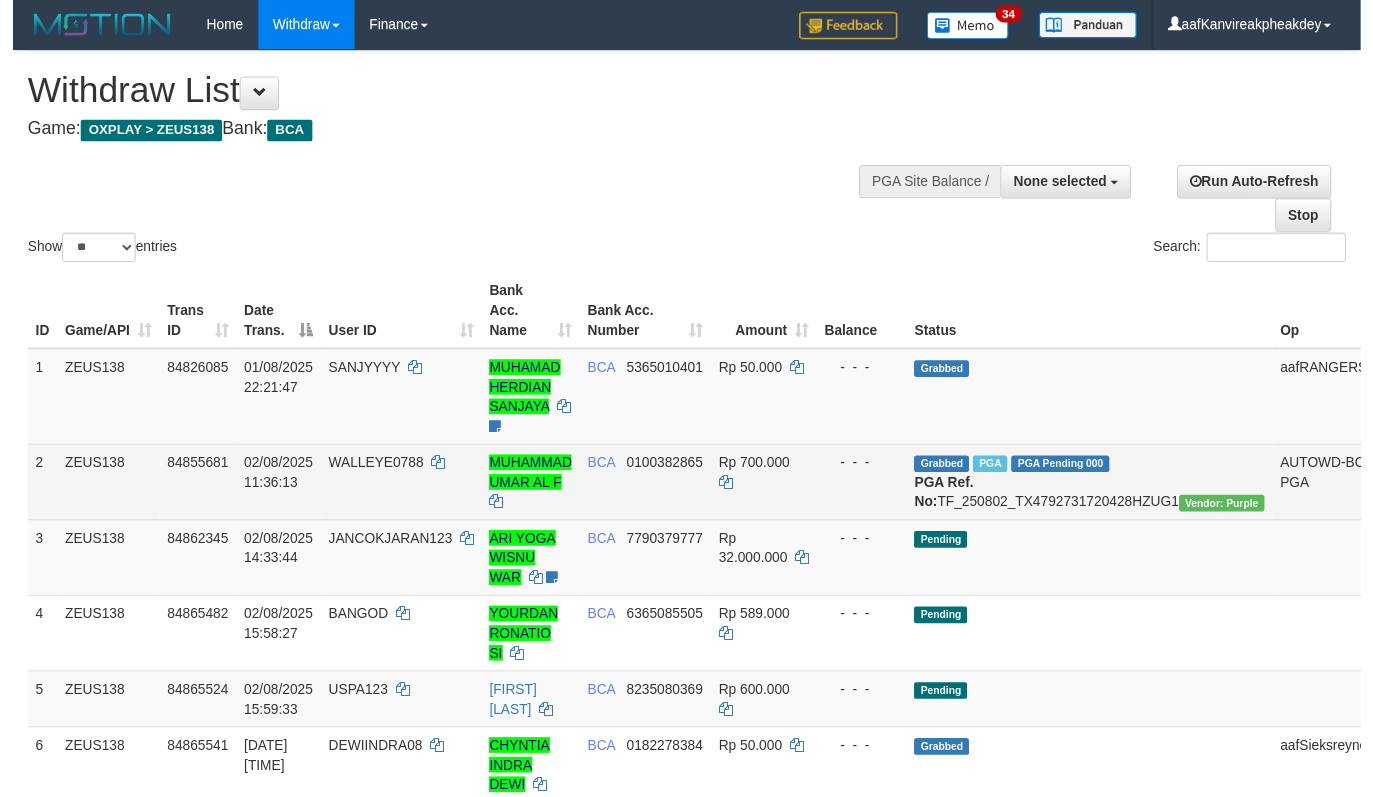 scroll, scrollTop: 67, scrollLeft: 0, axis: vertical 